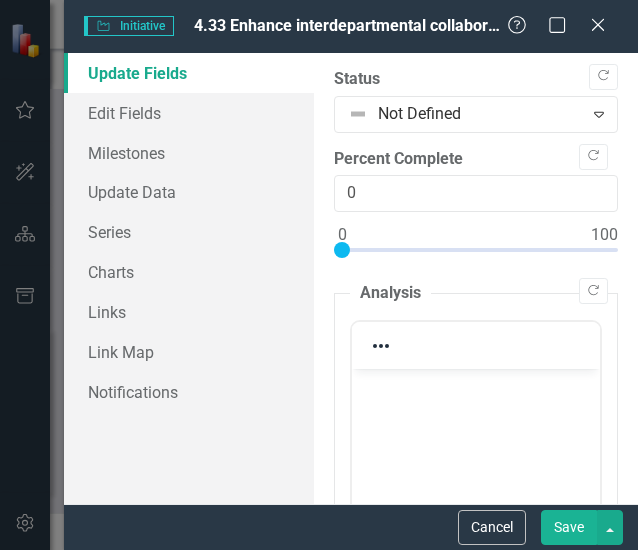 scroll, scrollTop: 0, scrollLeft: 0, axis: both 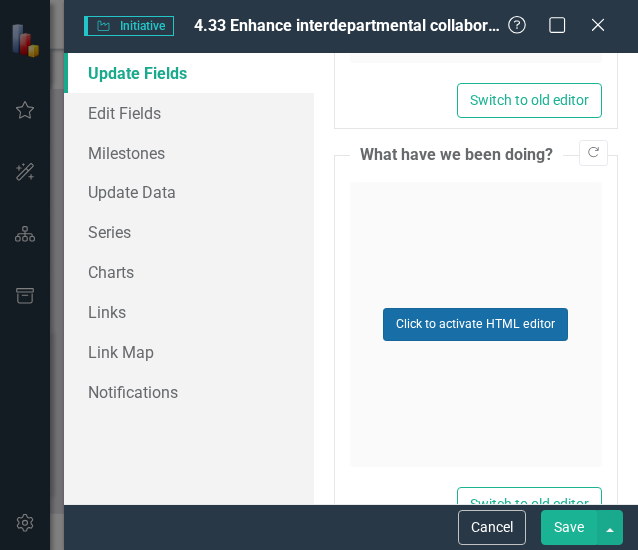 click on "Click to activate HTML editor" at bounding box center (475, 324) 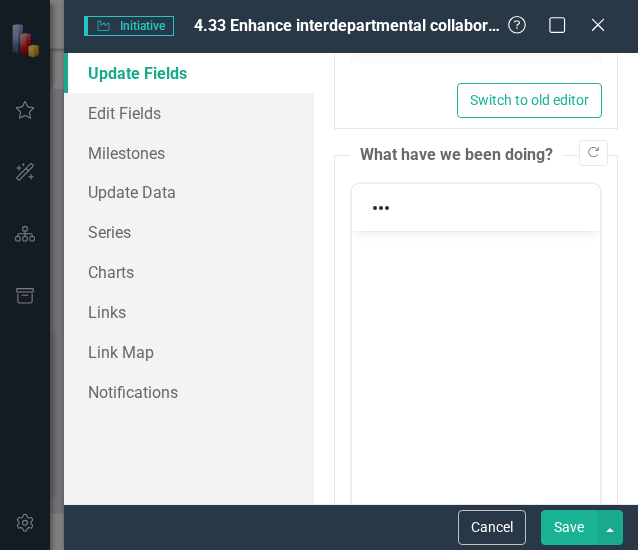 scroll, scrollTop: 0, scrollLeft: 0, axis: both 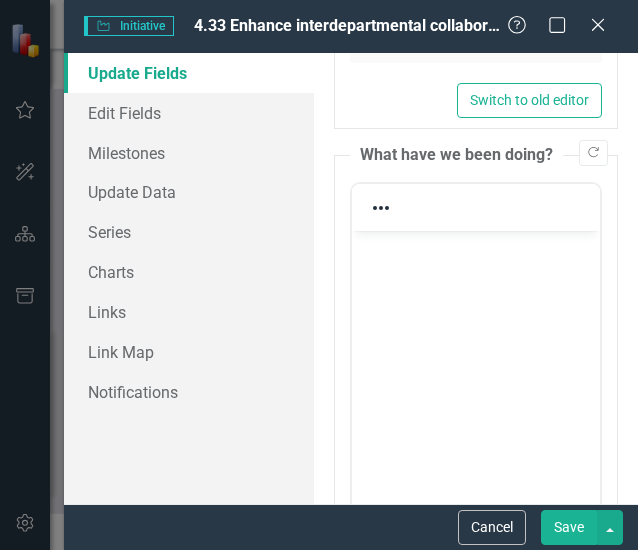 click at bounding box center (475, 380) 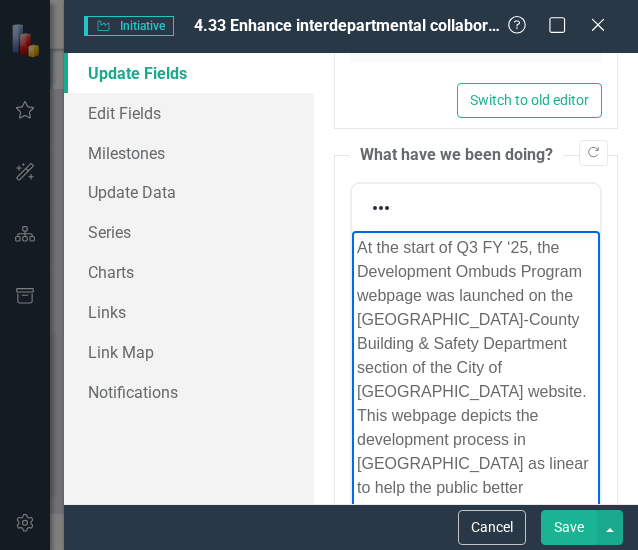 scroll, scrollTop: 603, scrollLeft: 0, axis: vertical 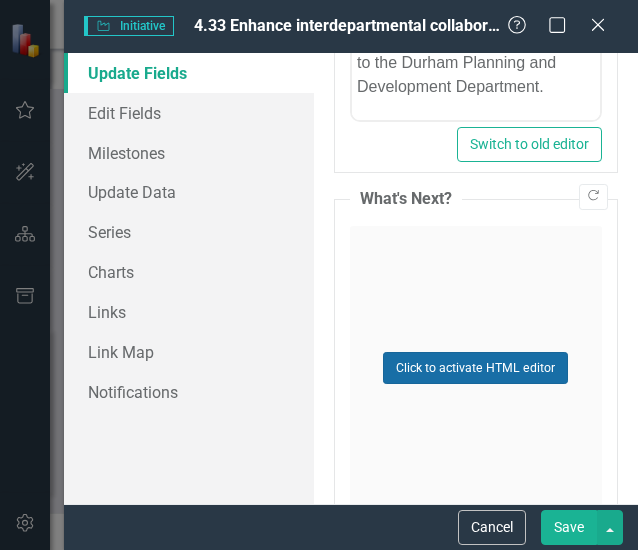 click on "Click to activate HTML editor" at bounding box center (475, 368) 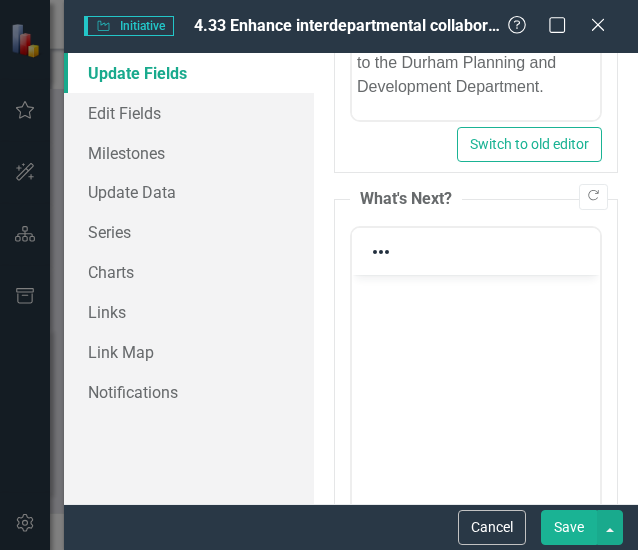 scroll, scrollTop: 0, scrollLeft: 0, axis: both 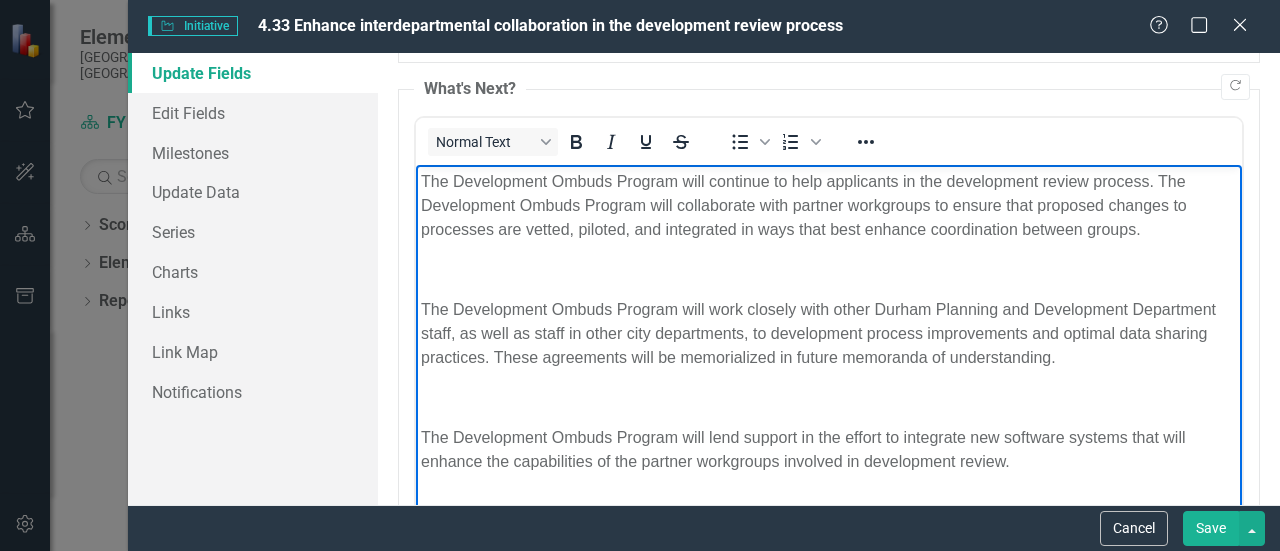 click on "The Development Ombuds Program will continue to help applicants in the development review process. The Development Ombuds Program will collaborate with partner workgroups to ensure that proposed changes to processes are vetted, piloted, and integrated in ways that best enhance coordination between groups. The Development Ombuds Program will work closely with other Durham Planning and Development Department staff, as well as staff in other city departments, to development process improvements and optimal data sharing practices. These agreements will be memorialized in future memoranda of understanding. The Development Ombuds Program will lend support in the effort to integrate new software systems that will enhance the capabilities of the partner workgroups involved in development review." at bounding box center (829, 329) 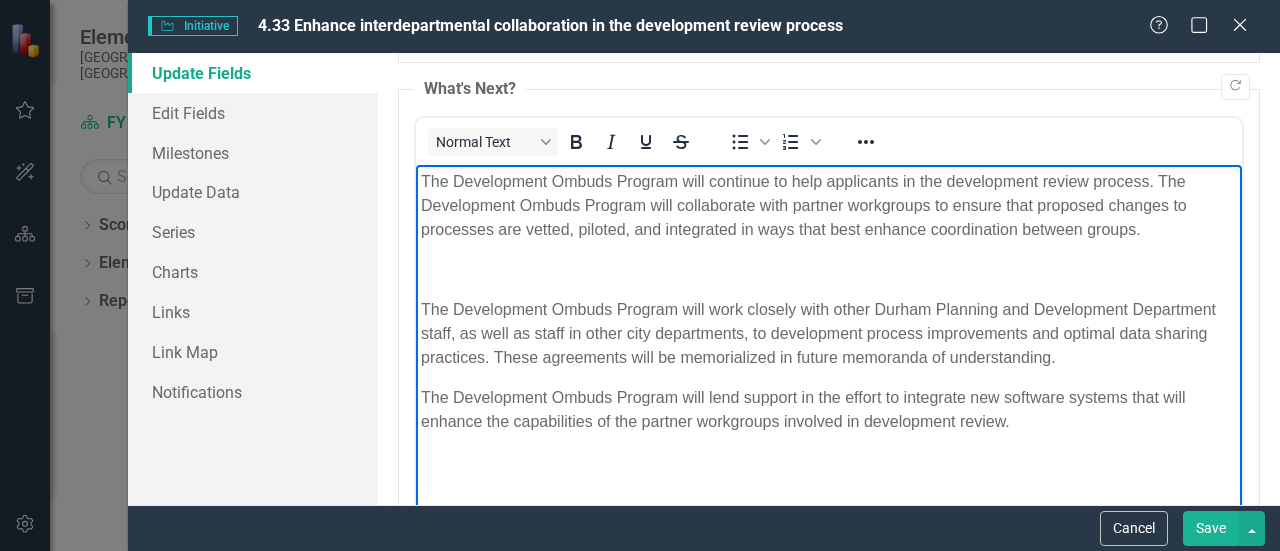 click at bounding box center [829, 269] 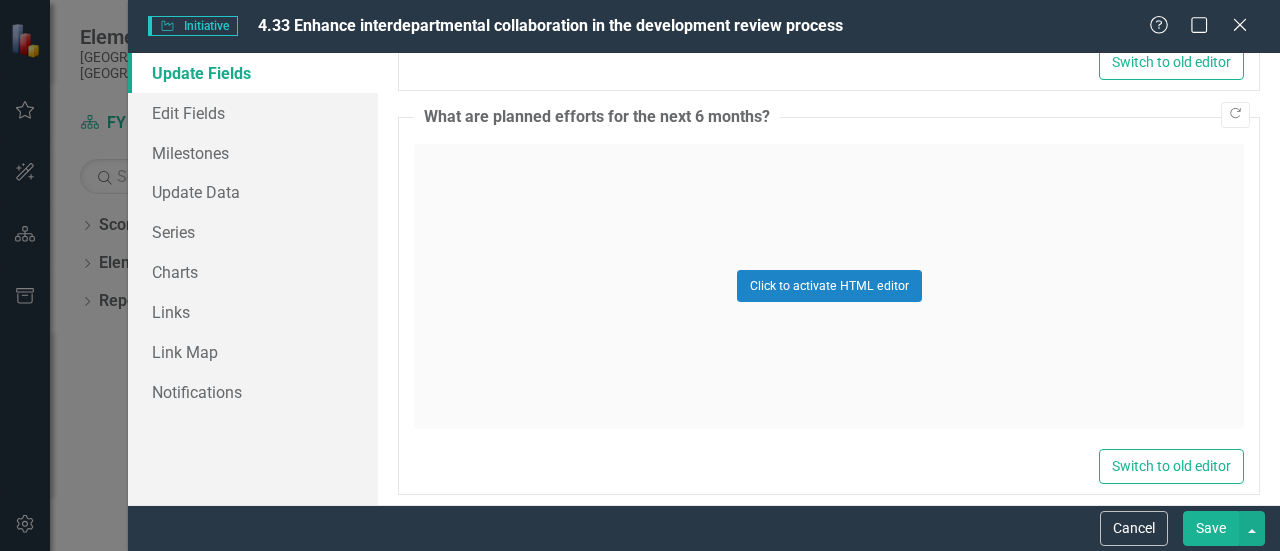 scroll, scrollTop: 2233, scrollLeft: 0, axis: vertical 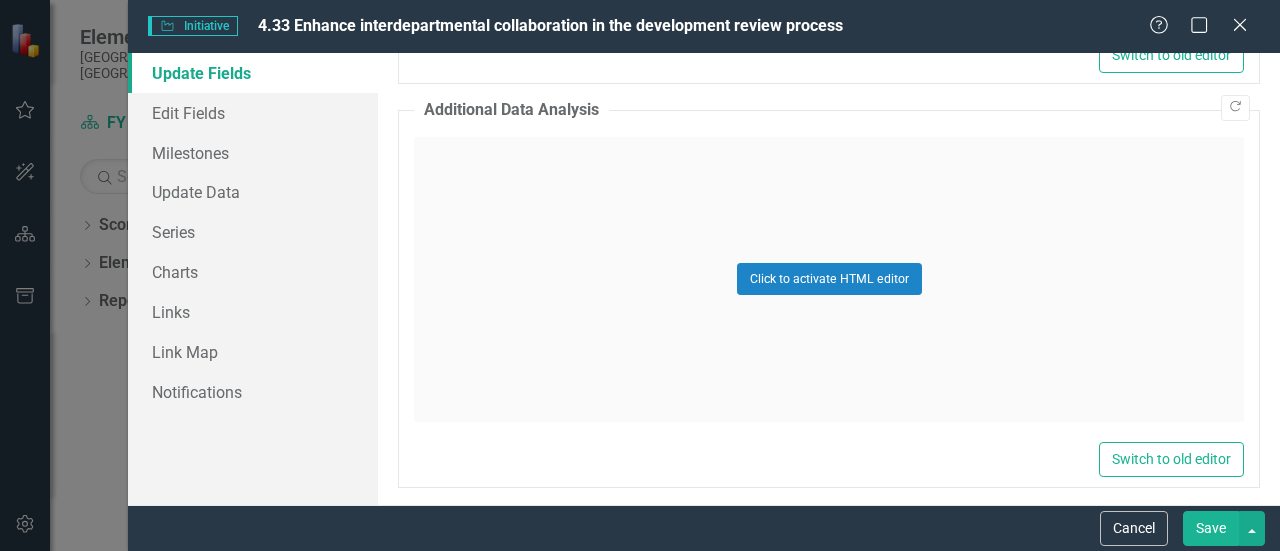 click on "Save" at bounding box center [1211, 528] 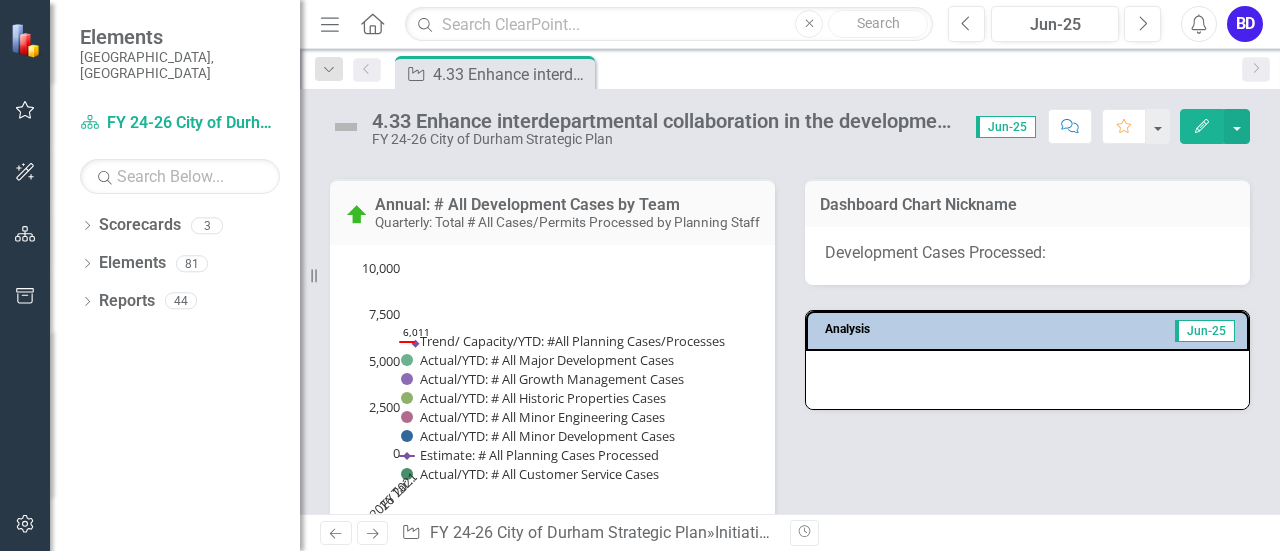scroll, scrollTop: 1680, scrollLeft: 0, axis: vertical 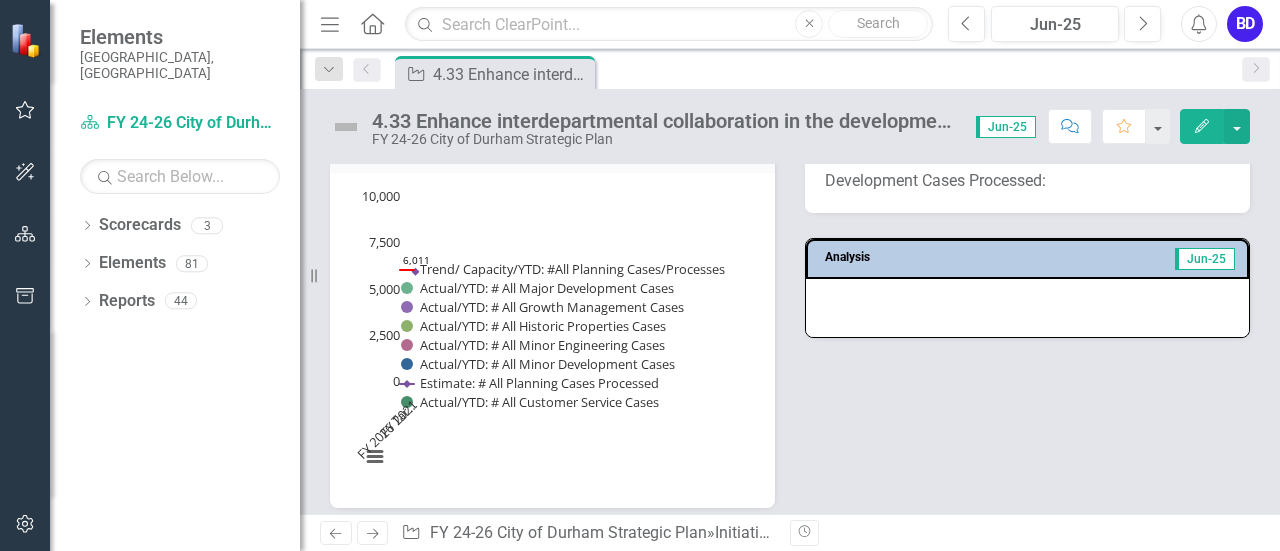 click at bounding box center (1027, 308) 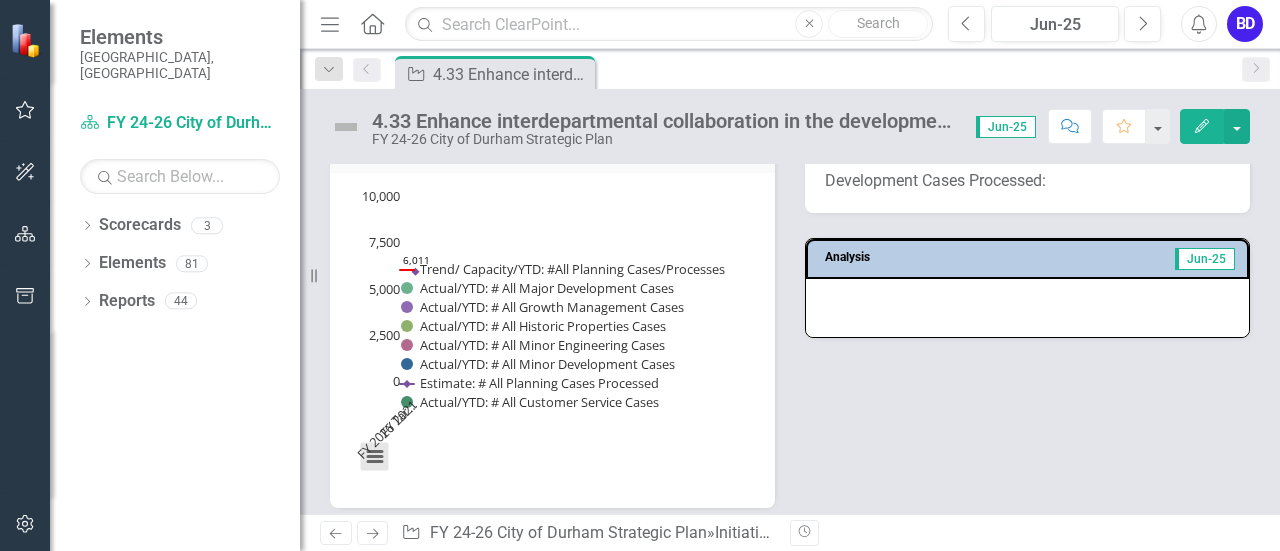 click at bounding box center (375, 457) 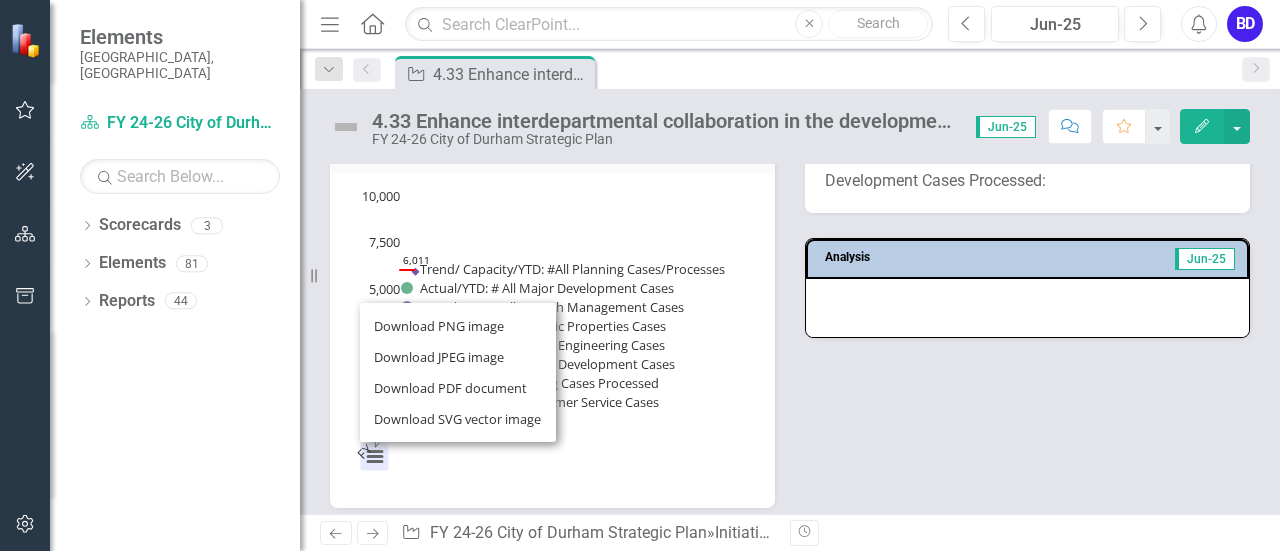 click on "Annual: # All Development Cases by Team Quarterly: Total # All Cases/Permits Processed by Planning Staff Chart Combination chart with 8 data series. The chart has 1 X axis displaying categories.  The chart has 1 Y axis displaying values. Data ranges from 0 to 7674. Created with Highcharts 11.4.8 Chart context menu 6,011 ​ 6,011 Trend/ Capacity/YTD: #All Planning Cases/Processes Actual/YTD: # All Major Development Cases Actual/YTD: # All Growth Management Cases Actual/YTD: # All Historic Properties Cases Actual/YTD: # All Minor Engineering Cases Actual/YTD: # All Minor Development Cases Estimate: # All Planning Cases Processed Actual/YTD: # All Customer Service Cases FY 2021 FY 2026 Target FY 2026 Tar… 0 2,500 5,000 7,500 10,000 Download PNG image Download JPEG image Download PDF document Download SVG vector image End of interactive chart. Dashboard Chart Nickname Development Cases Processed: Analysis Jun-25" at bounding box center [790, 295] 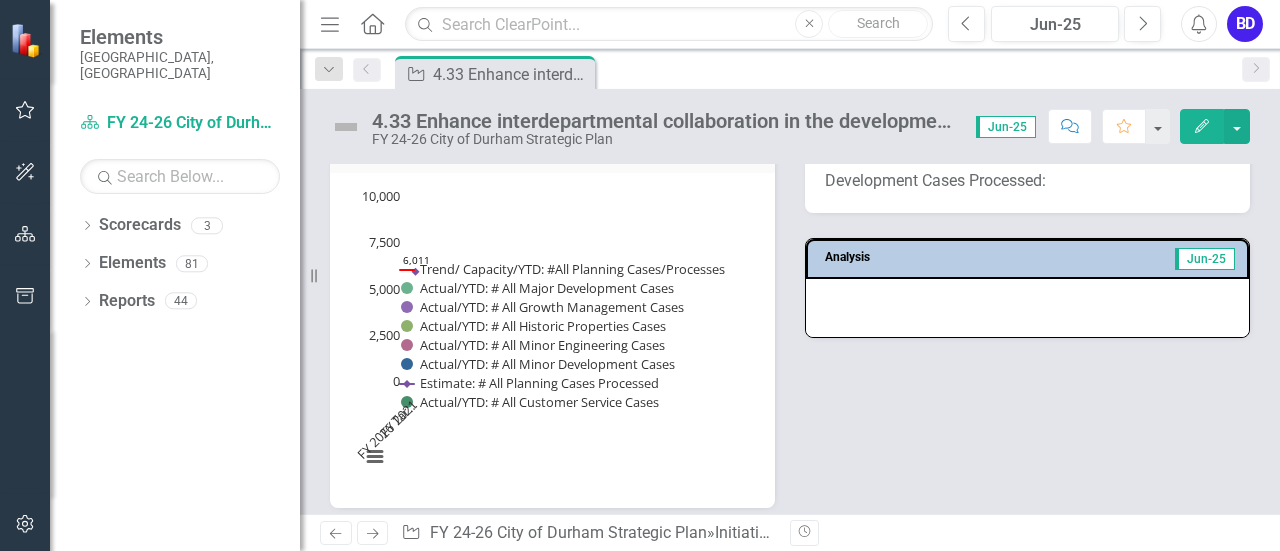click on "Annual: # All Development Cases by Team Quarterly: Total # All Cases/Permits Processed by Planning Staff Chart Combination chart with 8 data series. The chart has 1 X axis displaying categories.  The chart has 1 Y axis displaying values. Data ranges from 0 to 7674. Created with Highcharts 11.4.8 Chart context menu 6,011 ​ 6,011 Trend/ Capacity/YTD: #All Planning Cases/Processes Actual/YTD: # All Major Development Cases Actual/YTD: # All Growth Management Cases Actual/YTD: # All Historic Properties Cases Actual/YTD: # All Minor Engineering Cases Actual/YTD: # All Minor Development Cases Estimate: # All Planning Cases Processed Actual/YTD: # All Customer Service Cases FY 2021 FY 2026 Target FY 2026 Tar… 0 2,500 5,000 7,500 10,000 Download PNG image Download JPEG image Download PDF document Download SVG vector image End of interactive chart. Dashboard Chart Nickname Development Cases Processed: Analysis Jun-25" at bounding box center [790, 295] 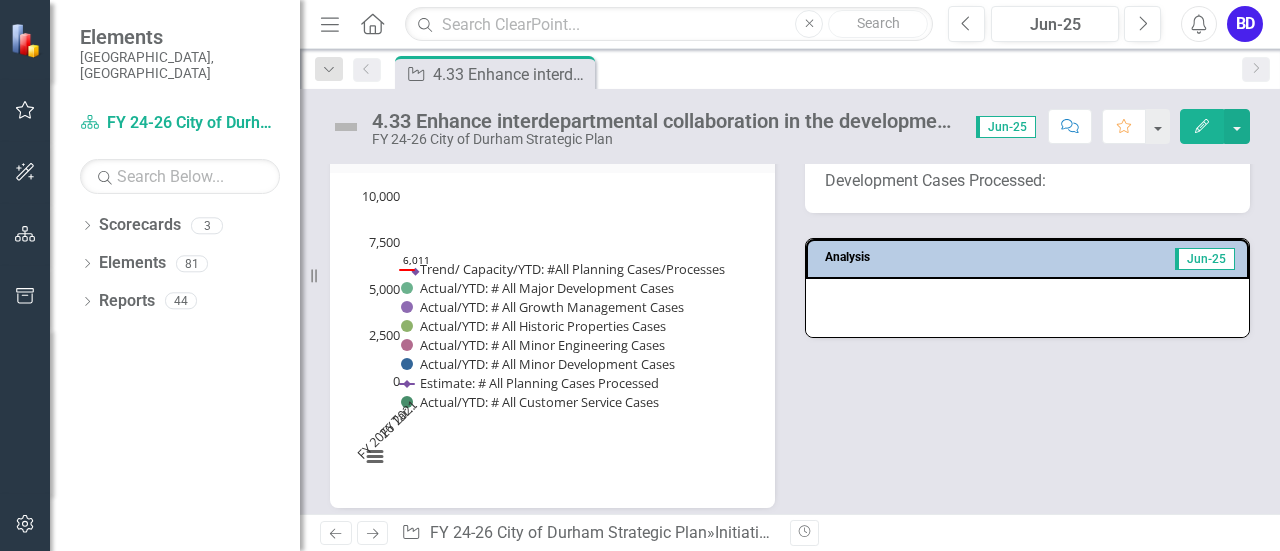 click at bounding box center (1027, 308) 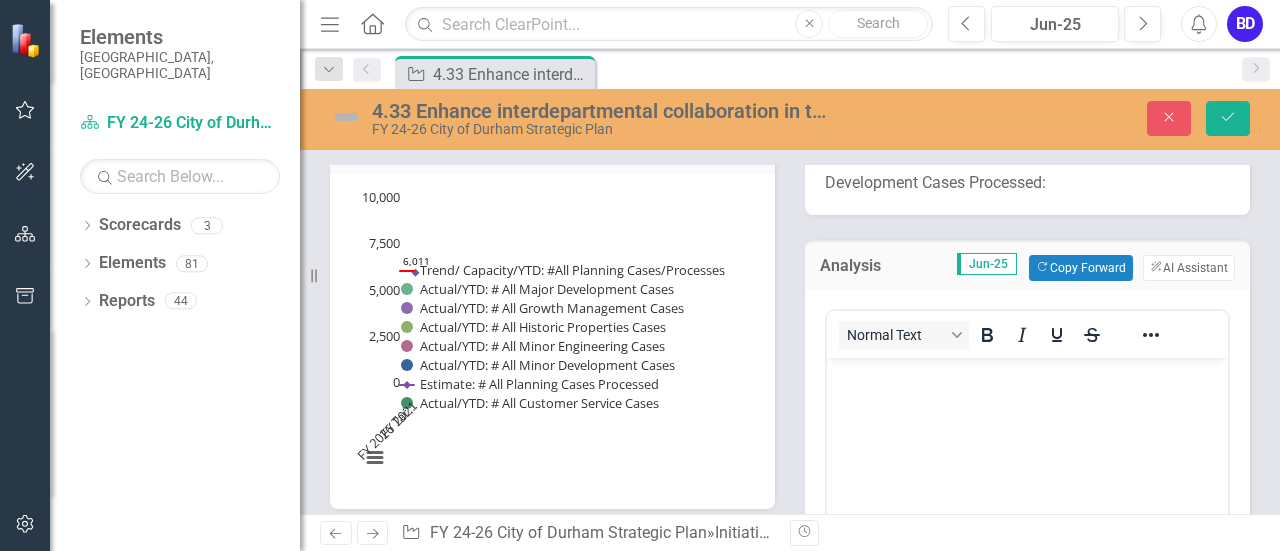 scroll, scrollTop: 0, scrollLeft: 0, axis: both 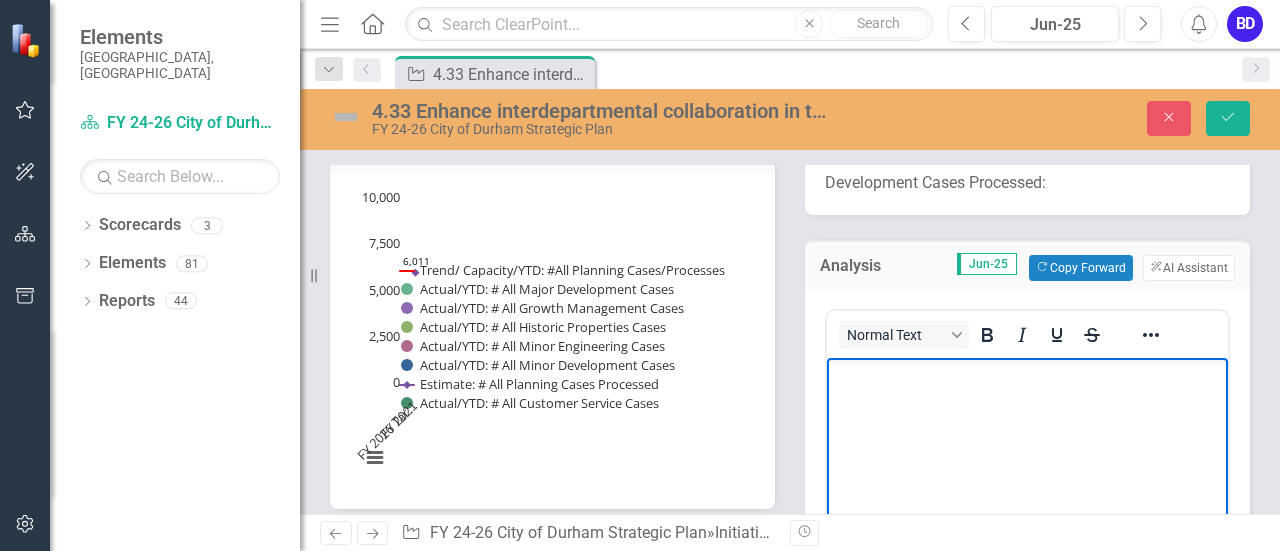 click at bounding box center [1027, 507] 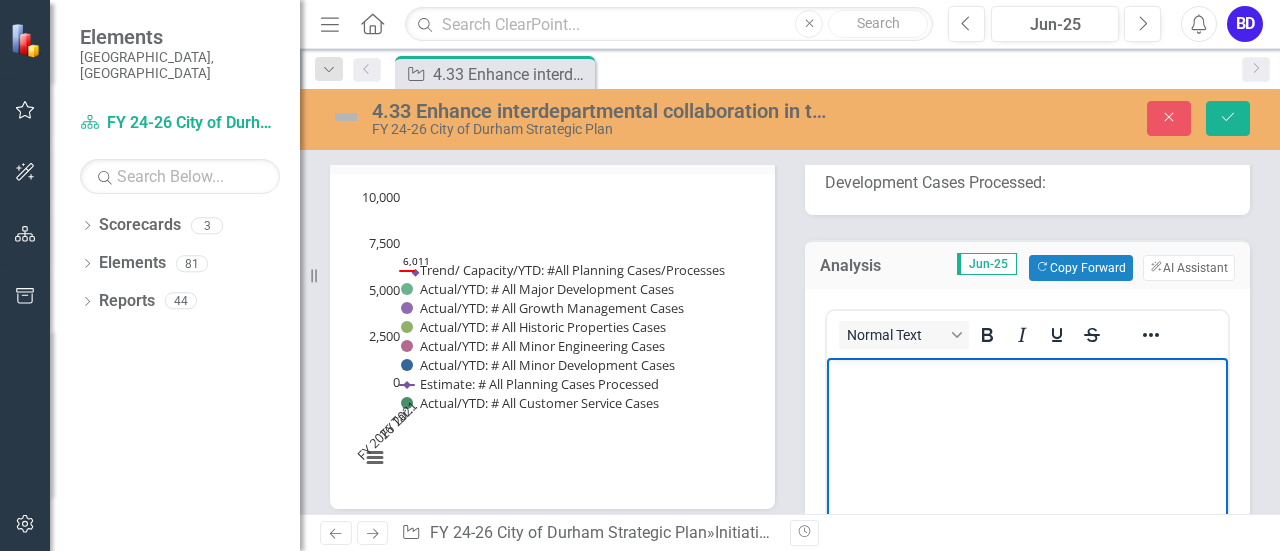 click on "Development Cases Processed:" at bounding box center (1027, 186) 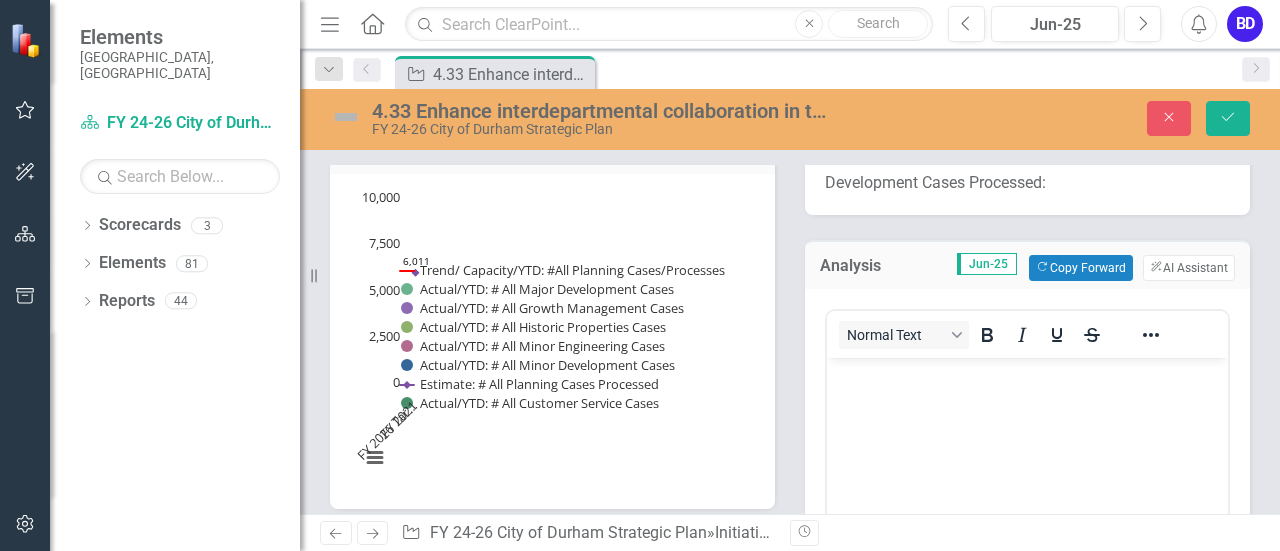 click on "Development Cases Processed:" at bounding box center (1027, 186) 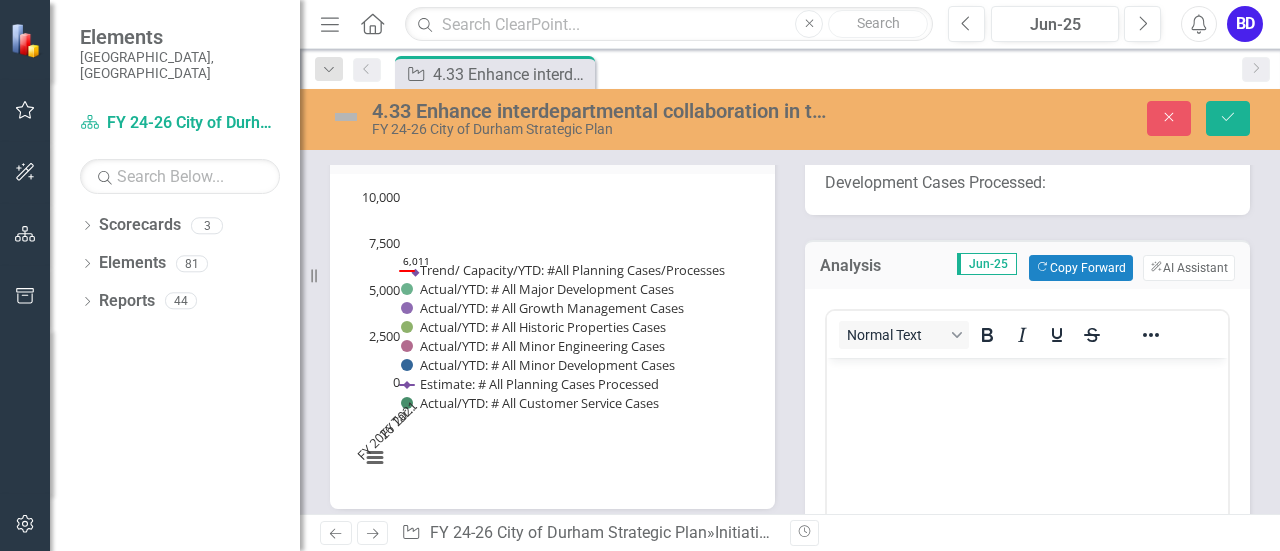 click on "Development Cases Processed:" at bounding box center (1027, 186) 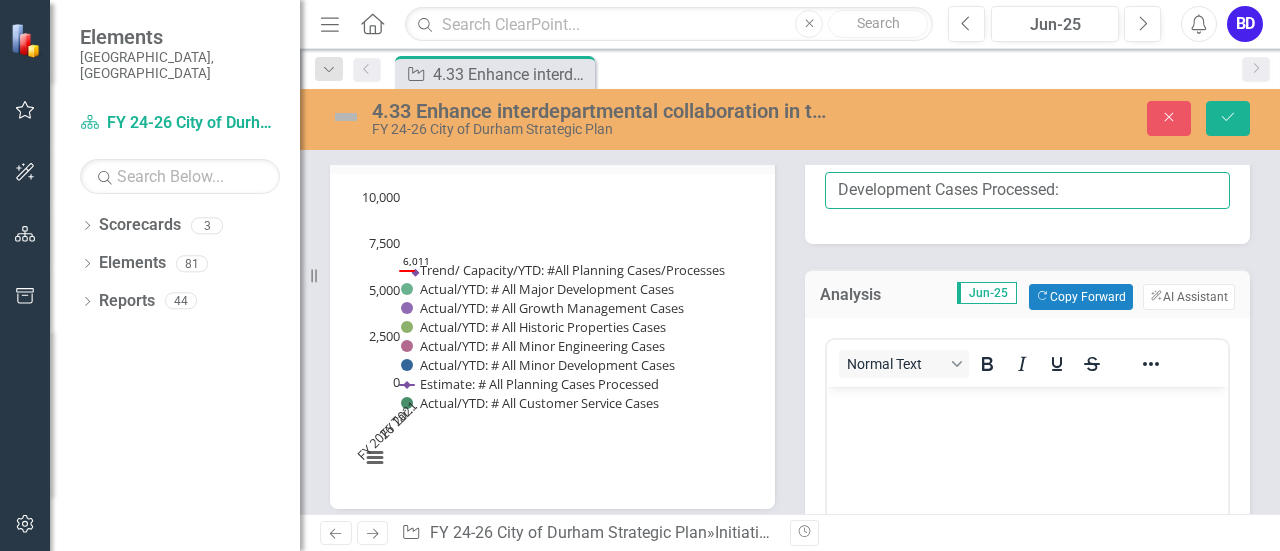 click on "Development Cases Processed:" at bounding box center (1027, 190) 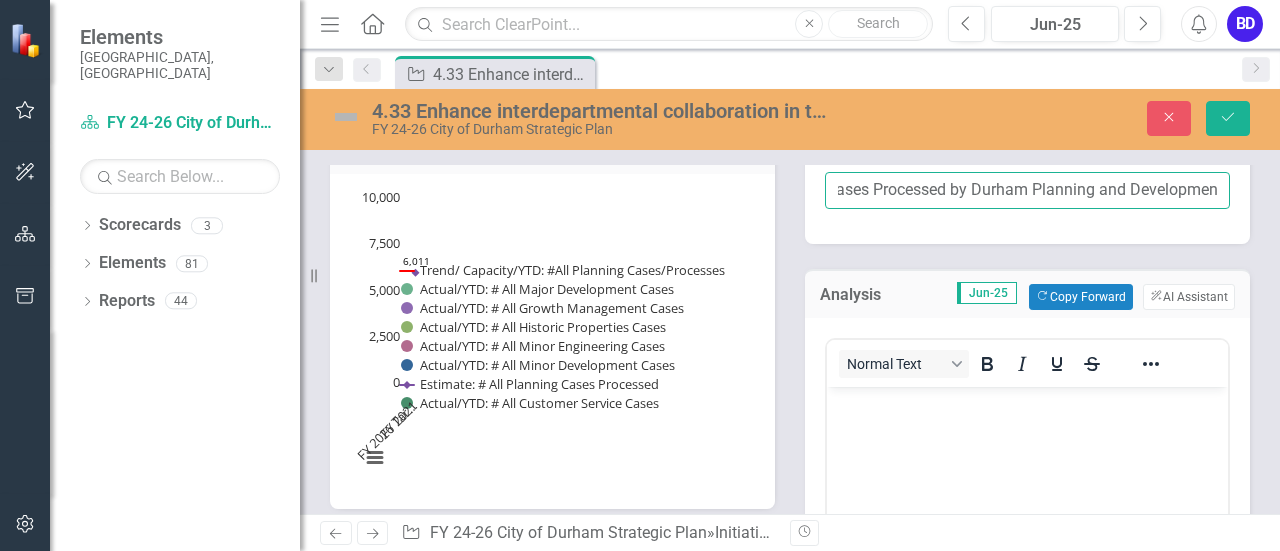 scroll, scrollTop: 0, scrollLeft: 123, axis: horizontal 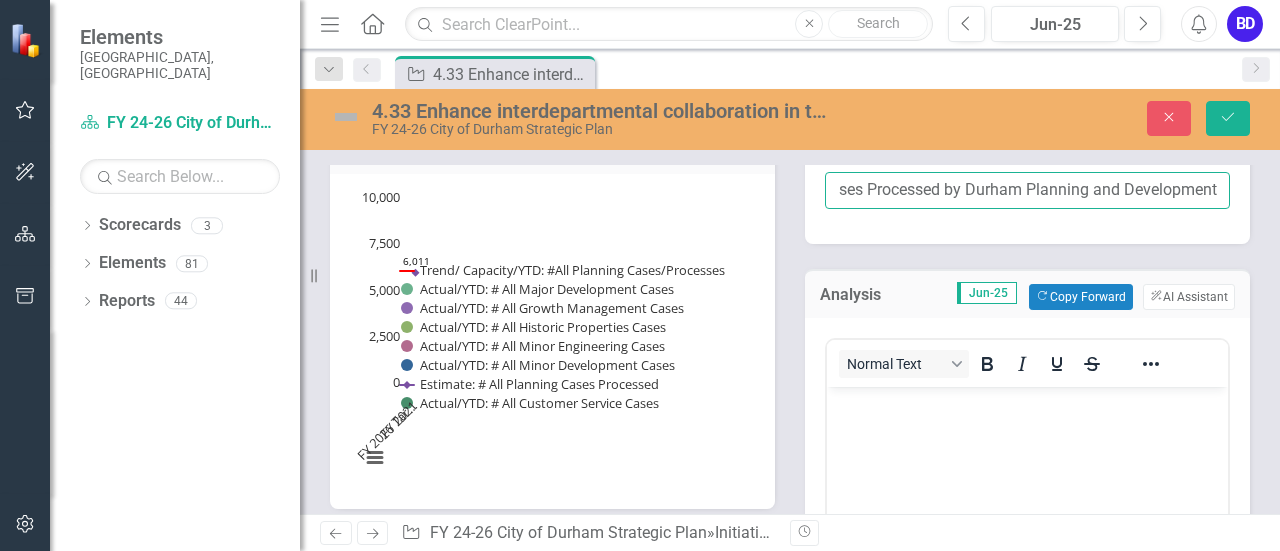 type on "Development Cases Processed by Durham Planning and Development" 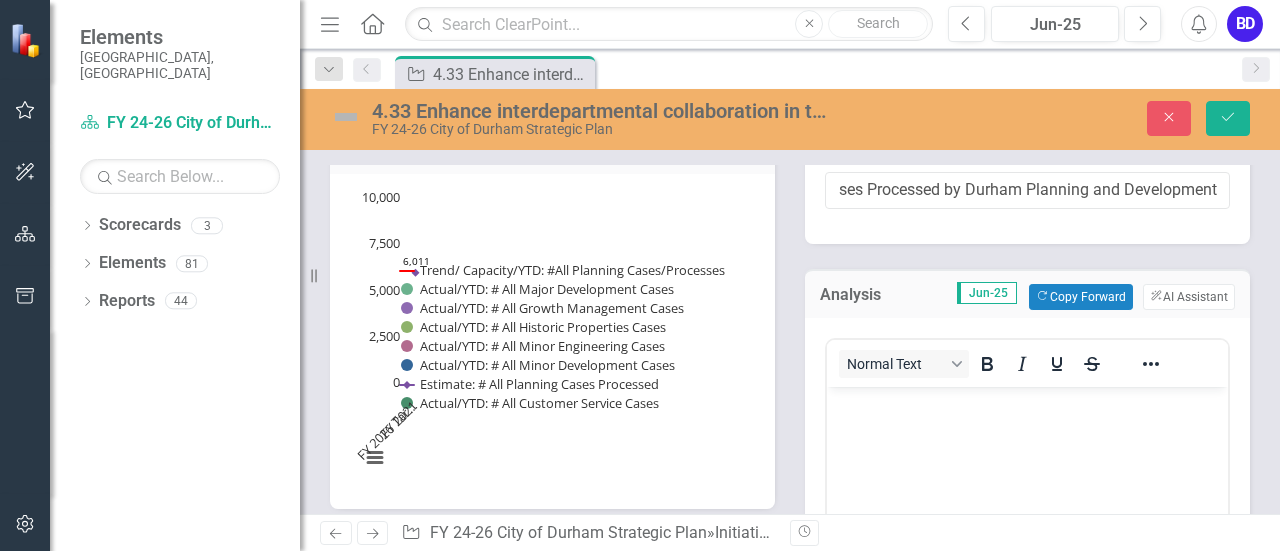click at bounding box center [1027, 536] 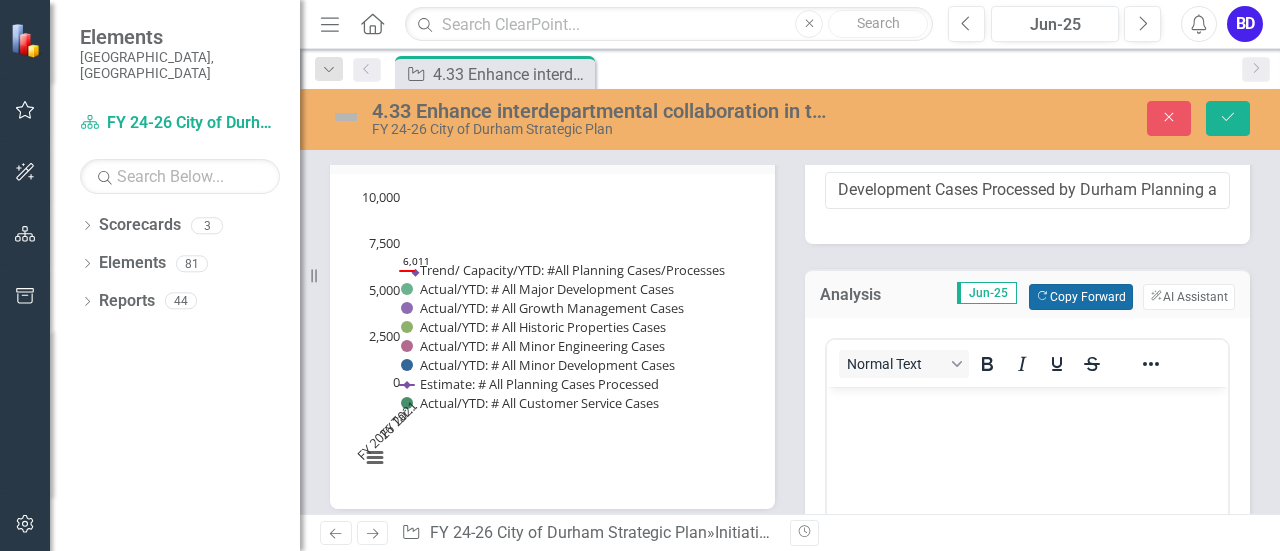 click on "Copy Forward  Copy Forward" at bounding box center (1080, 297) 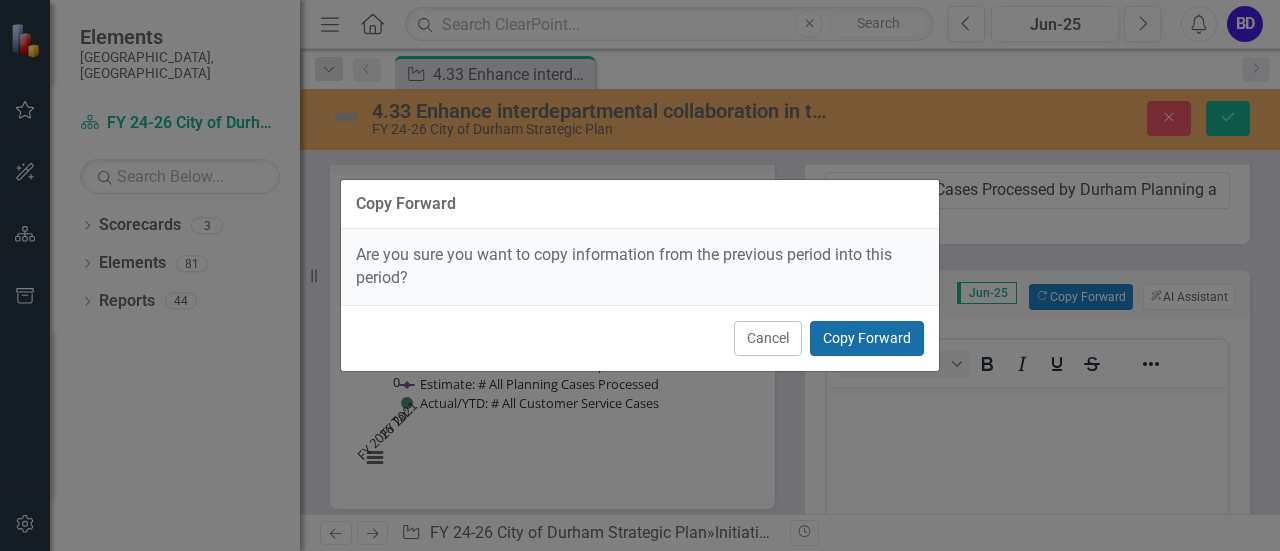 click on "Copy Forward" at bounding box center [867, 338] 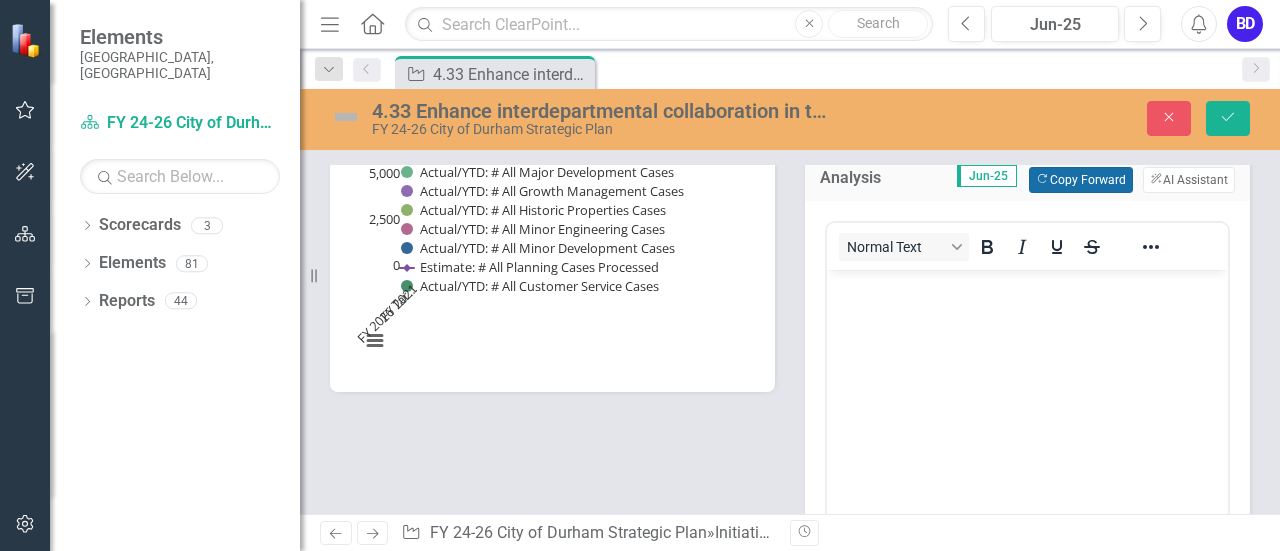 scroll, scrollTop: 1807, scrollLeft: 0, axis: vertical 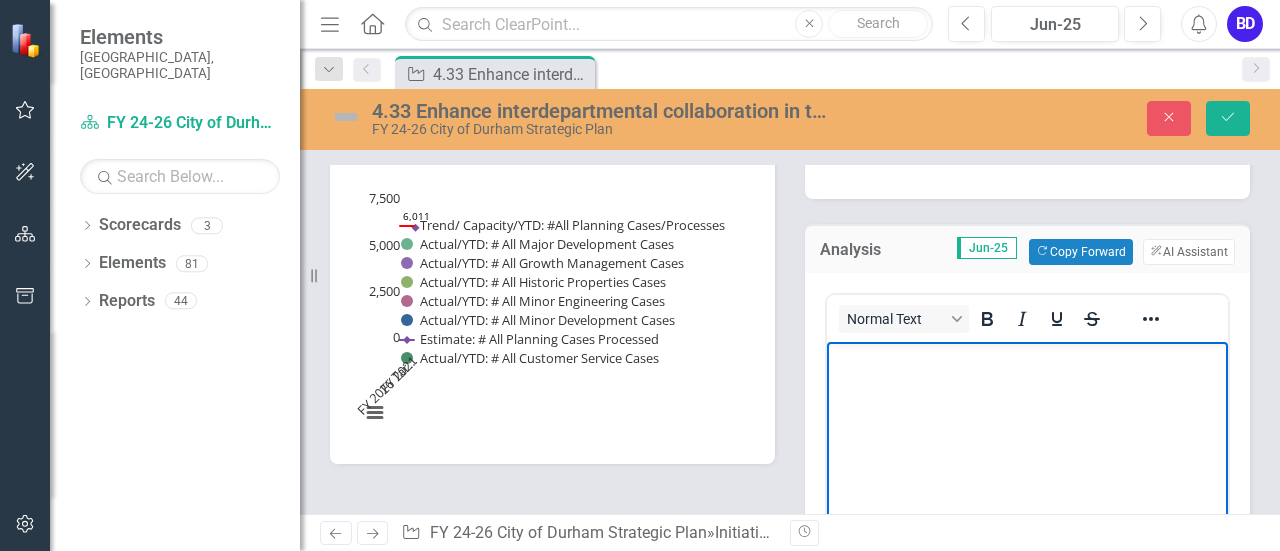 click at bounding box center [1027, 491] 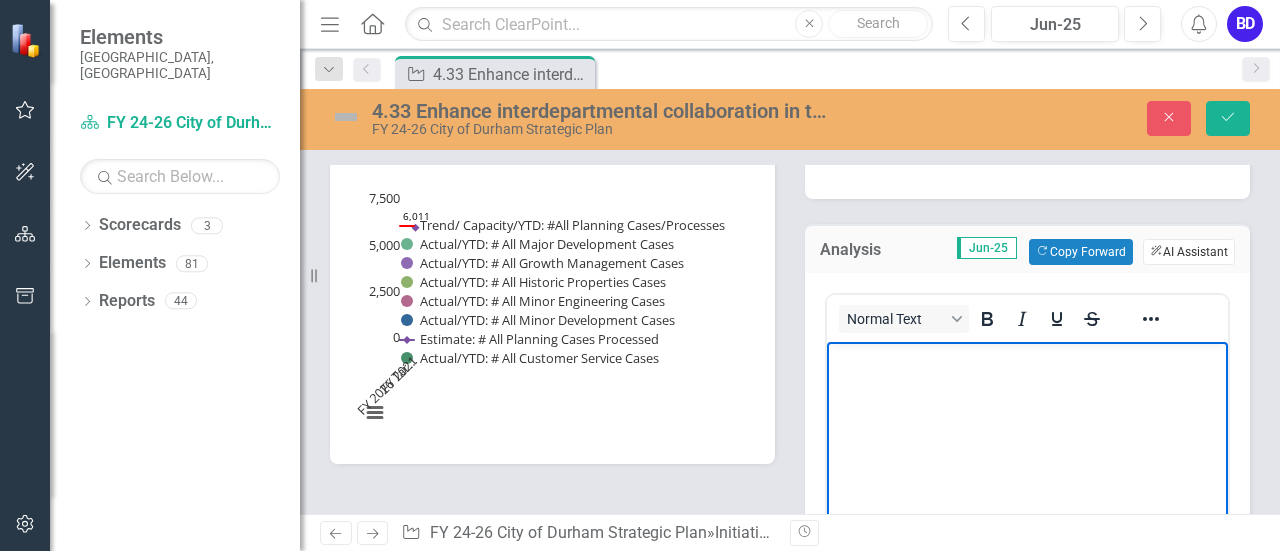 click on "ClearPoint AI  AI Assistant" at bounding box center [1189, 252] 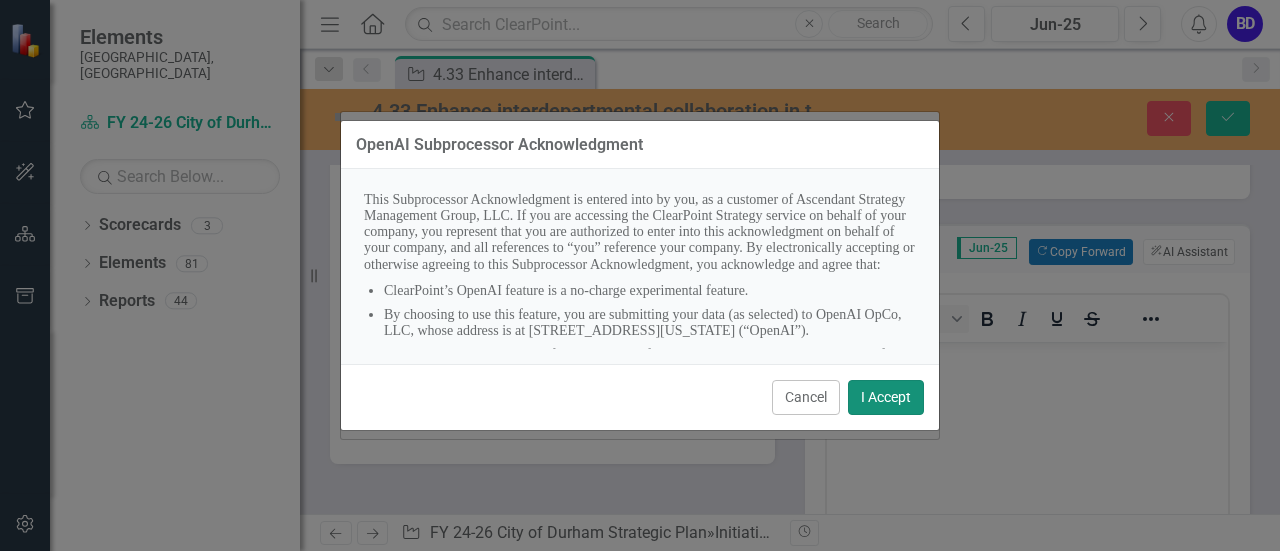 click on "I Accept" at bounding box center (886, 397) 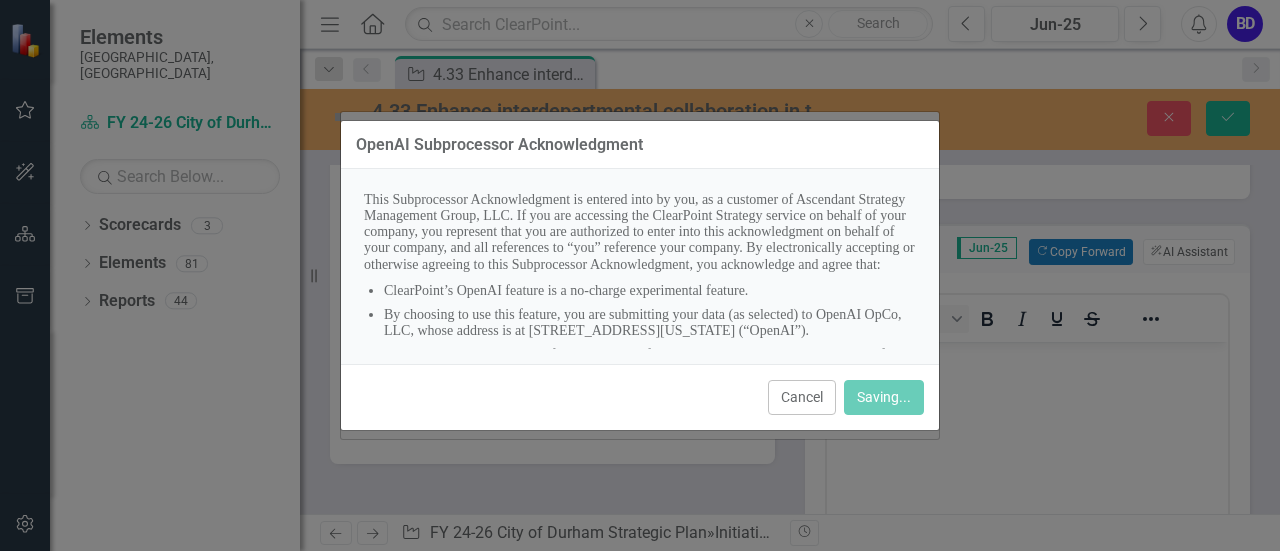 scroll, scrollTop: 1807, scrollLeft: 0, axis: vertical 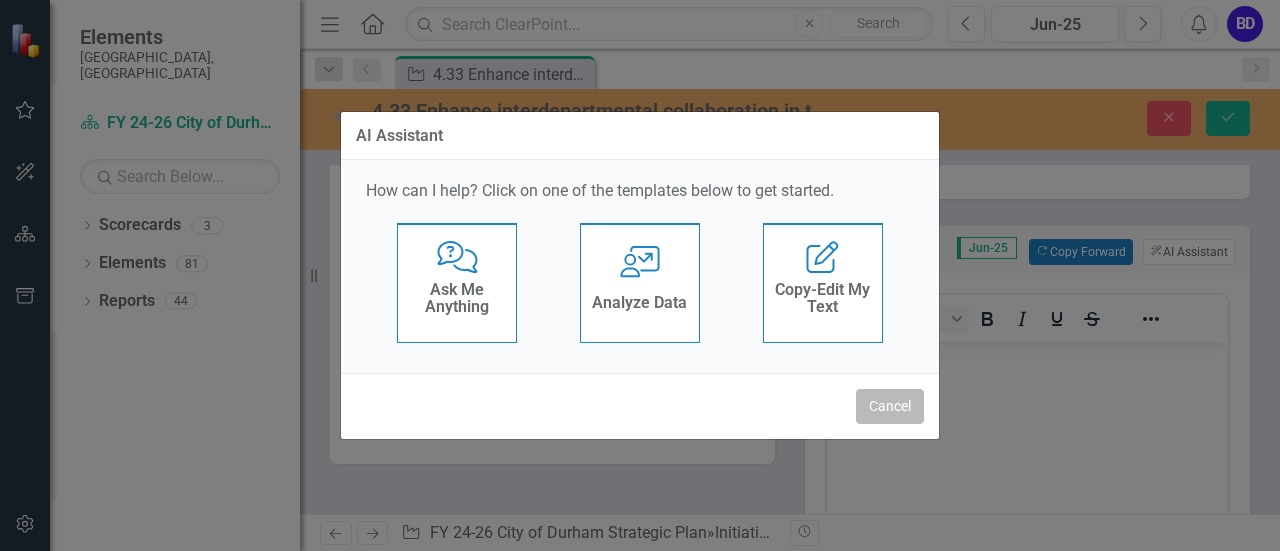 click on "Cancel" at bounding box center (890, 406) 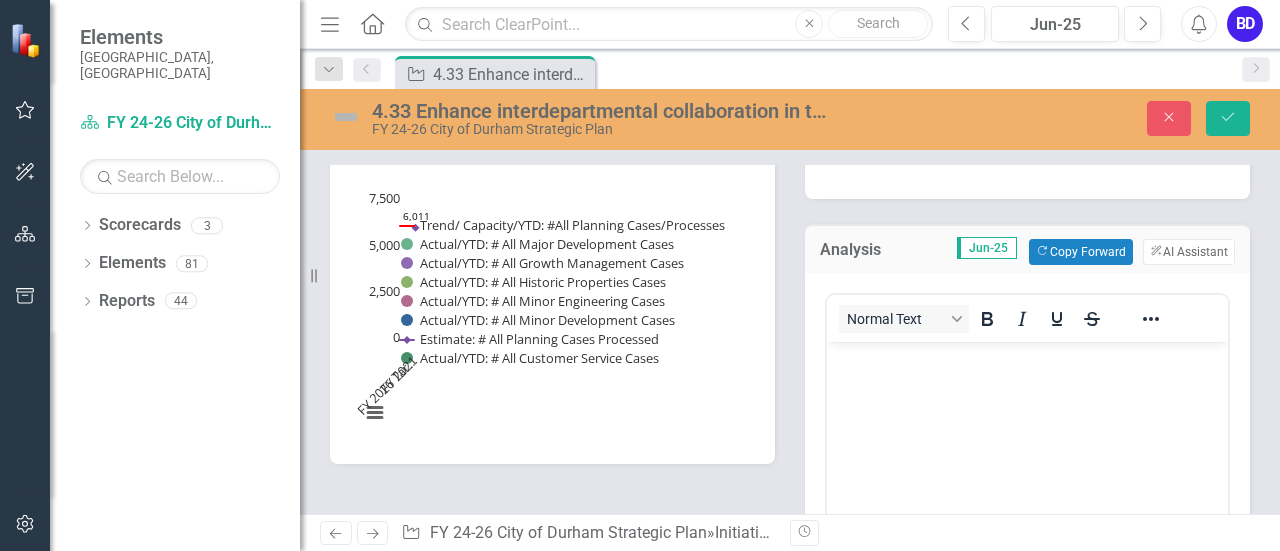 click on "Dropdown Scorecards 3 Dropdown FY 24-26 City of [GEOGRAPHIC_DATA] Strategic Plan Building & Safety Planning & Development Dropdown Elements 81 Dropdown Objective Objectives 15 1.1 Provide Tools and Resources to Promote Small Businesses and Local Entrepreneurs 1.2 Build a Talented, Competitive Workforce 1.3 Partner with business leaders to build a pathway to quality jobs 2.1 Reduce Harm 2.2 Build Trust between Neighbors and Public Safety Providers 2.3 Recruit, Retain and Support Healthy and Engaged Public Safety Employees 3.1 Elevate Community Voices in Local Government and Decision Making 3.2 Make Housing more Affordable 3.3 Expand Resident Access to Digital Resources and Community Programs/Services 4.1 Recruit, Retain and Advance a Diverse and Engaged Workforce 4.2 Embed Equitable Considerations in Programs, Policies and Culture 4.3 Strengthen Interdepartmental Collaboration and Communications 5.1 Advance Carbon Neutrality through the Maintenance and Improvement of Existing Infrastructure  Dropdown Measure Measures 24" at bounding box center [175, 380] 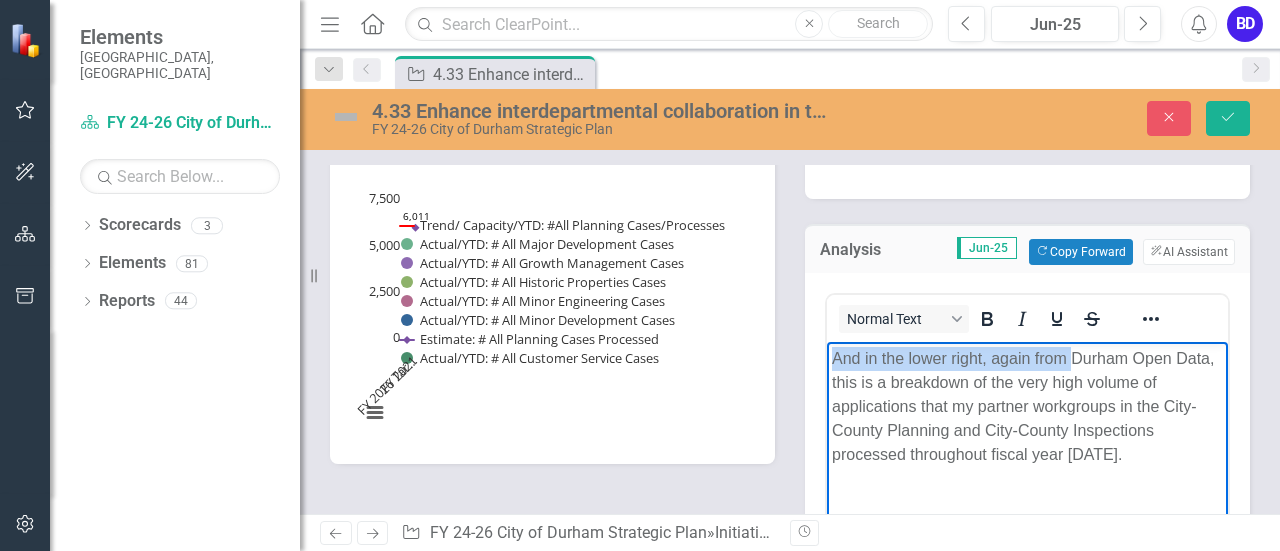 drag, startPoint x: 1072, startPoint y: 356, endPoint x: 784, endPoint y: 355, distance: 288.00174 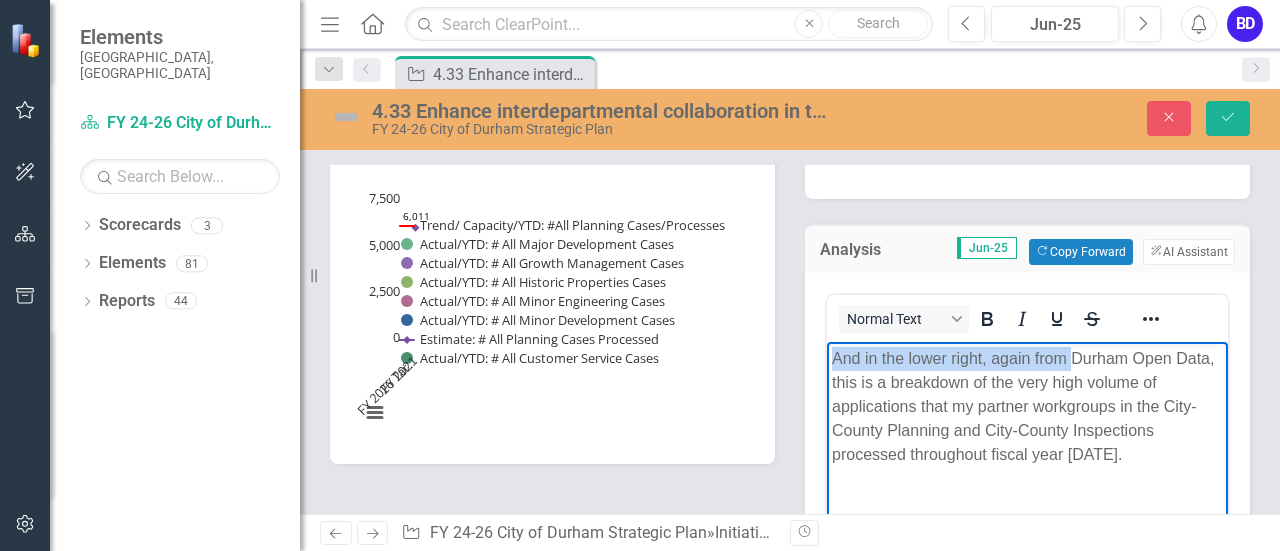 type 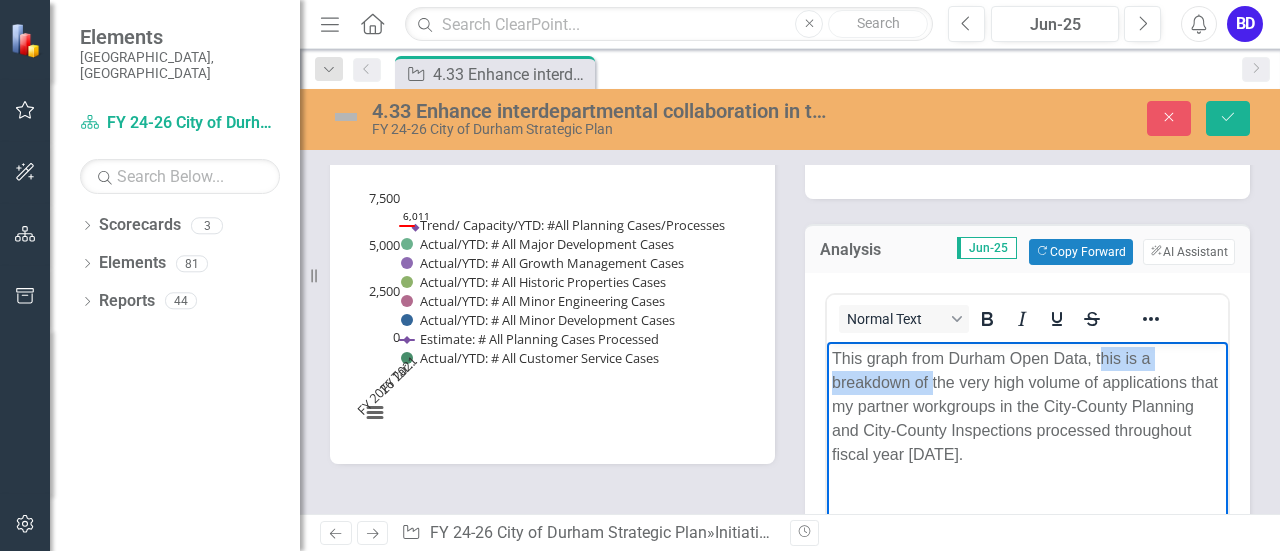 drag, startPoint x: 932, startPoint y: 384, endPoint x: 1098, endPoint y: 354, distance: 168.68906 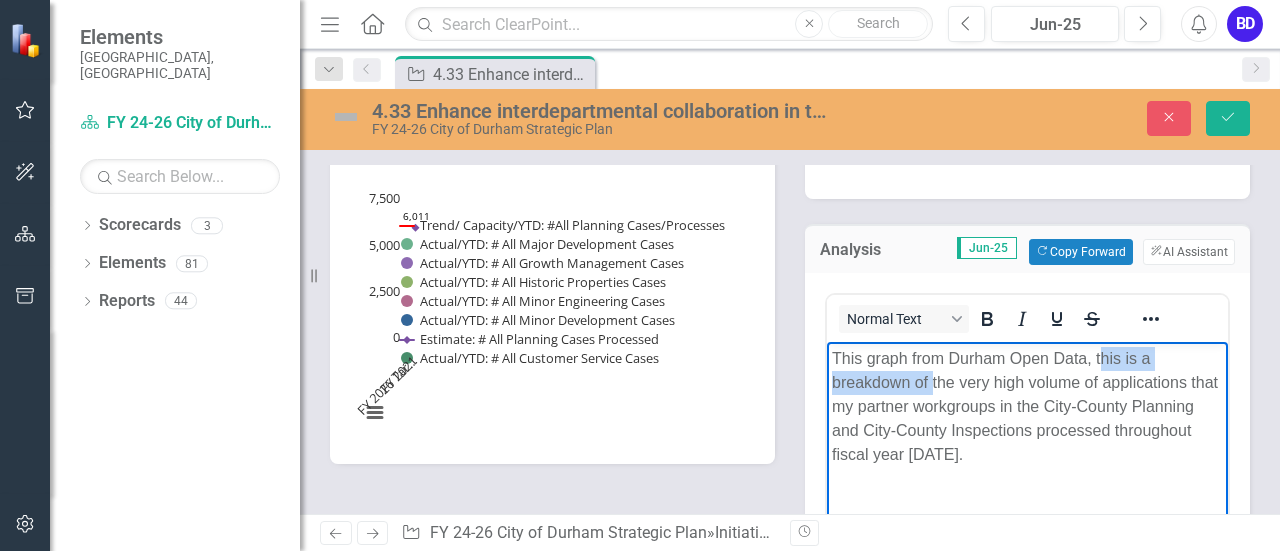 click on "This graph from Durham Open Data, this is a breakdown of the very high volume of applications that my partner workgroups in the City-County Planning and City-County Inspections processed throughout fiscal year [DATE]." at bounding box center [1027, 406] 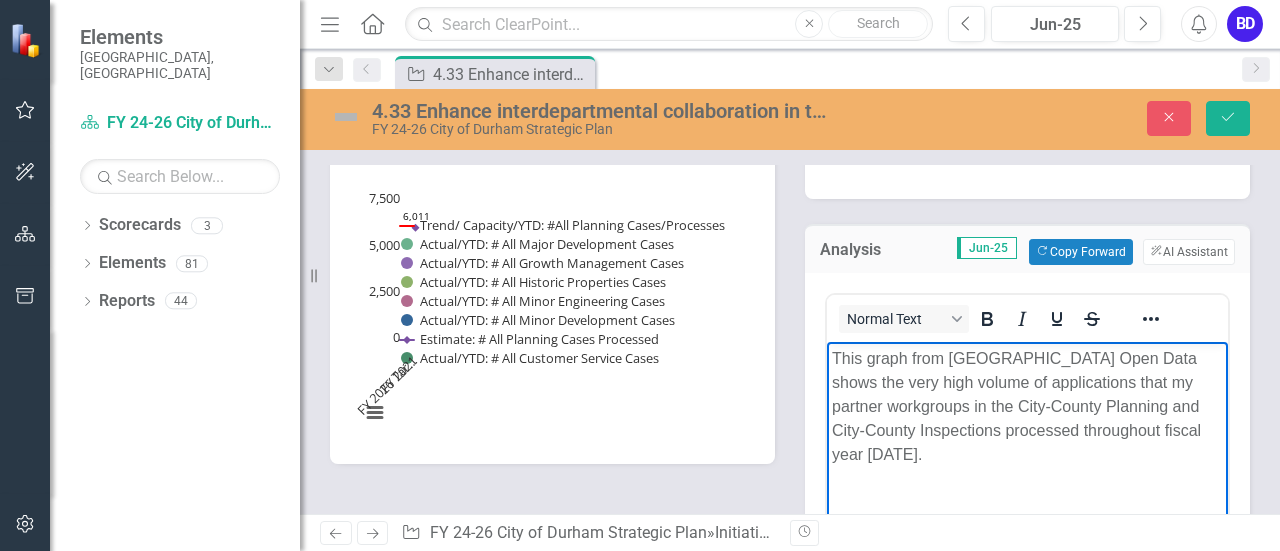 click on "This graph from [GEOGRAPHIC_DATA] Open Data shows the very high volume of applications that my partner workgroups in the City-County Planning and City-County Inspections processed throughout fiscal year [DATE]." at bounding box center [1027, 406] 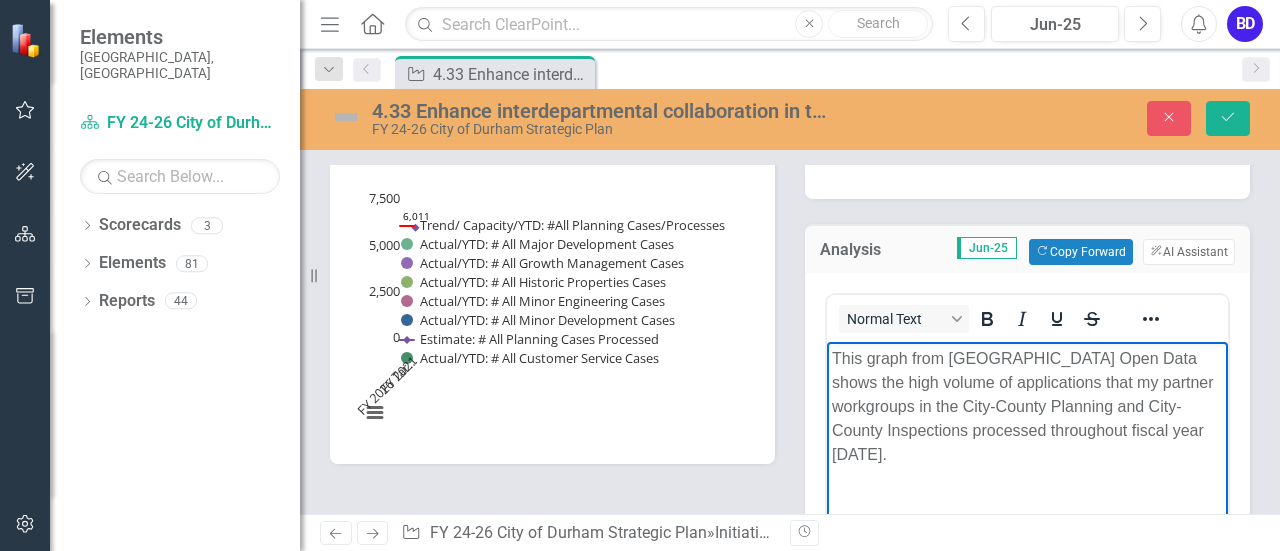 click on "This graph from [GEOGRAPHIC_DATA] Open Data shows the high volume of applications that my partner workgroups in the City-County Planning and City-County Inspections processed throughout fiscal year [DATE]." at bounding box center [1027, 406] 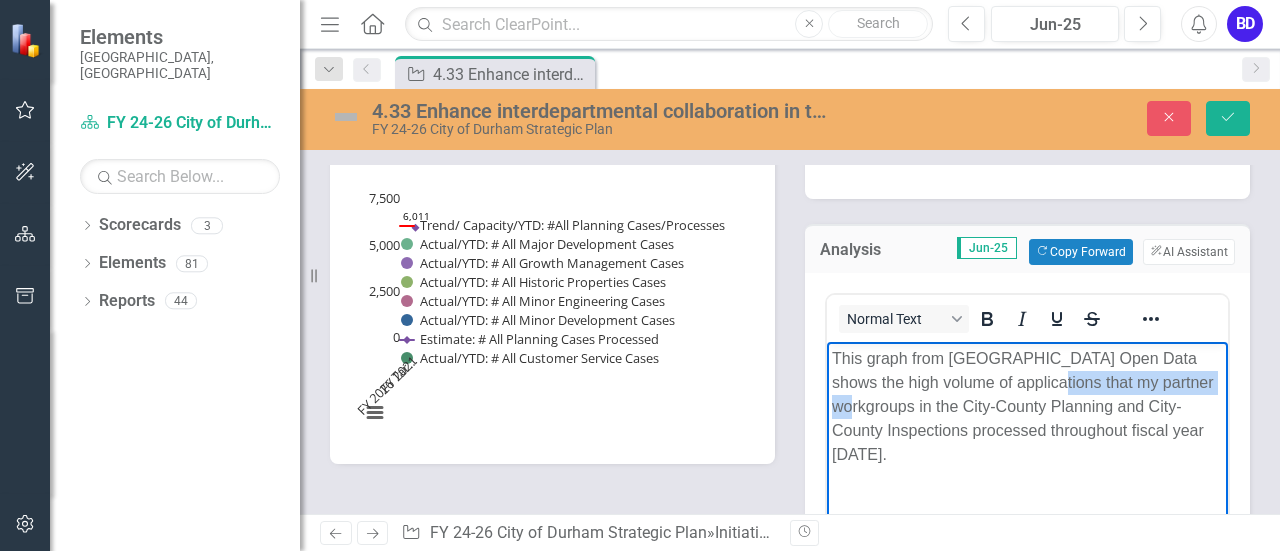 drag, startPoint x: 1209, startPoint y: 384, endPoint x: 1027, endPoint y: 381, distance: 182.02472 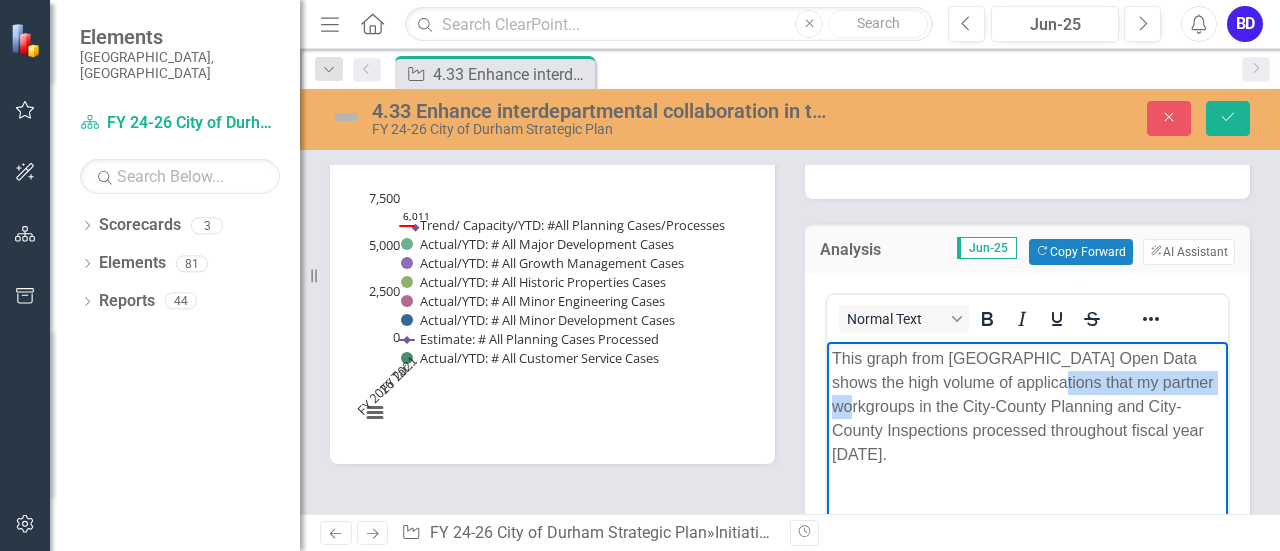 click on "This graph from [GEOGRAPHIC_DATA] Open Data shows the high volume of applications that my partner workgroups in the City-County Planning and City-County Inspections processed throughout fiscal year [DATE]." at bounding box center [1027, 406] 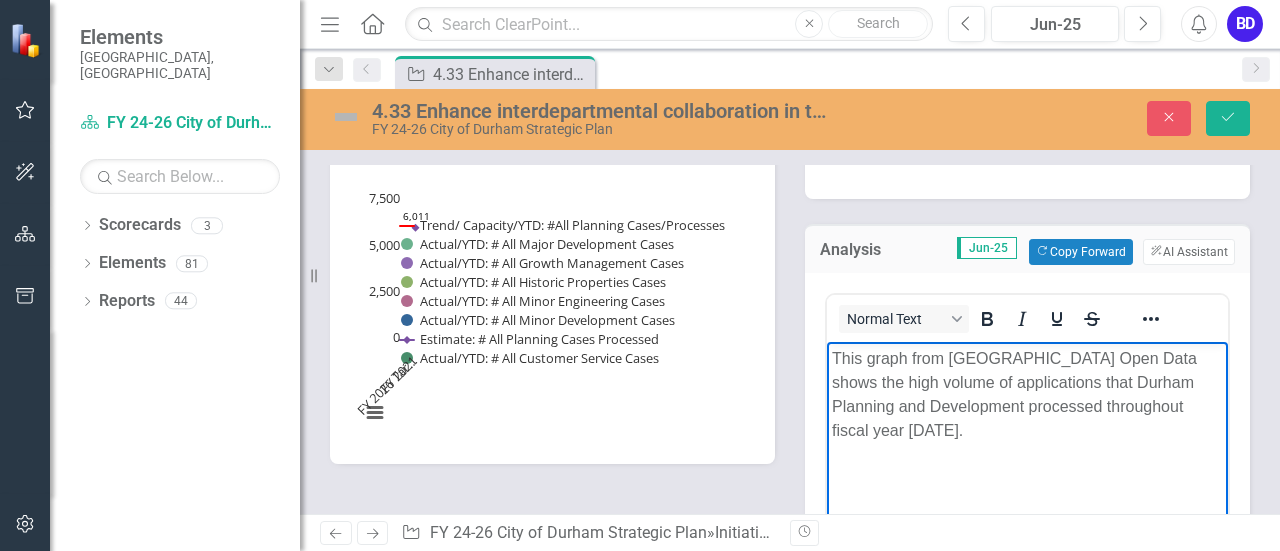 click on "This graph from [GEOGRAPHIC_DATA] Open Data shows the high volume of applications that Durham Planning and Development processed throughout fiscal year [DATE]." at bounding box center [1027, 394] 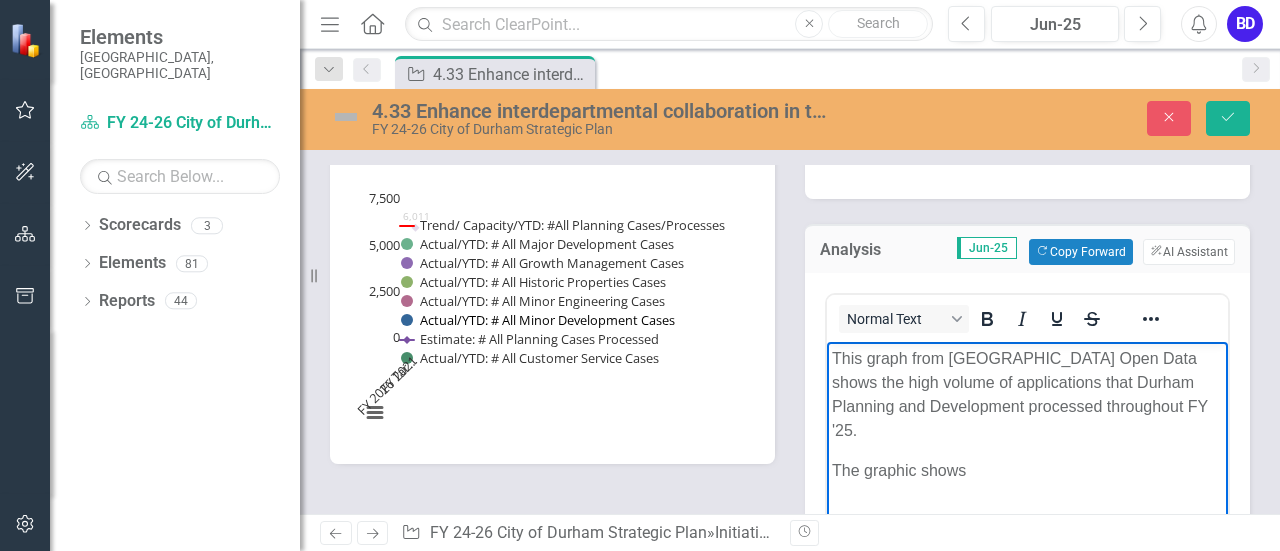 click at bounding box center [539, 320] 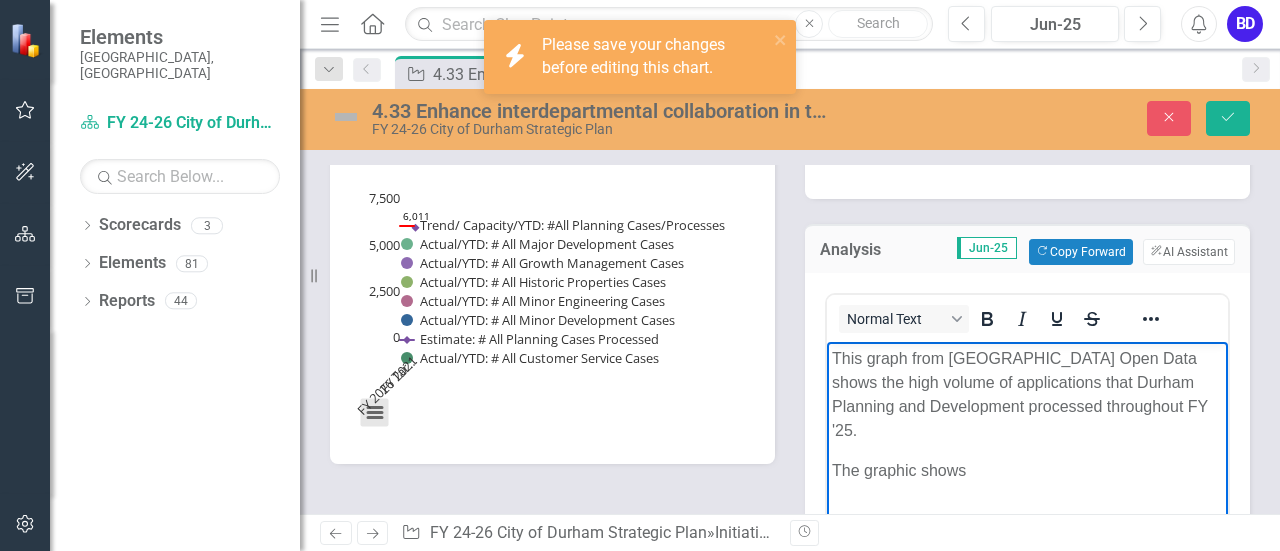 click at bounding box center (375, 413) 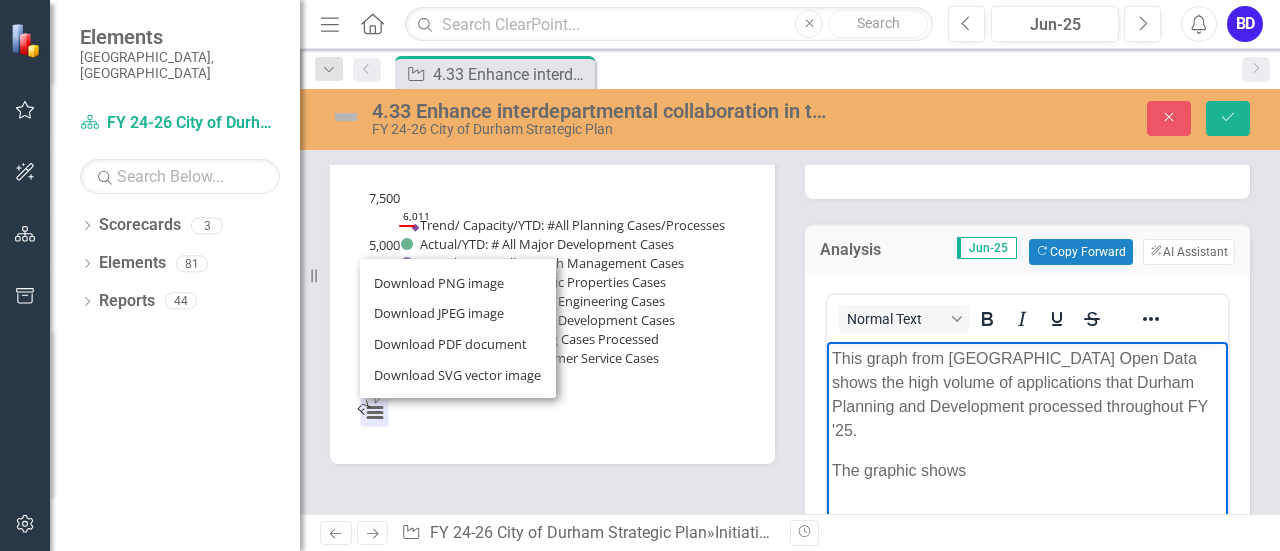 click on "Chart Combination chart with 8 data series. The chart has 1 X axis displaying categories.  The chart has 1 Y axis displaying values. Data ranges from 0 to 7674. Created with Highcharts 11.4.8 Chart context menu 6,011 ​ 6,011 Trend/ Capacity/YTD: #All Planning Cases/Processes Actual/YTD: # All Major Development Cases Actual/YTD: # All Growth Management Cases Actual/YTD: # All Historic Properties Cases Actual/YTD: # All Minor Engineering Cases Actual/YTD: # All Minor Development Cases Estimate: # All Planning Cases Processed Actual/YTD: # All Customer Service Cases FY 2021 FY 2026 Target FY 2026 Tar… 0 2,500 5,000 7,500 10,000 Download PNG image Download JPEG image Download PDF document Download SVG vector image End of interactive chart." at bounding box center (552, 296) 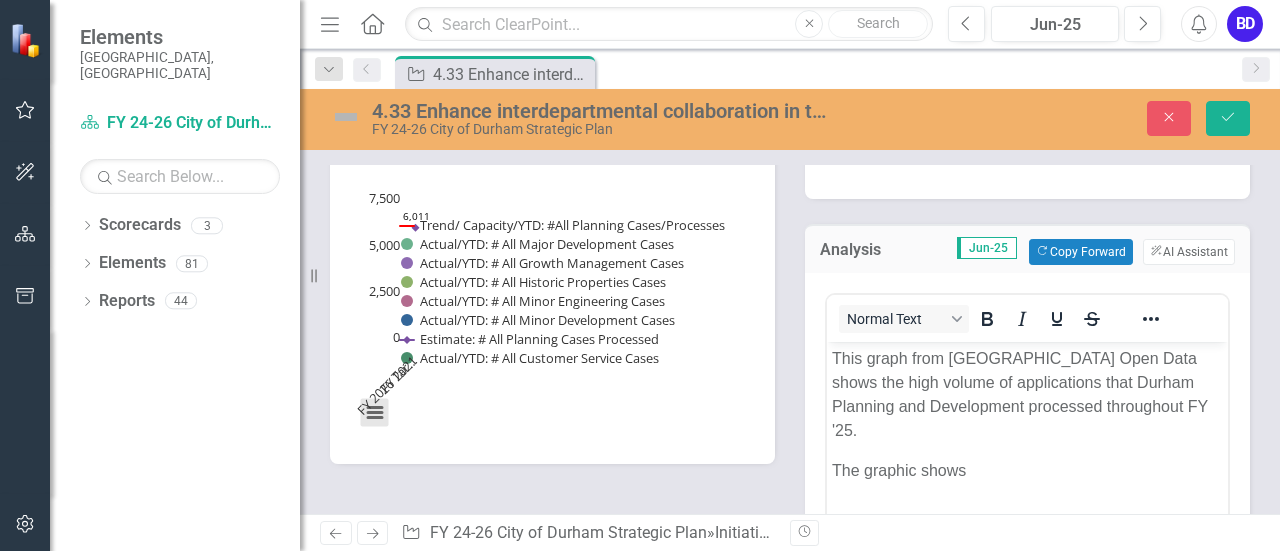 click at bounding box center (375, 413) 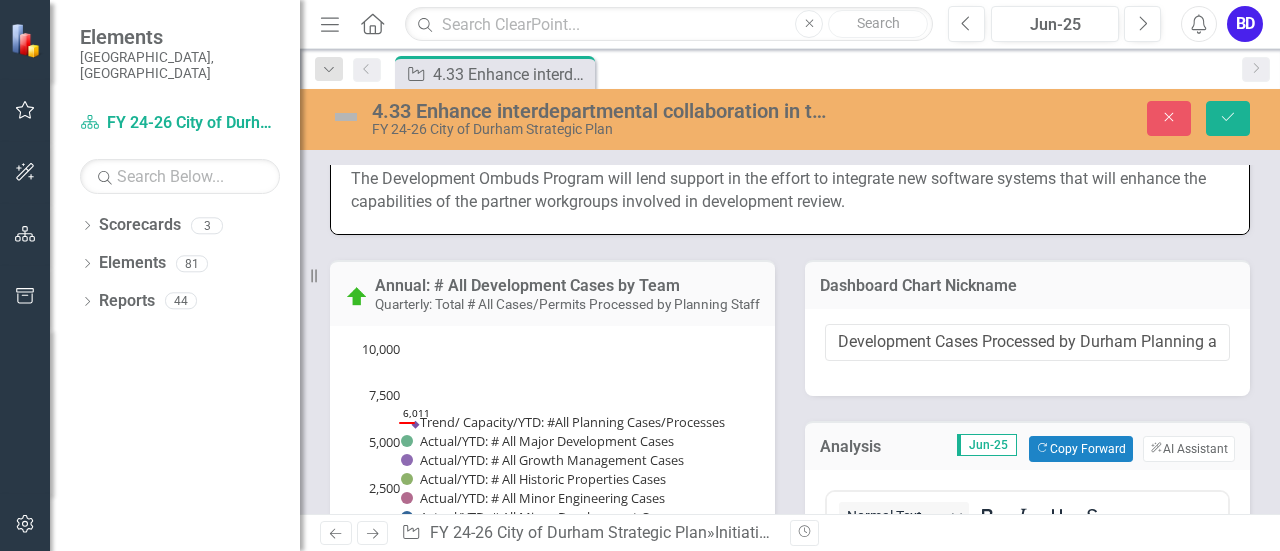 scroll, scrollTop: 1586, scrollLeft: 0, axis: vertical 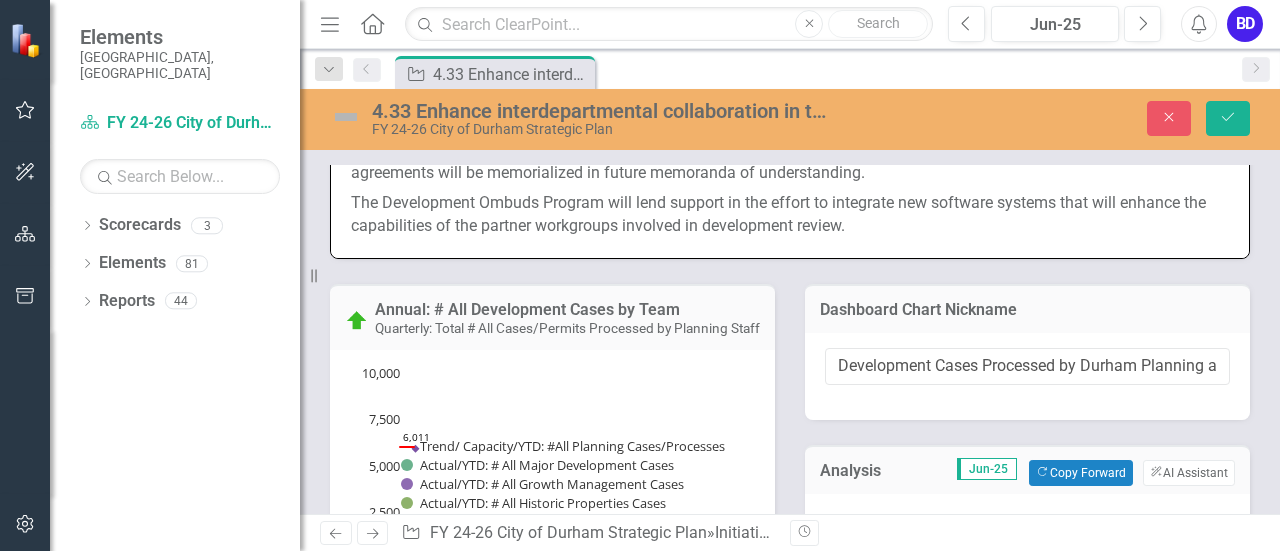click on "Annual: # All Development Cases by Team Quarterly: Total # All Cases/Permits Processed by Planning Staff" at bounding box center (567, 318) 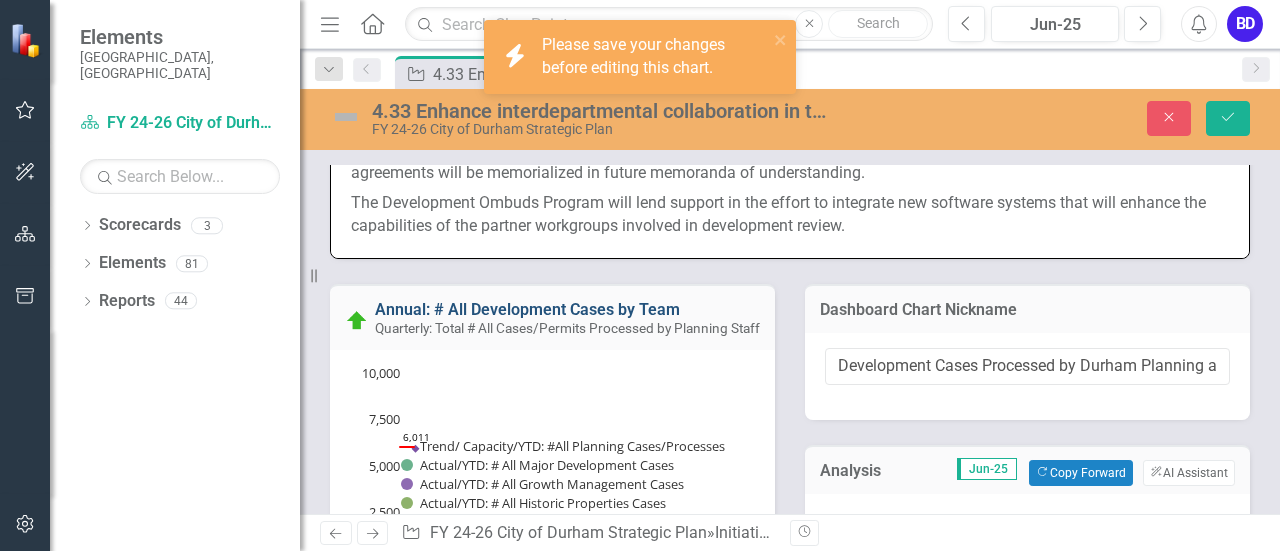 click on "Annual: # All Development Cases by Team" at bounding box center [527, 309] 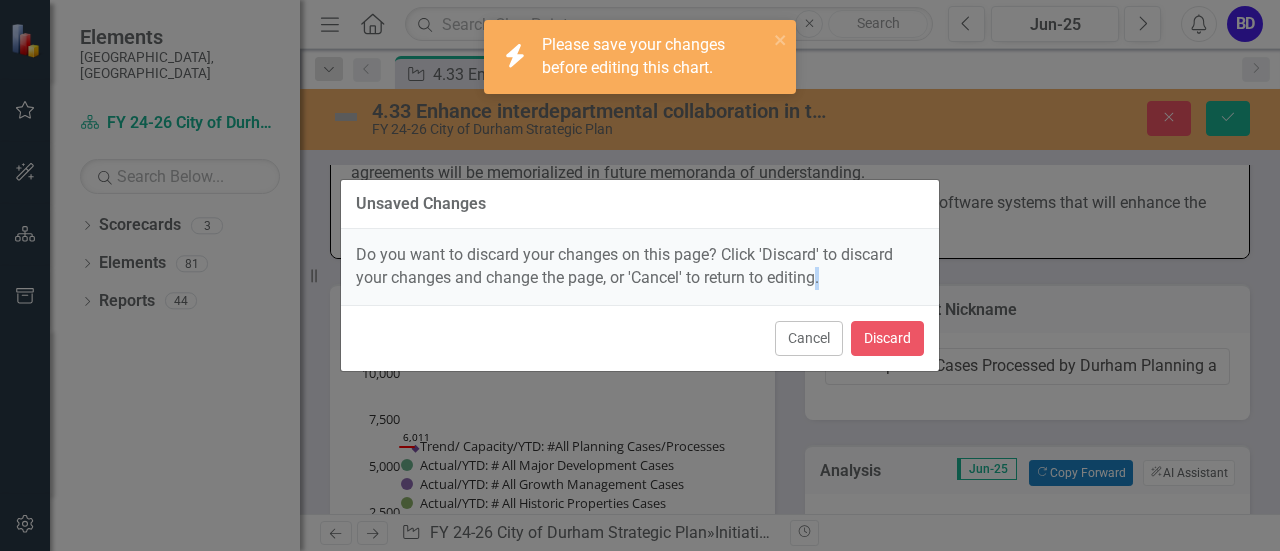 click on "Cancel Discard" at bounding box center (640, 338) 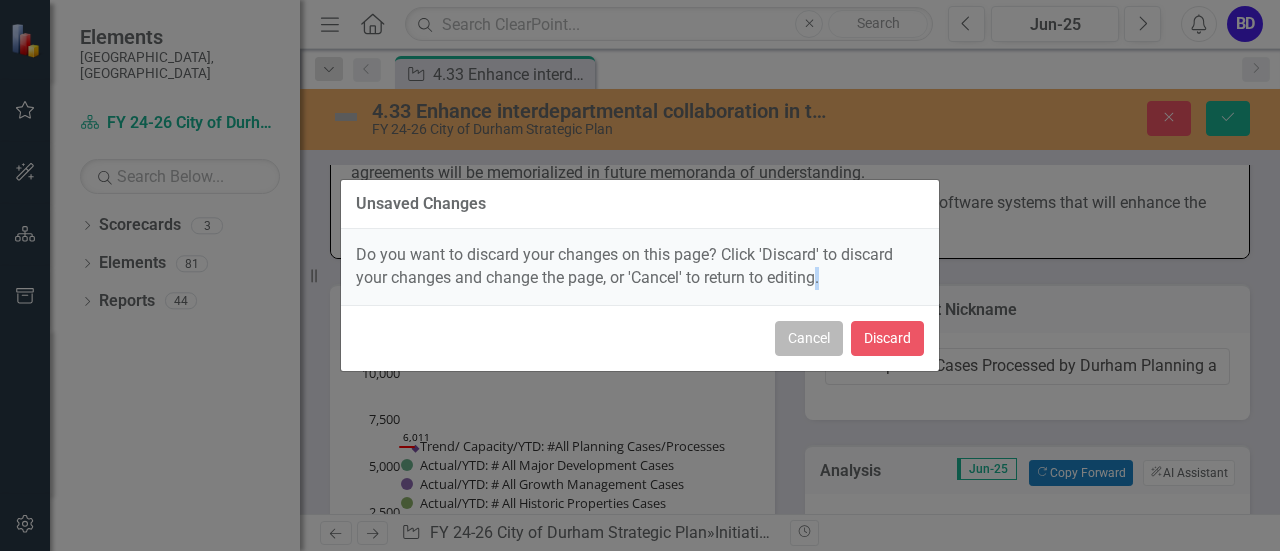 click on "Cancel" at bounding box center (809, 338) 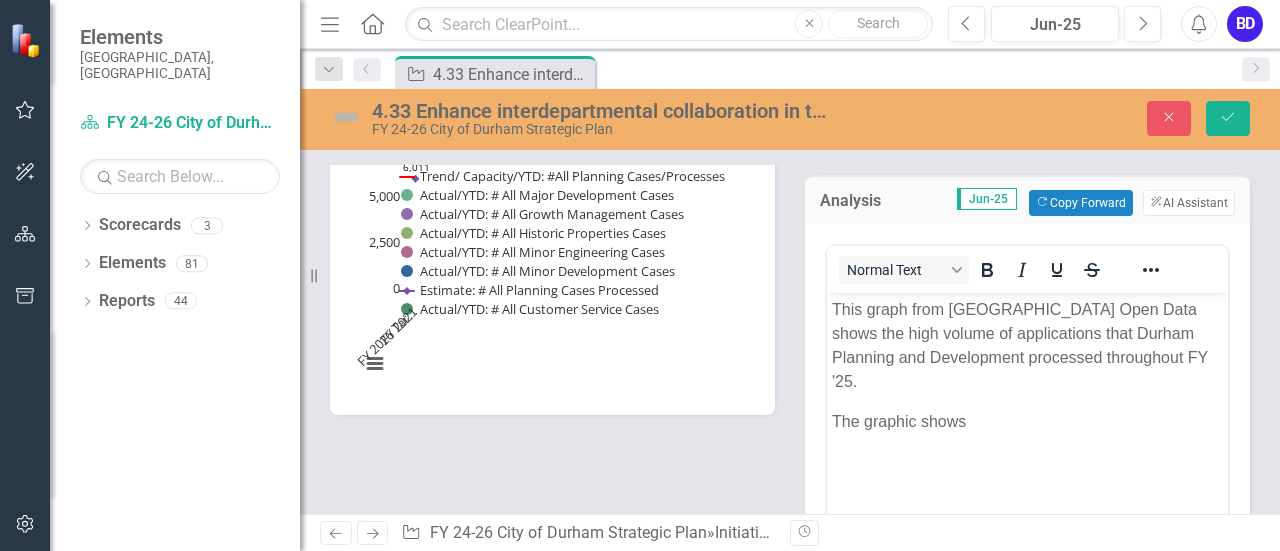 scroll, scrollTop: 1945, scrollLeft: 0, axis: vertical 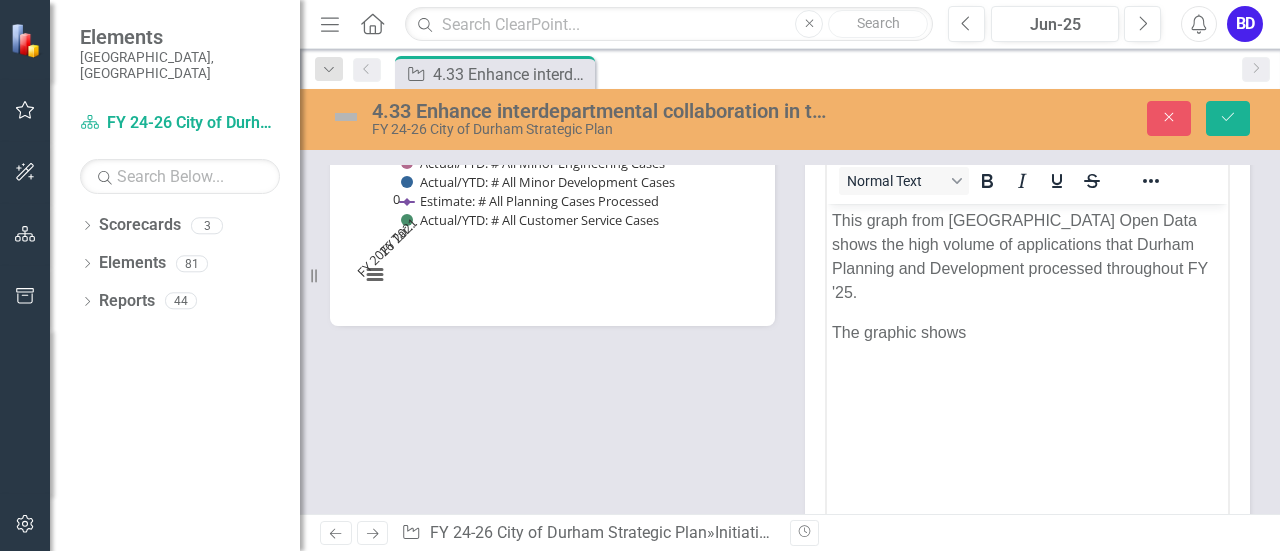 click on "This graph from [GEOGRAPHIC_DATA] Open Data shows the high volume of applications that Durham Planning and Development processed throughout FY '25. The graphic shows" at bounding box center (1027, 353) 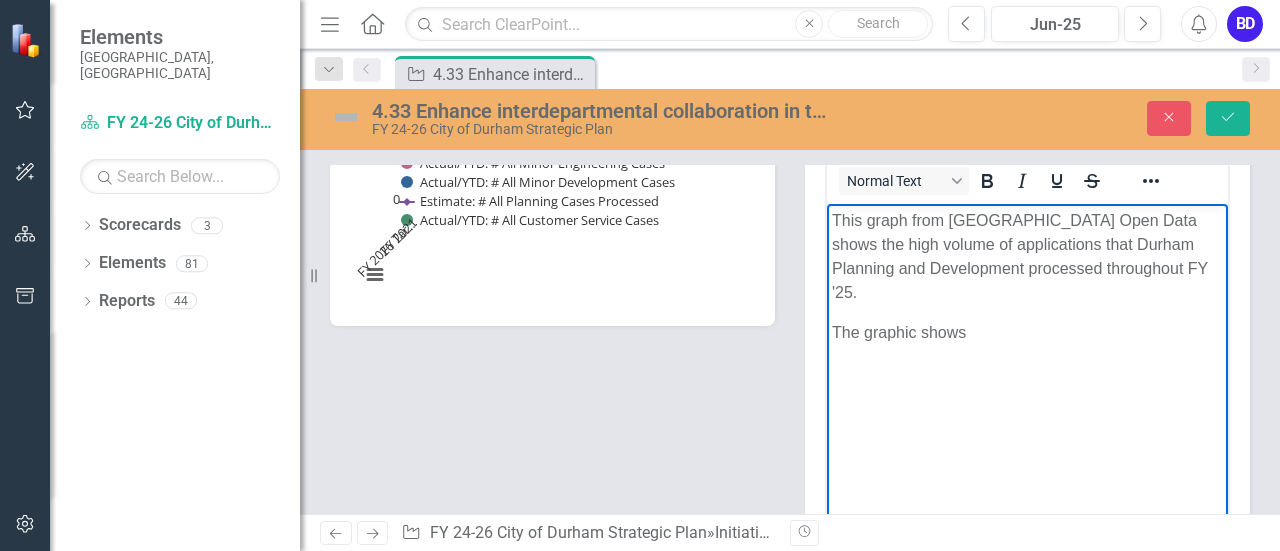 click on "The graphic shows" at bounding box center [1027, 332] 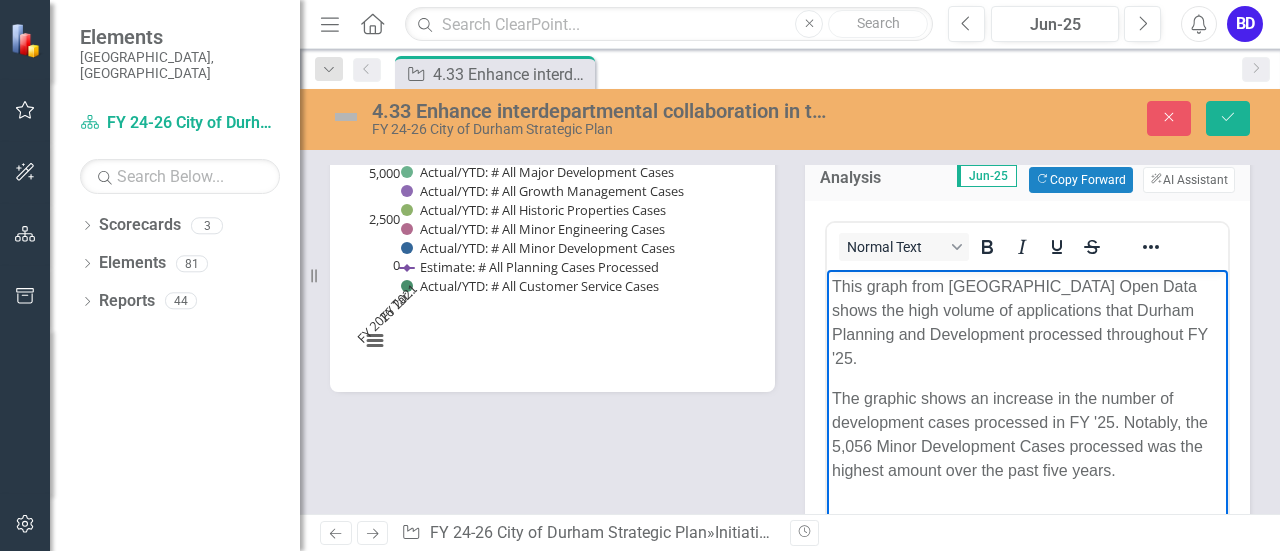 scroll, scrollTop: 1849, scrollLeft: 0, axis: vertical 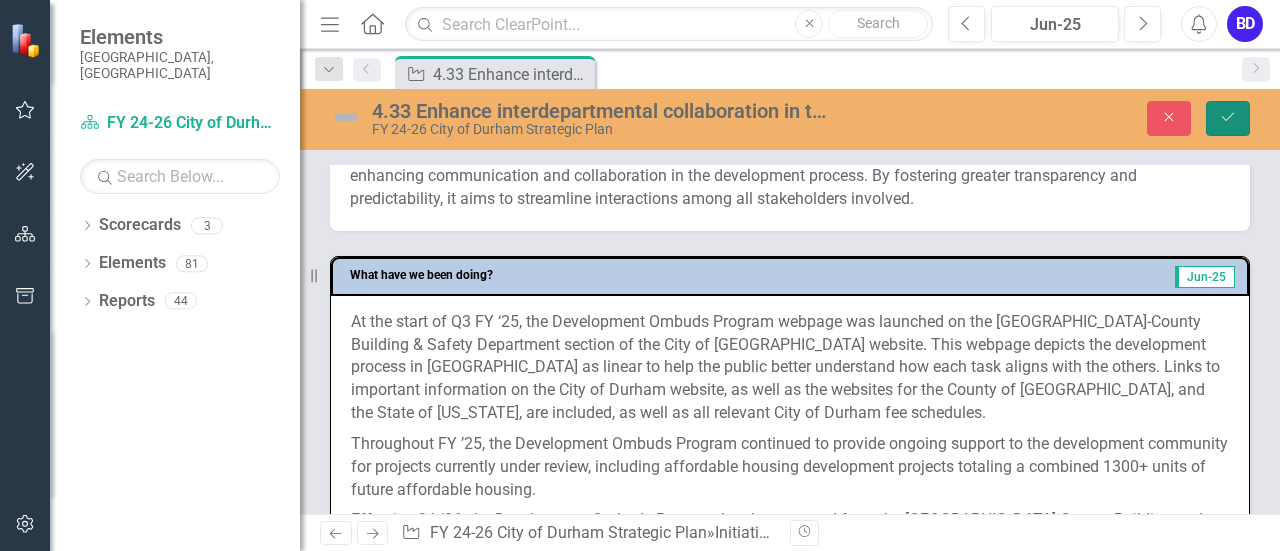 click on "Save" 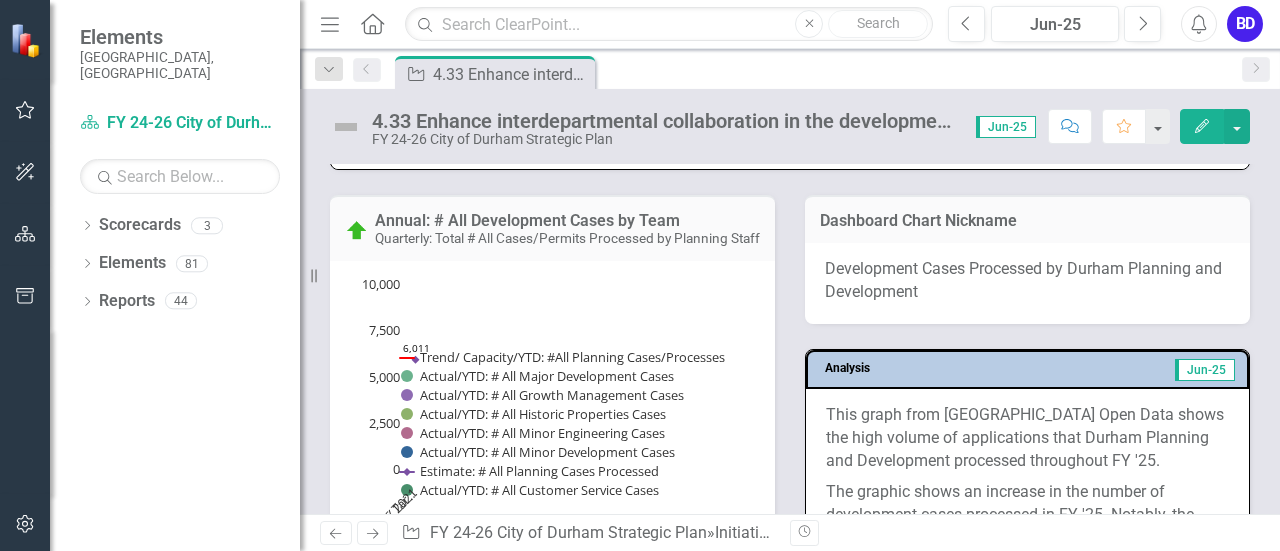 scroll, scrollTop: 1696, scrollLeft: 0, axis: vertical 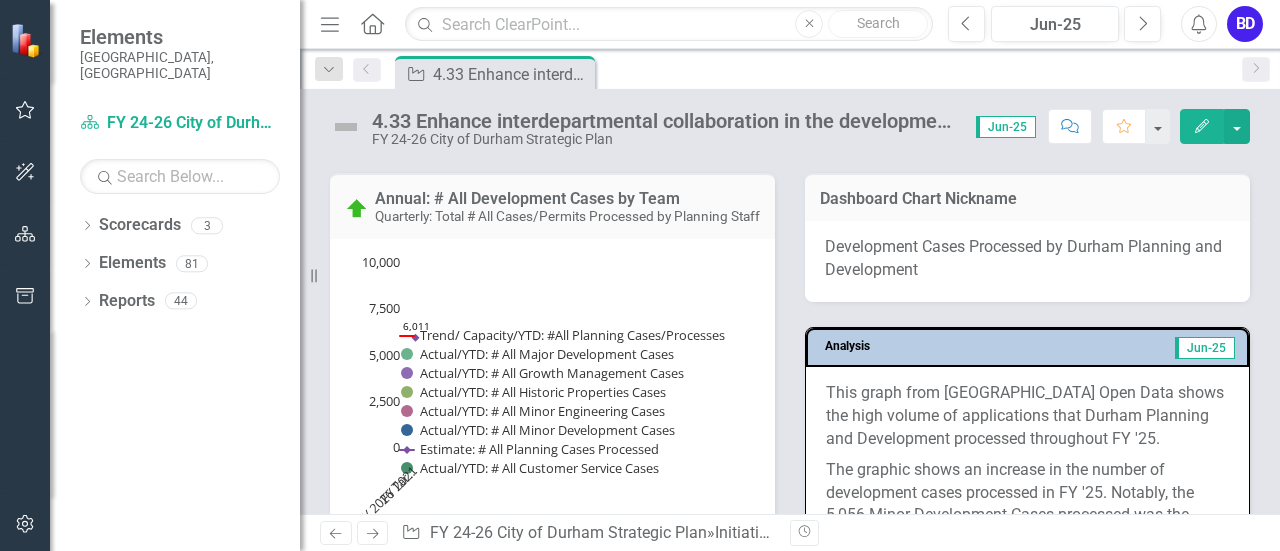 click on "Annual: # All Development Cases by Team Quarterly: Total # All Cases/Permits Processed by Planning Staff" at bounding box center (567, 207) 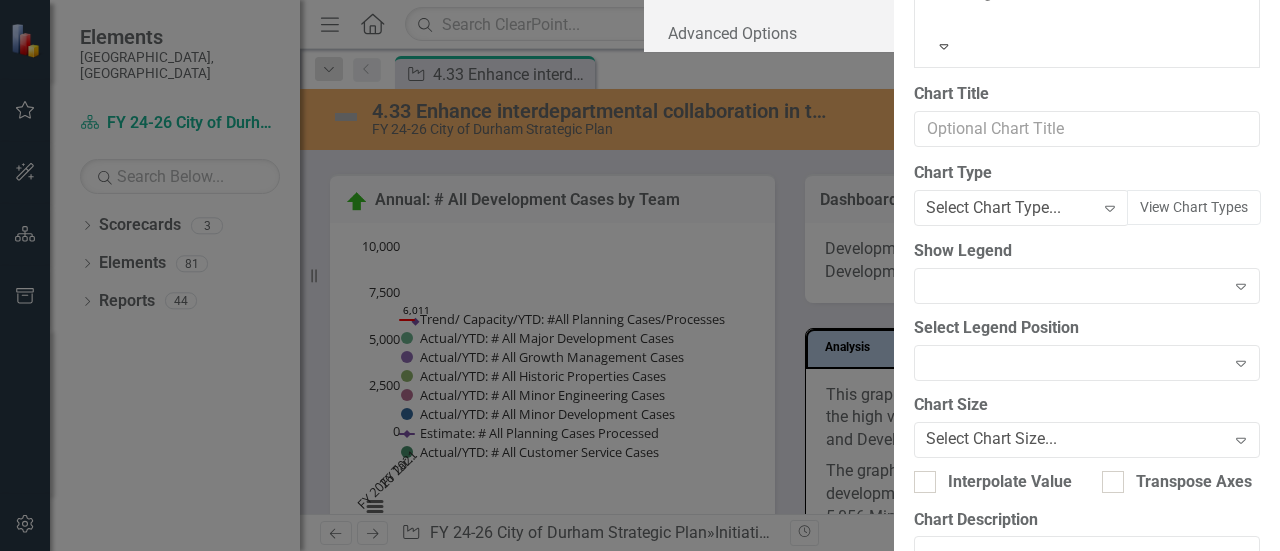 type on "Annual: # All Development Cases by Team" 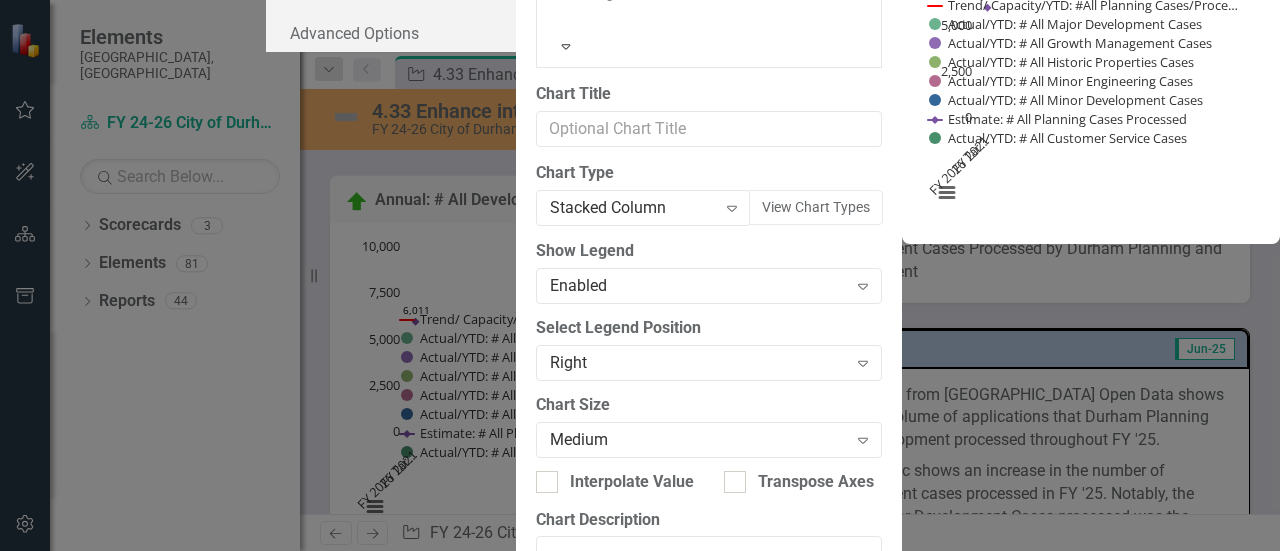 click on "Recalculate Refresh Preview" at bounding box center (956, -103) 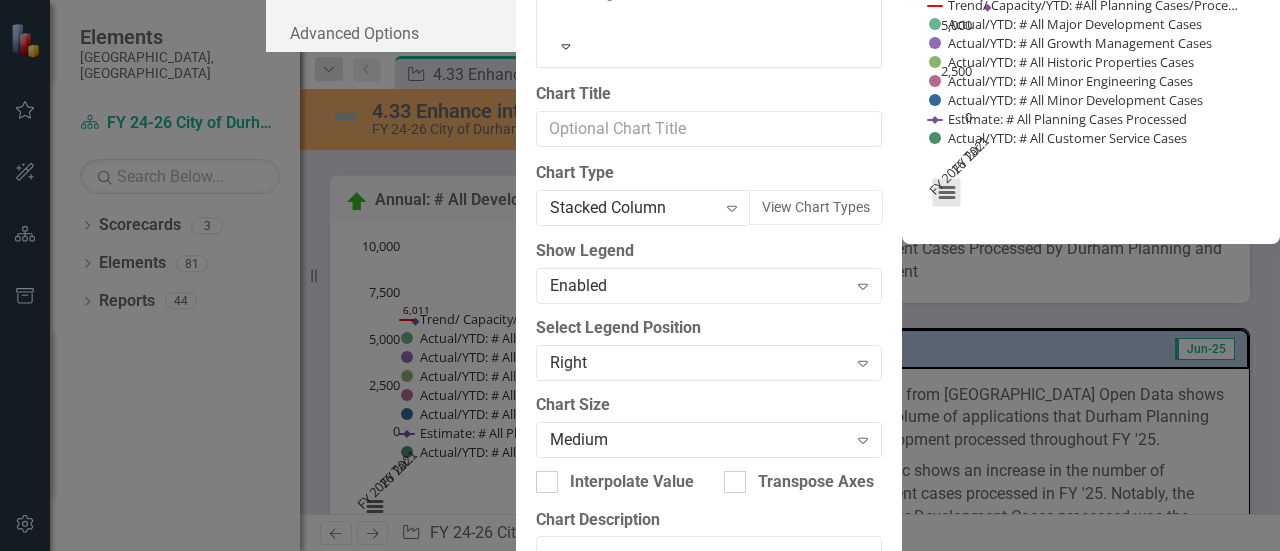 click at bounding box center [947, 193] 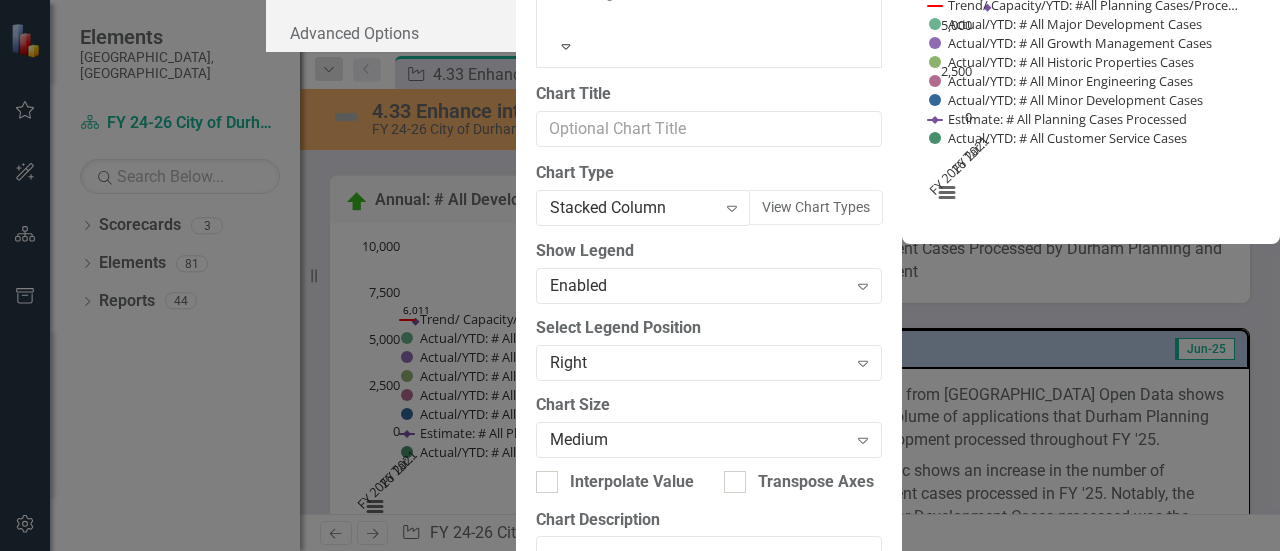 scroll, scrollTop: 329, scrollLeft: 0, axis: vertical 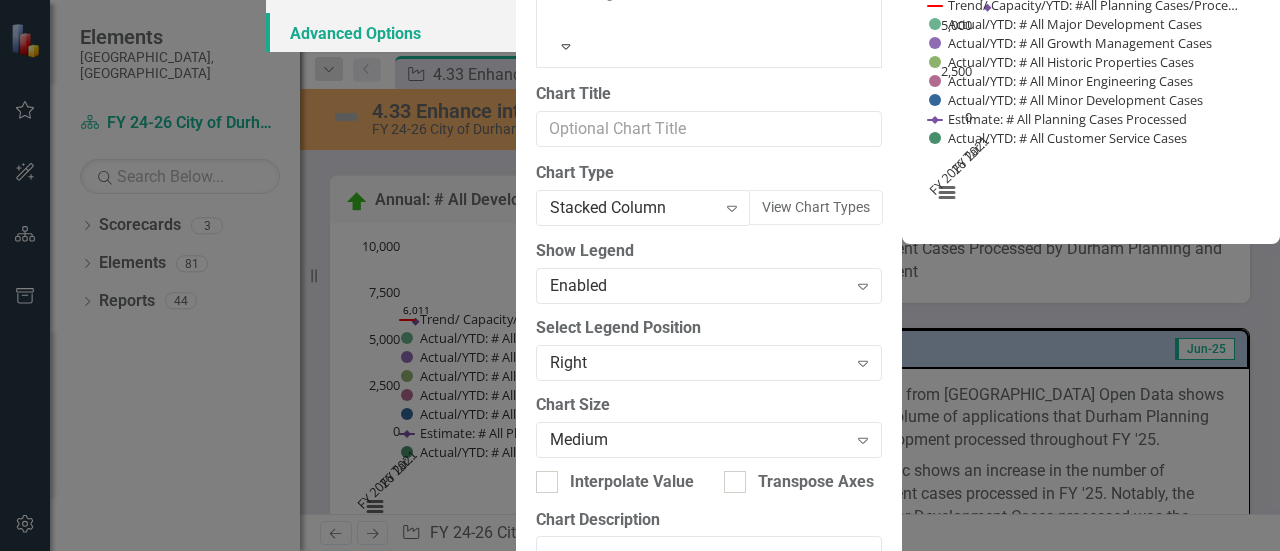 click on "Advanced Options" at bounding box center (391, 33) 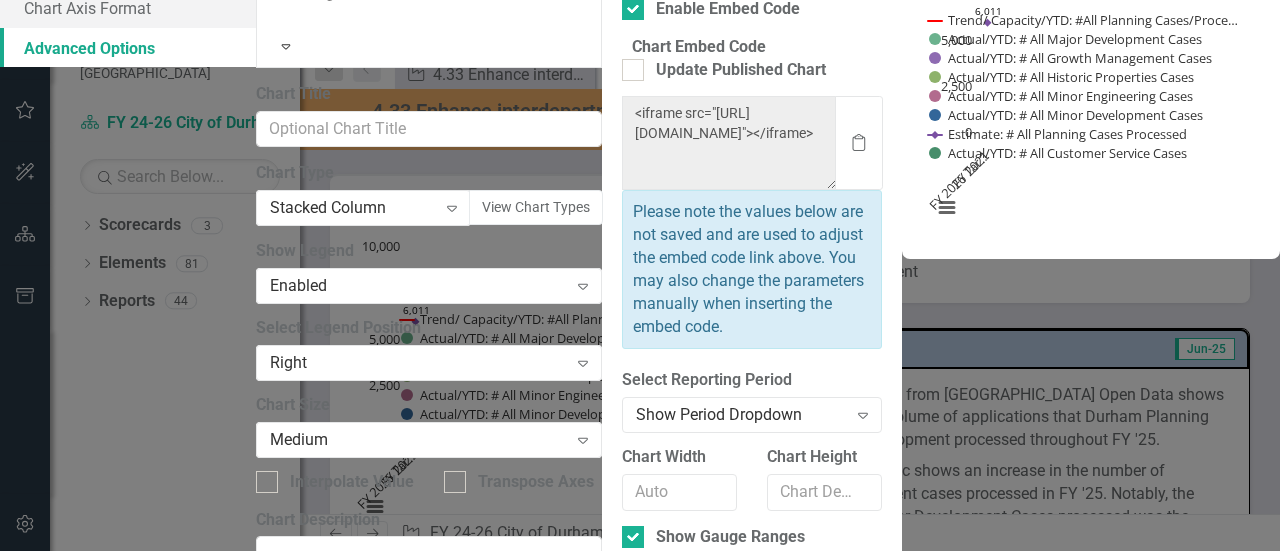 scroll, scrollTop: 163, scrollLeft: 0, axis: vertical 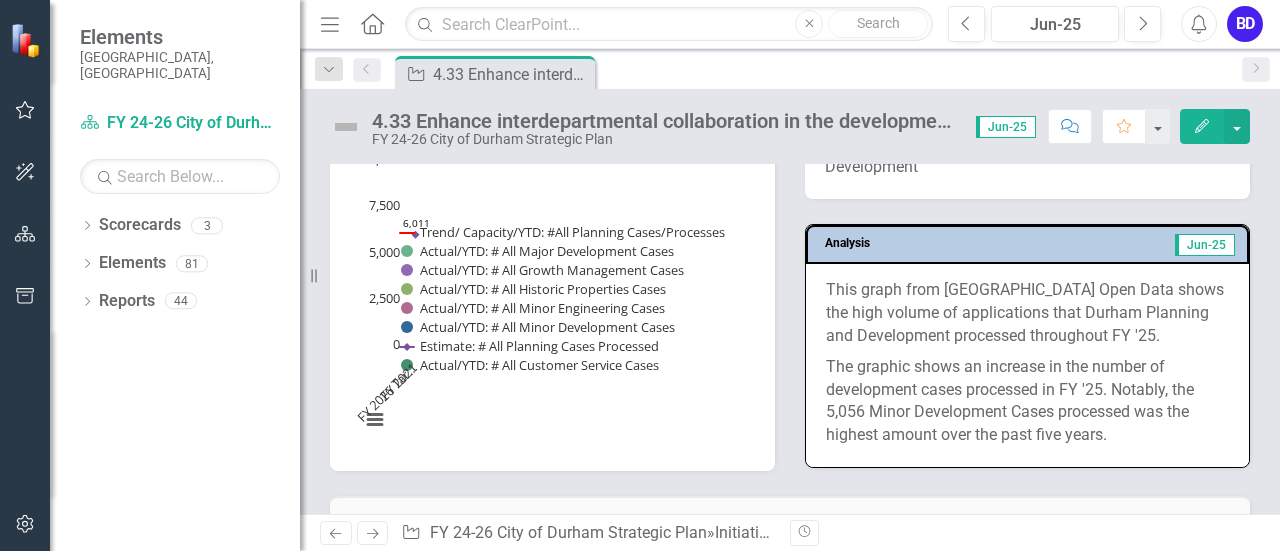 click on "The graphic shows an increase in the number of development cases processed in FY '25. Notably, the 5,056 Minor Development Cases processed was the highest amount over the past five years." at bounding box center (1027, 399) 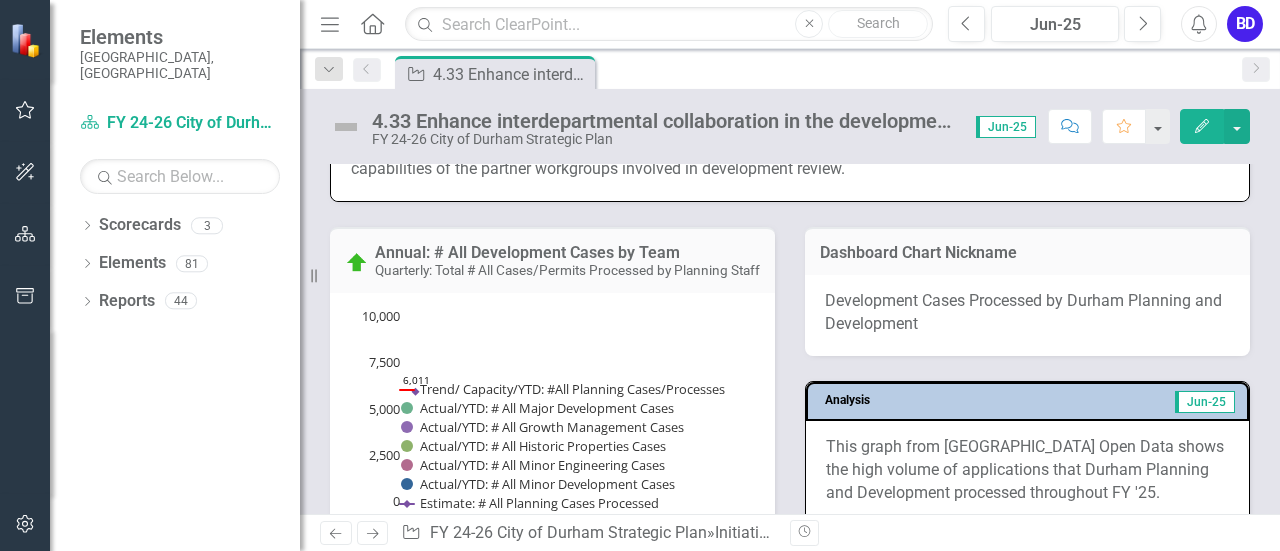 scroll, scrollTop: 1648, scrollLeft: 0, axis: vertical 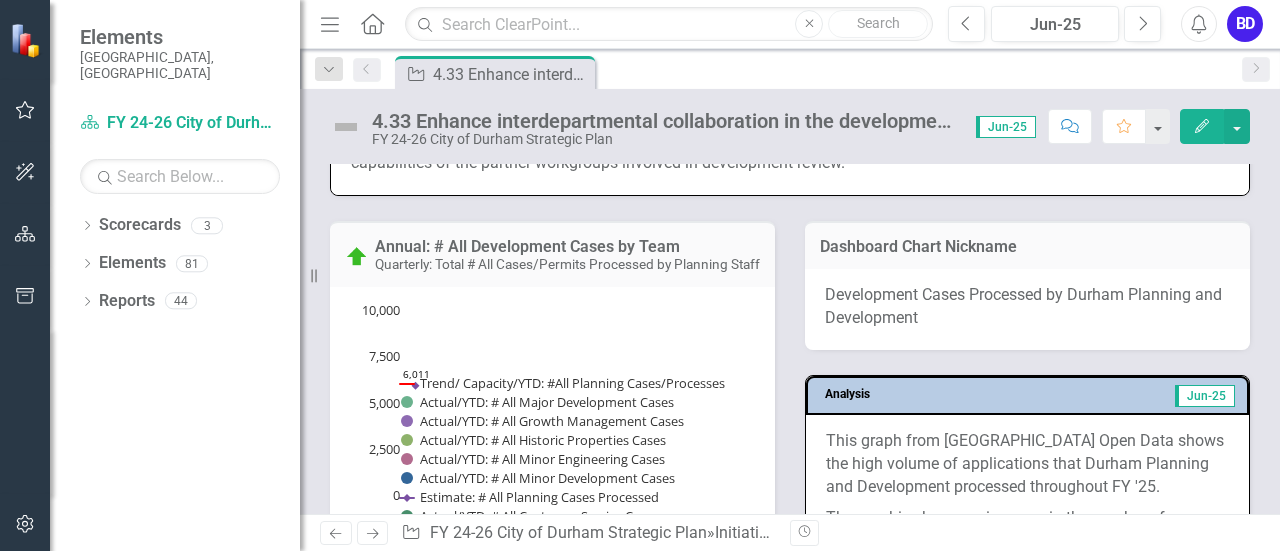 click on "Quarterly: Total # All Cases/Permits Processed by Planning Staff" at bounding box center (567, 264) 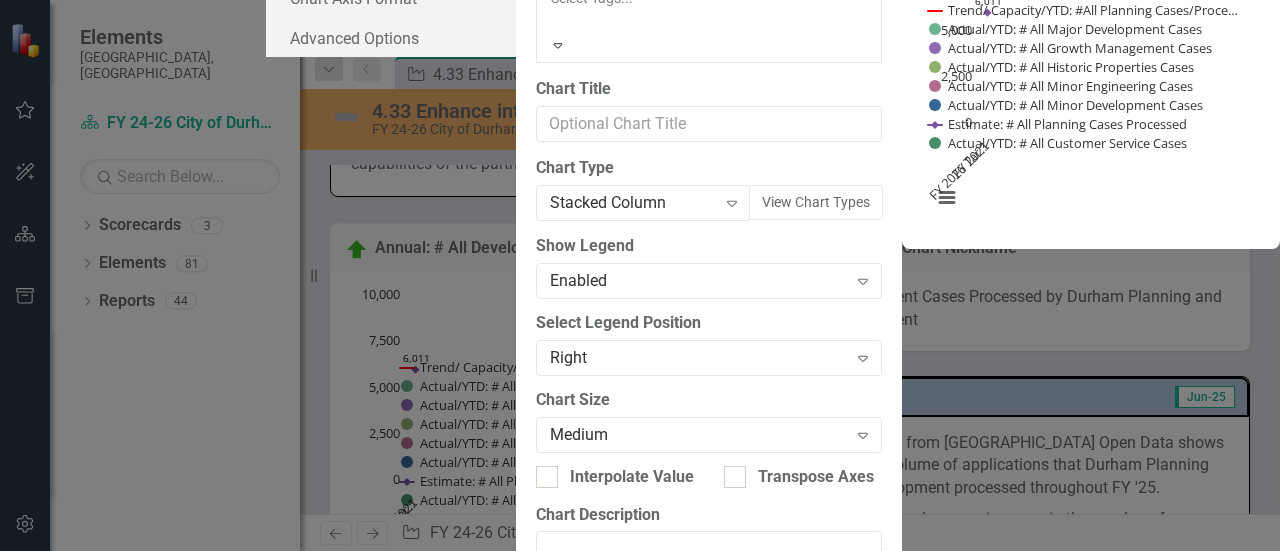click 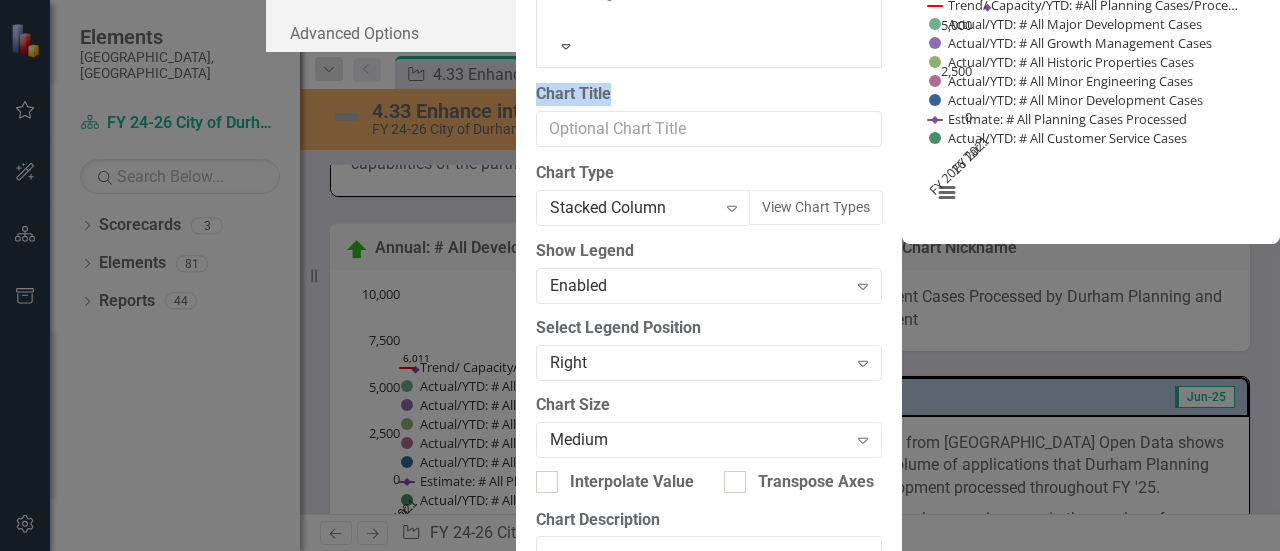 drag, startPoint x: 854, startPoint y: 223, endPoint x: 854, endPoint y: 250, distance: 27 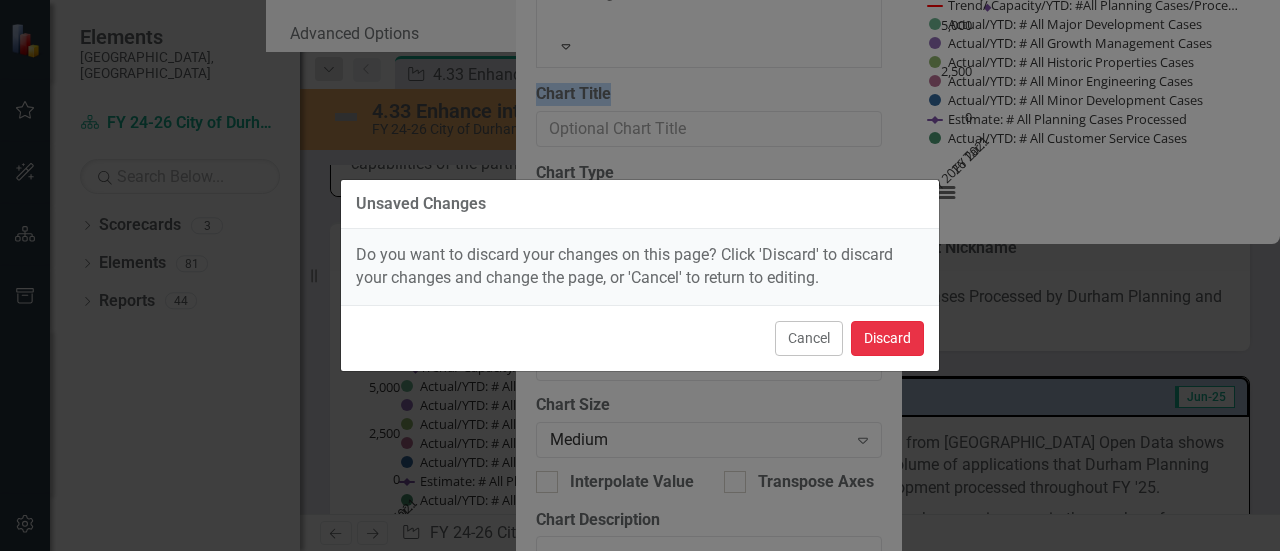 click on "Discard" at bounding box center [887, 338] 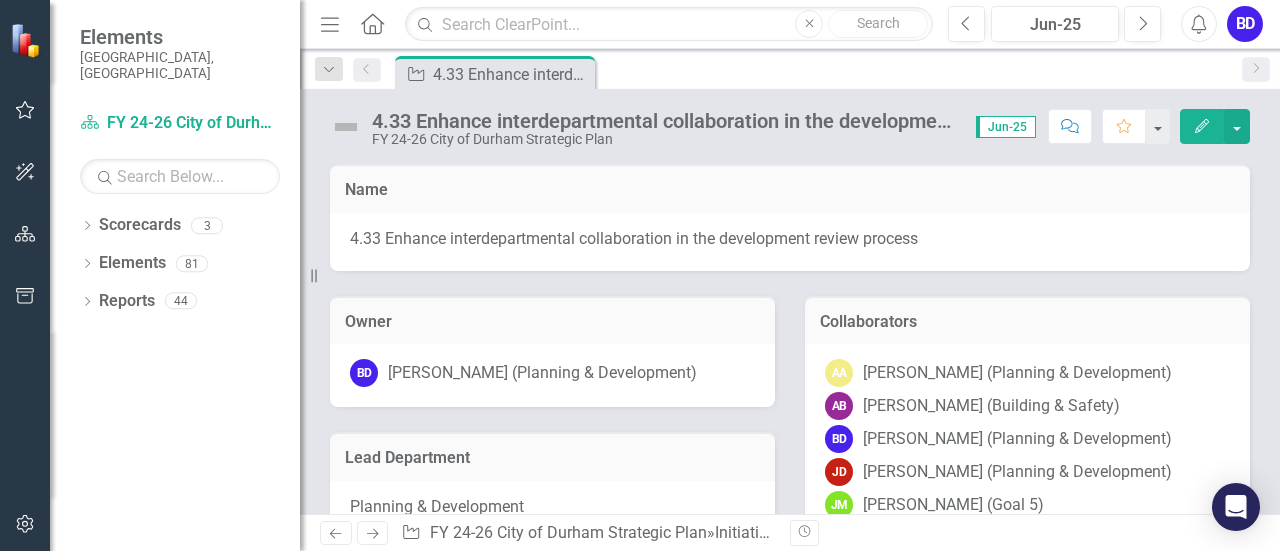 scroll, scrollTop: 0, scrollLeft: 0, axis: both 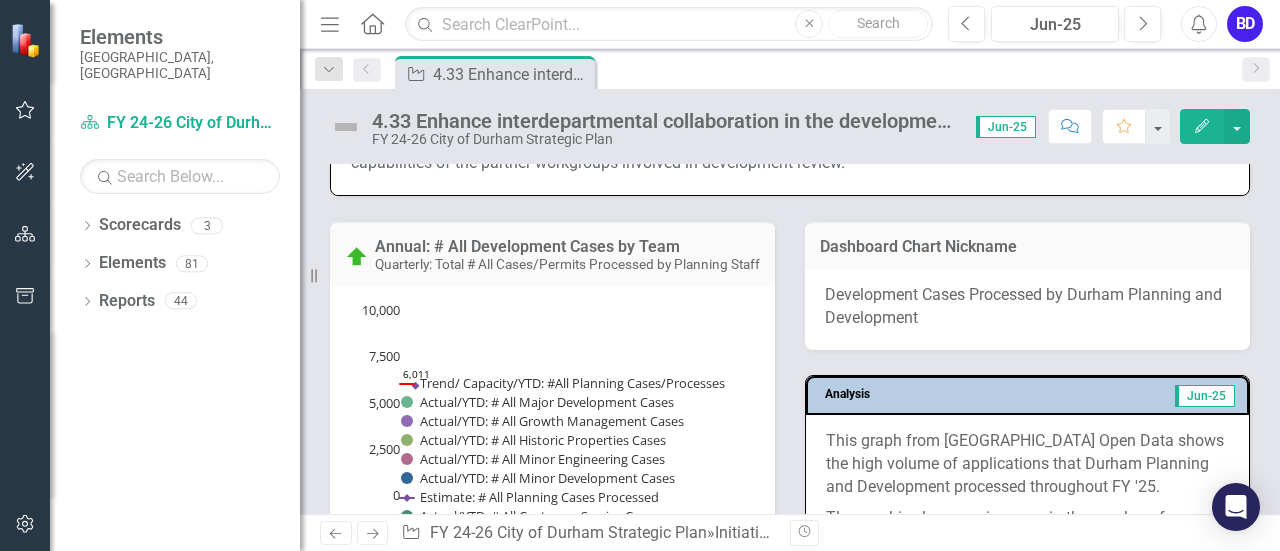 click on "Quarterly: Total # All Cases/Permits Processed by Planning Staff" at bounding box center [567, 264] 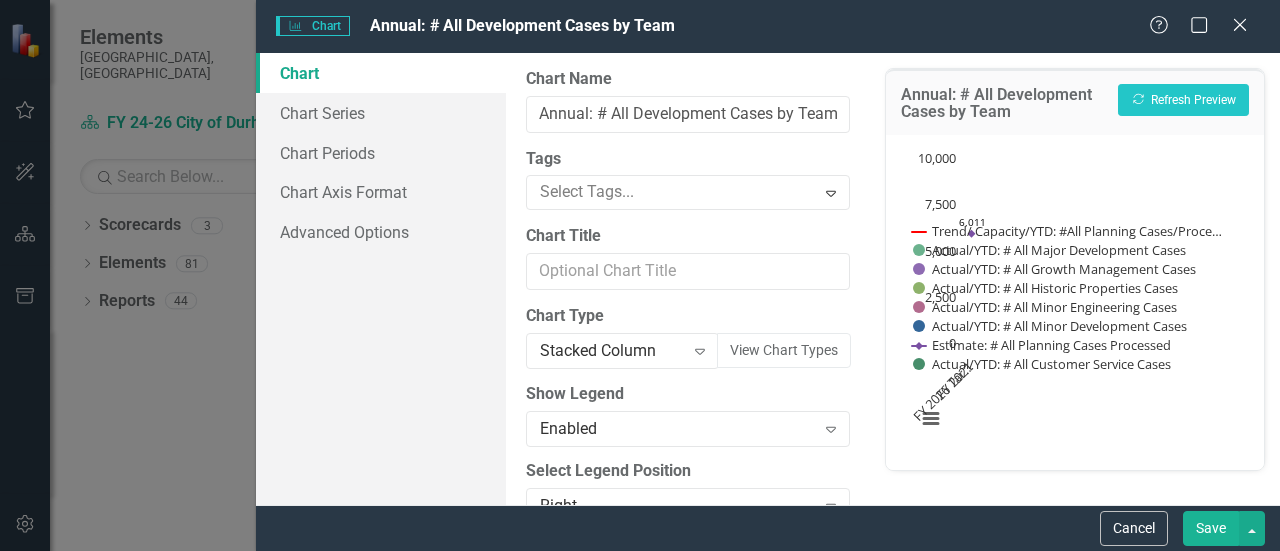 click on "Help Maximize Close" at bounding box center [1204, 26] 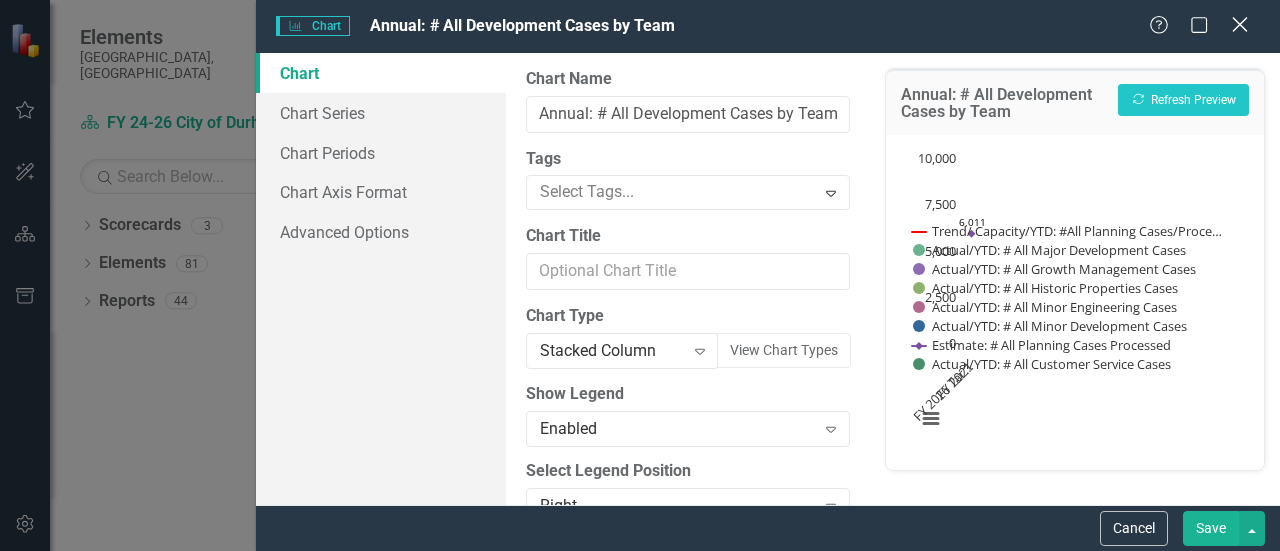click on "Close" 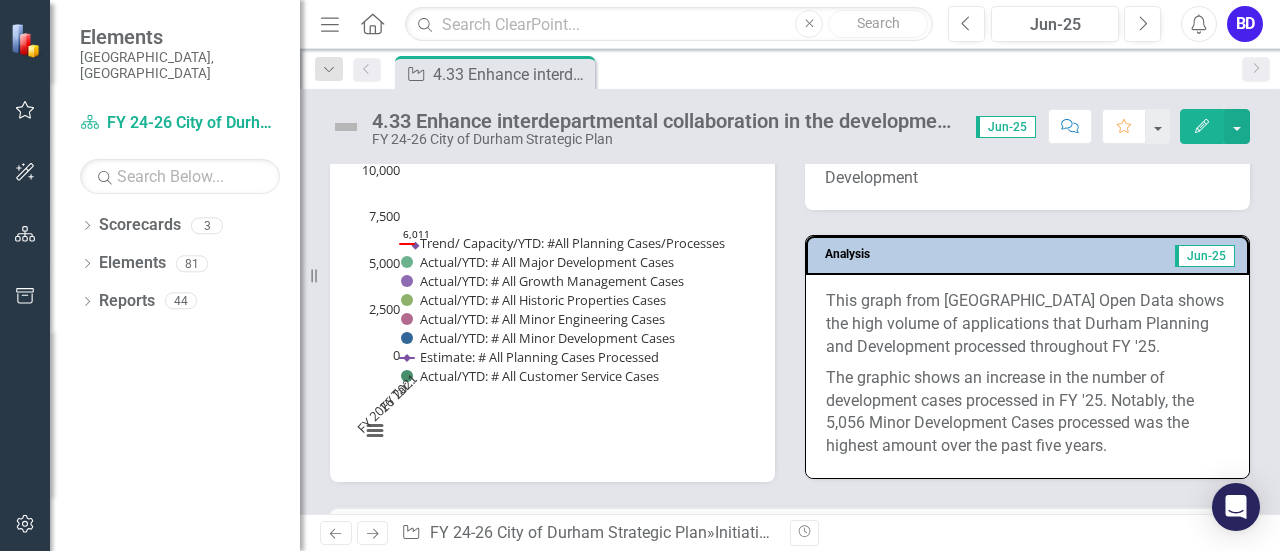 scroll, scrollTop: 1783, scrollLeft: 0, axis: vertical 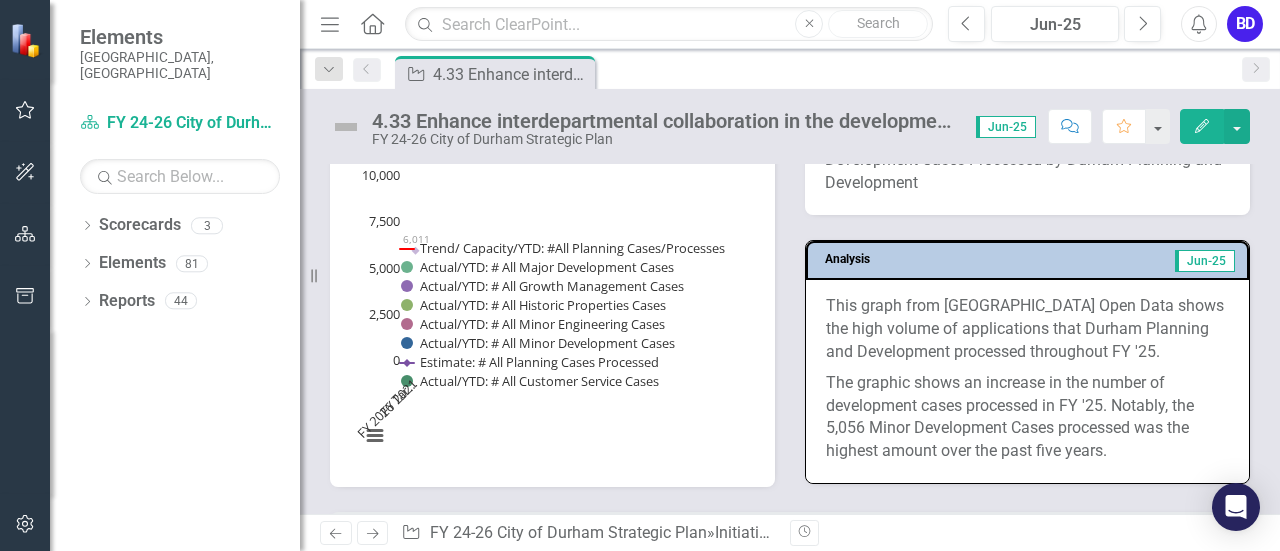 click 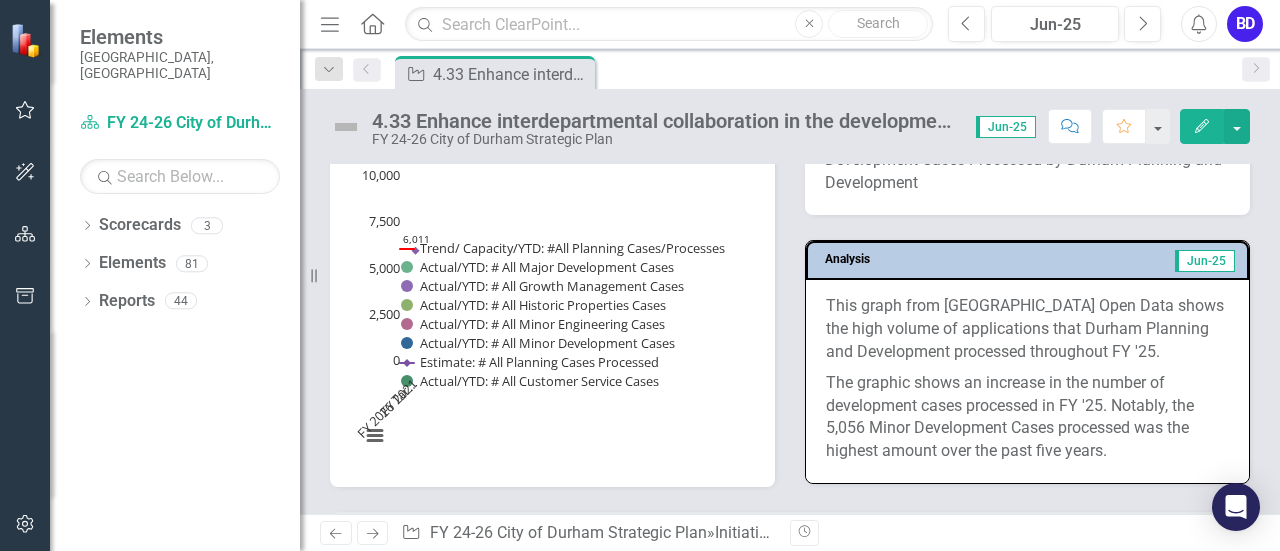 click 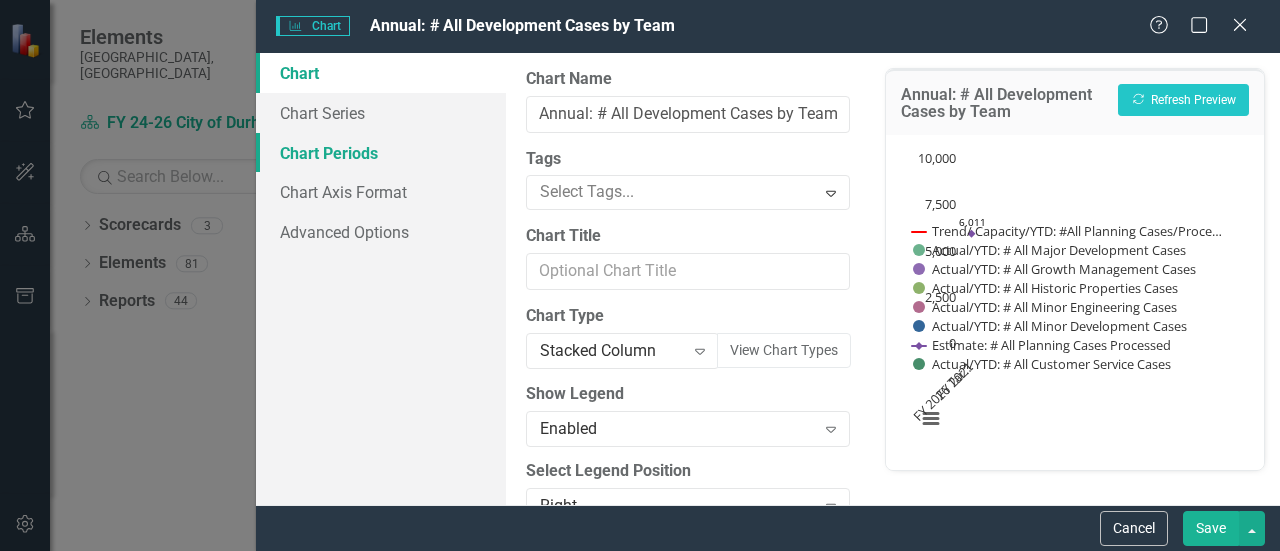 click on "Chart Periods" at bounding box center [381, 153] 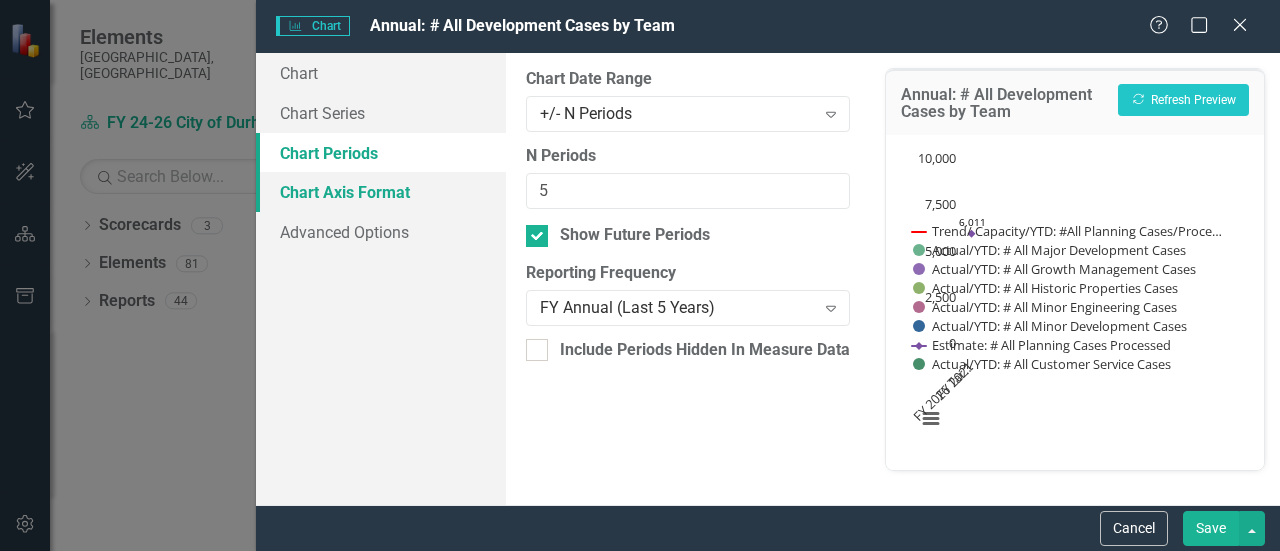click on "Chart Axis Format" at bounding box center (381, 192) 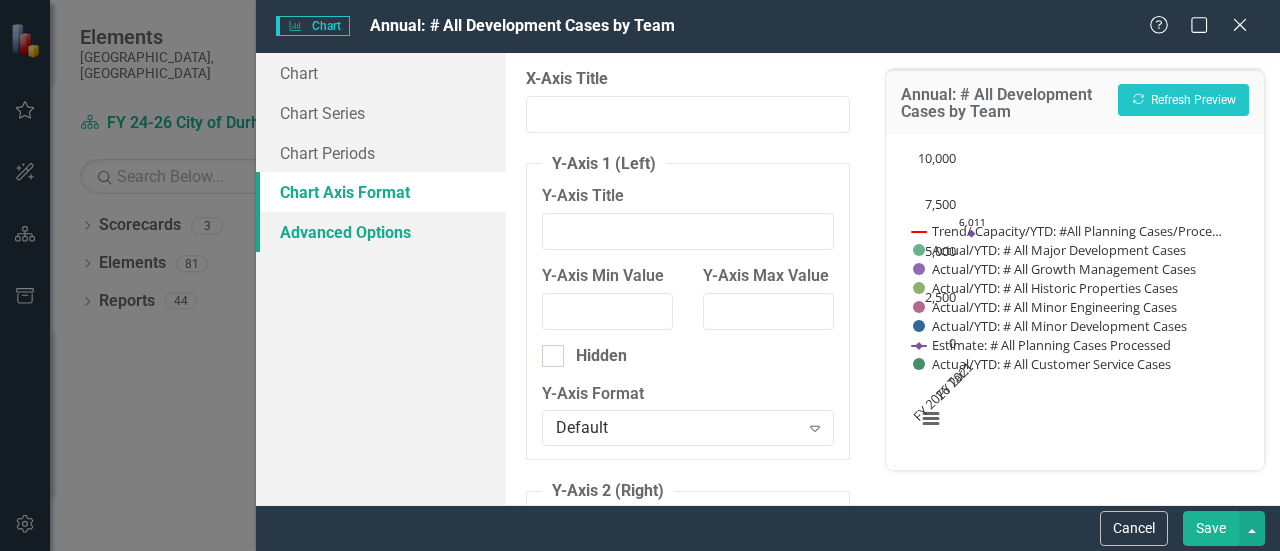 click on "Advanced Options" at bounding box center (381, 232) 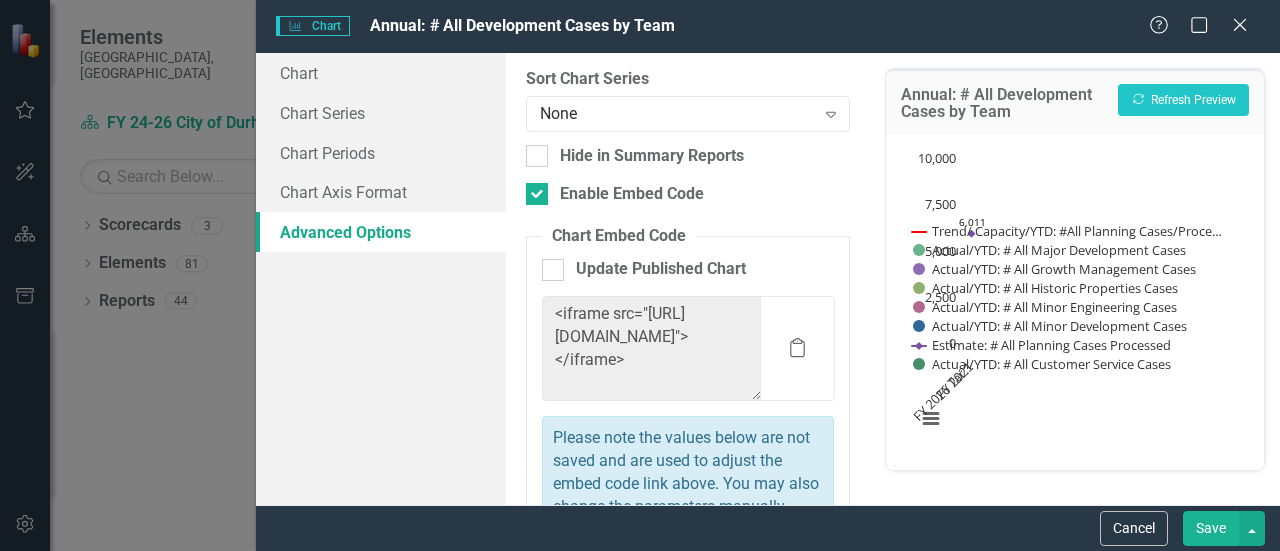 scroll, scrollTop: 46, scrollLeft: 0, axis: vertical 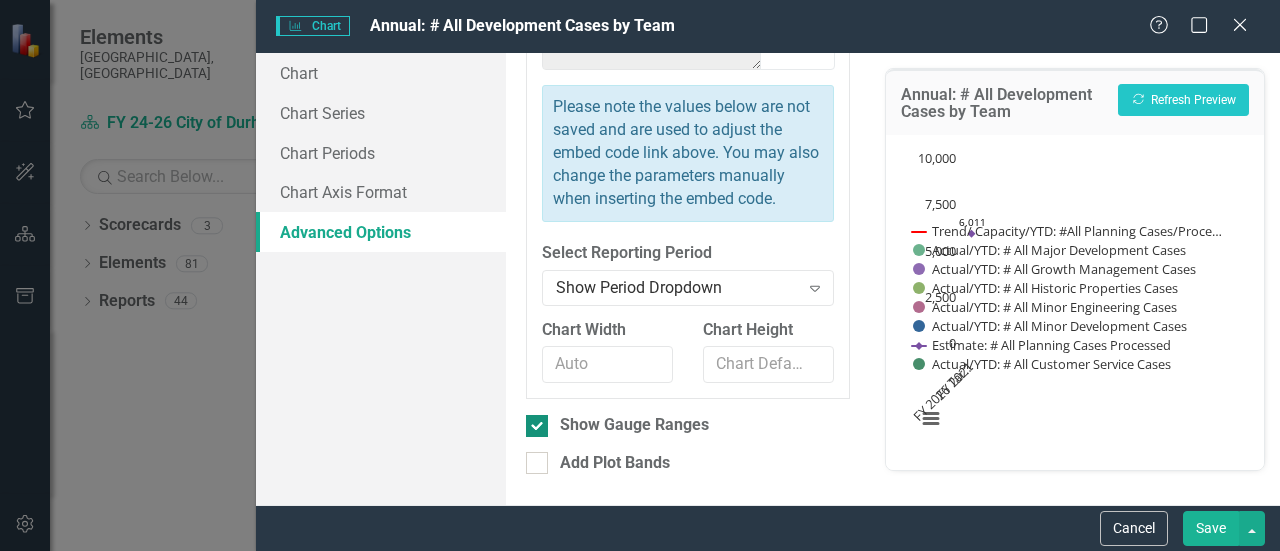 click on "Show Gauge Ranges" at bounding box center (688, 425) 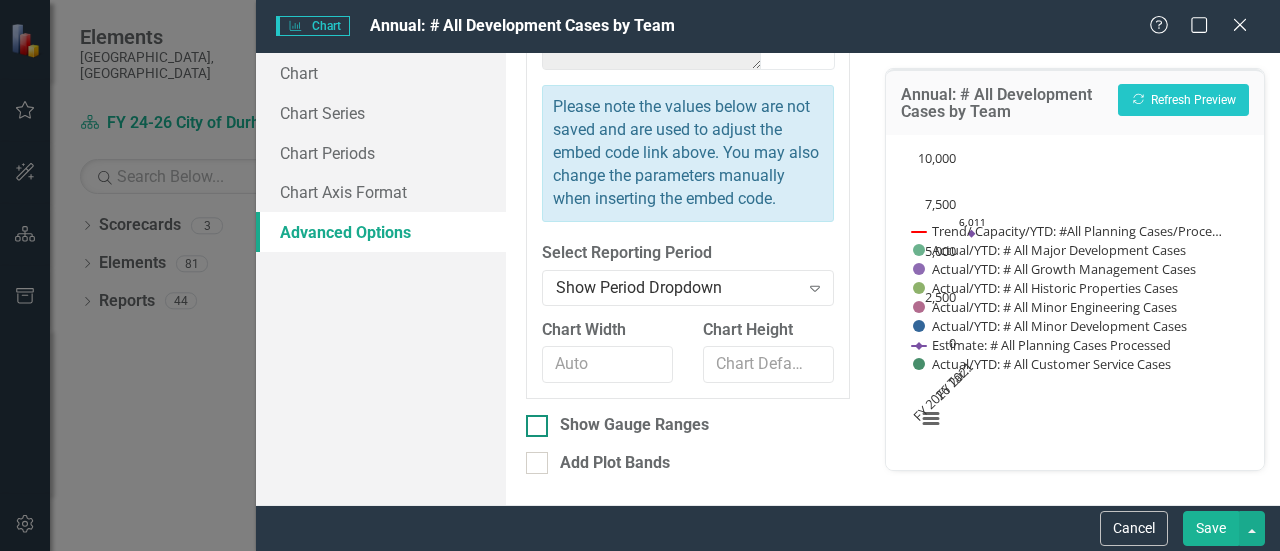 click on "Show Gauge Ranges" at bounding box center (688, 425) 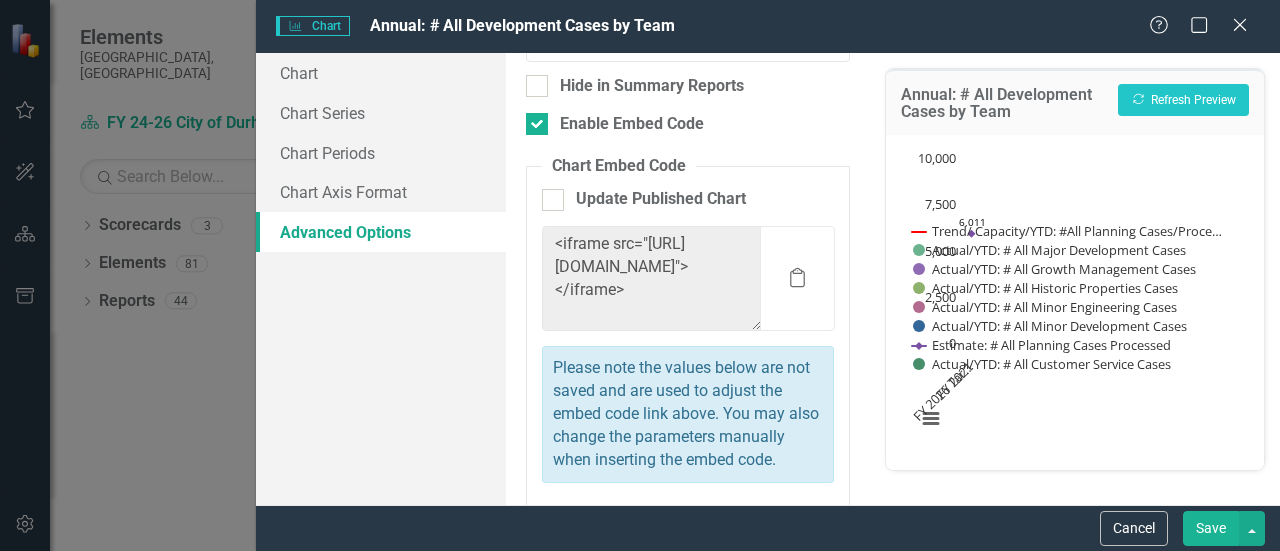 scroll, scrollTop: 67, scrollLeft: 0, axis: vertical 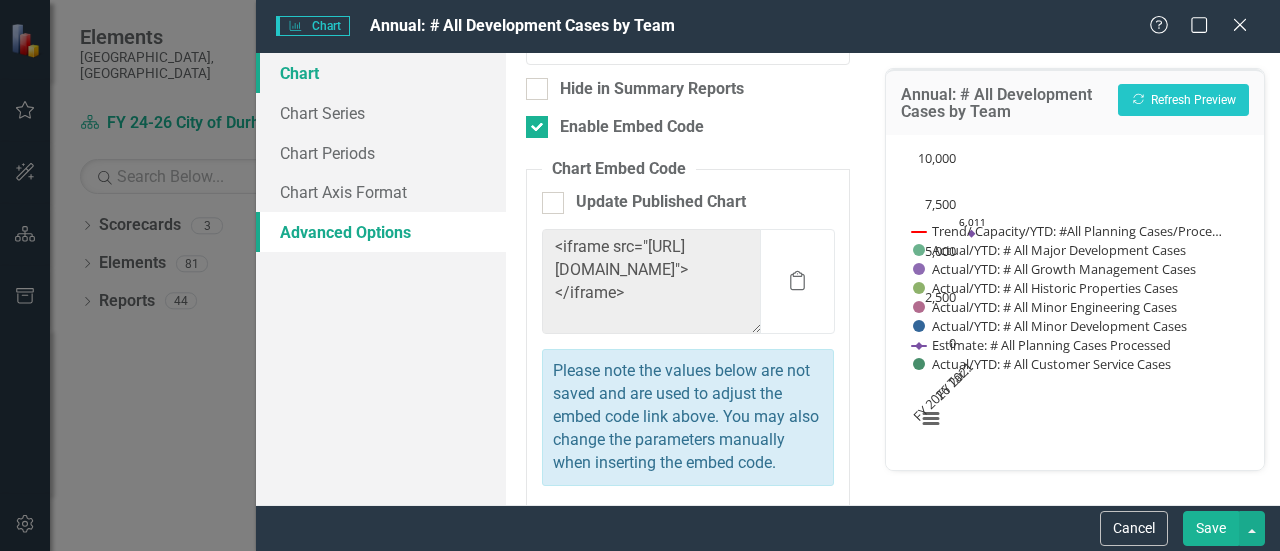 click on "Chart" at bounding box center [381, 73] 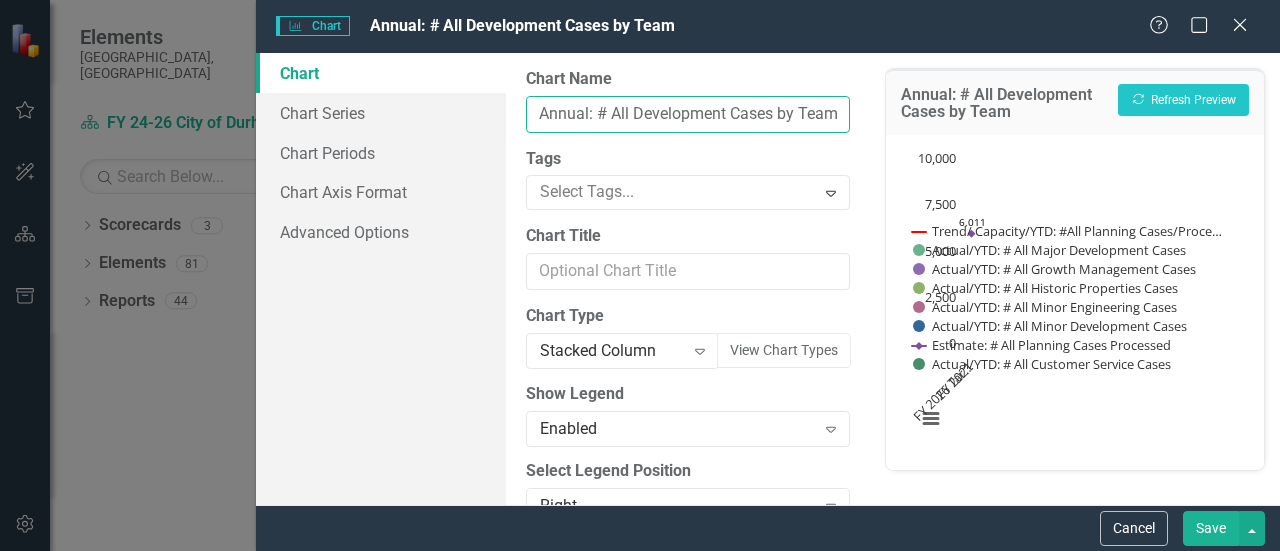 click on "Annual: # All Development Cases by Team" at bounding box center [688, 114] 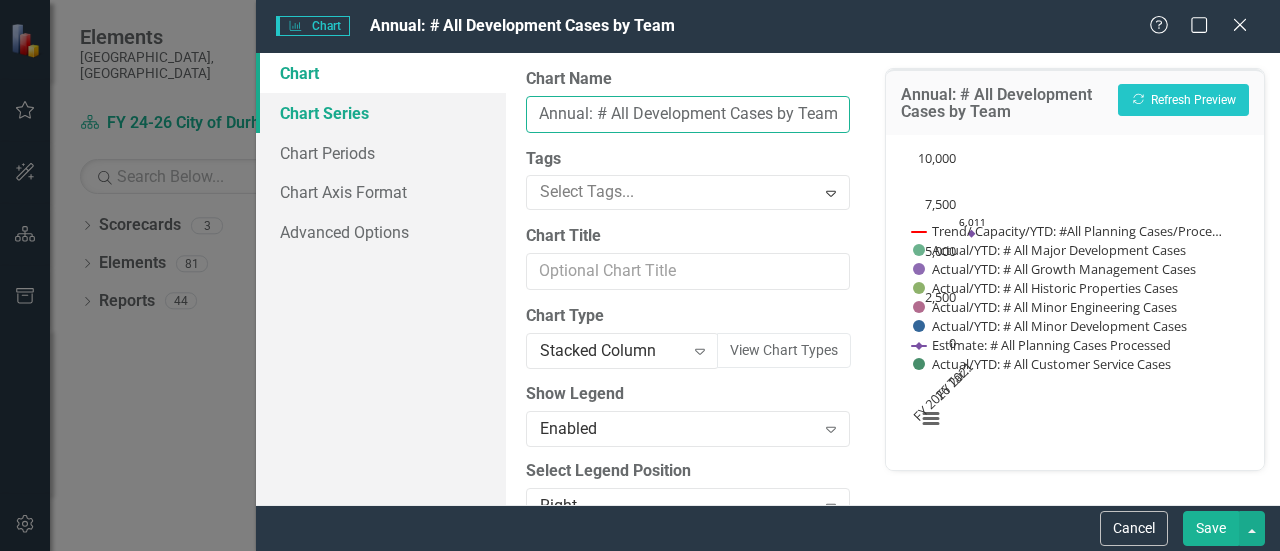 drag, startPoint x: 610, startPoint y: 113, endPoint x: 444, endPoint y: 113, distance: 166 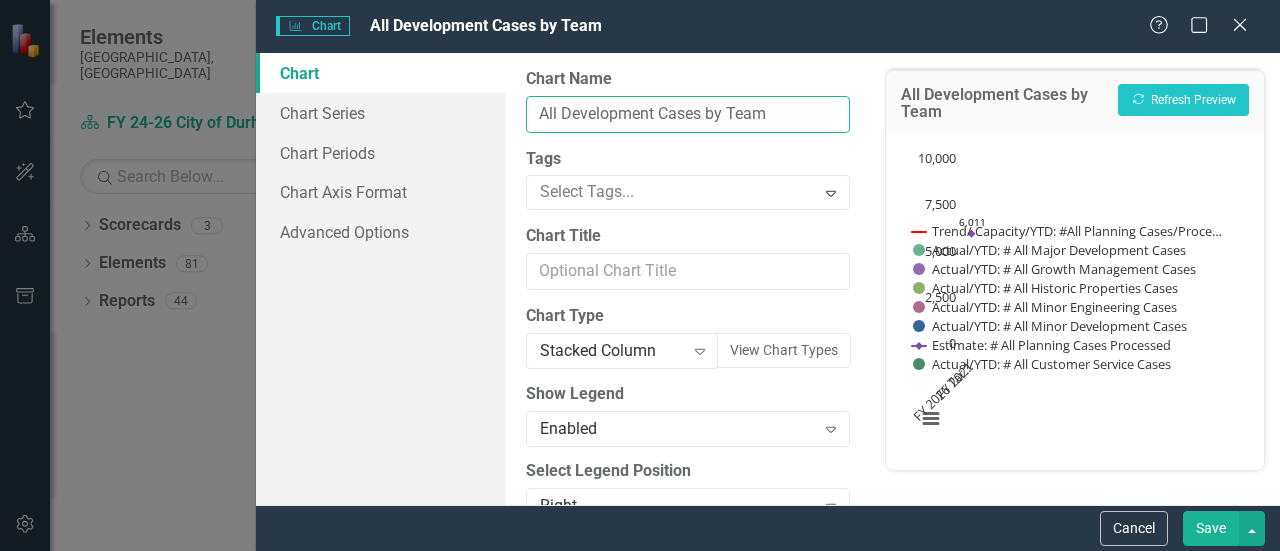 drag, startPoint x: 771, startPoint y: 114, endPoint x: 705, endPoint y: 116, distance: 66.0303 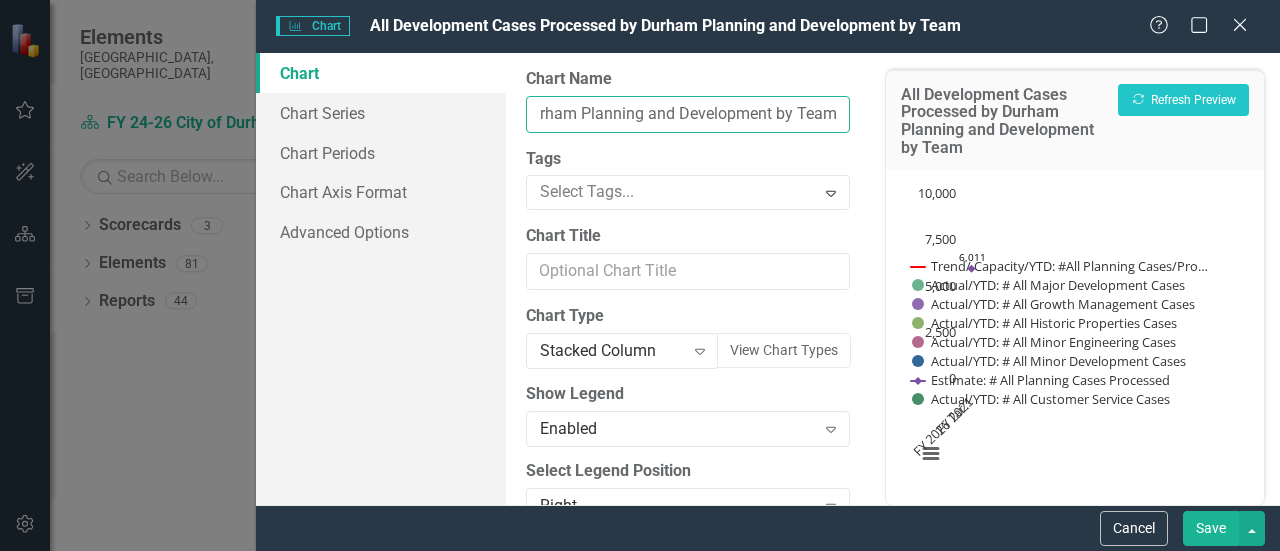 scroll, scrollTop: 0, scrollLeft: 297, axis: horizontal 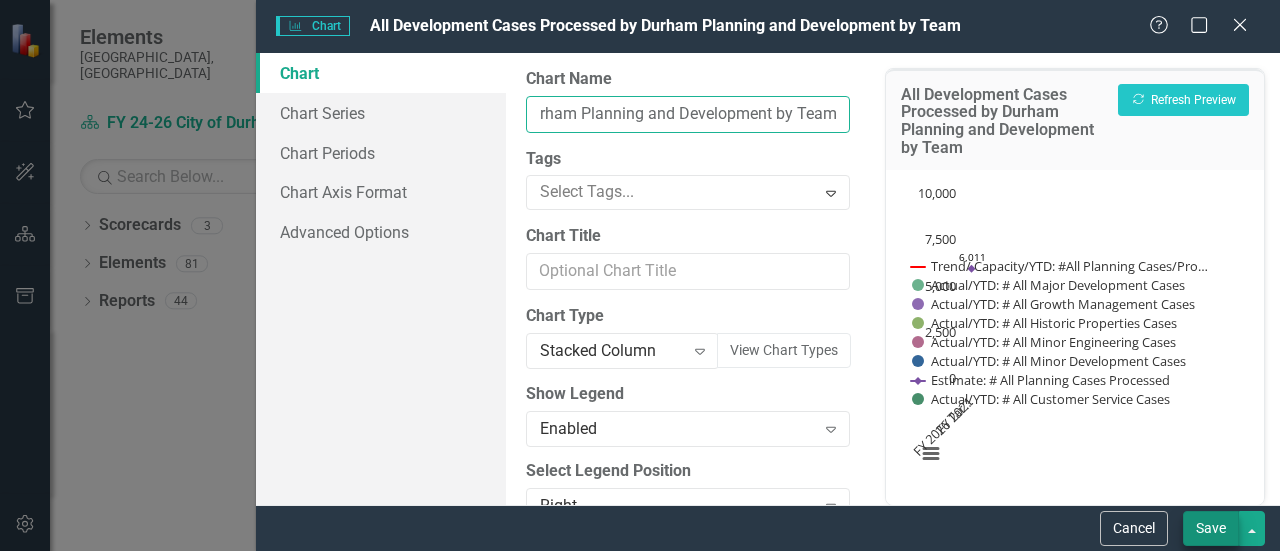 type on "All Development Cases Processed by Durham Planning and Development by Team" 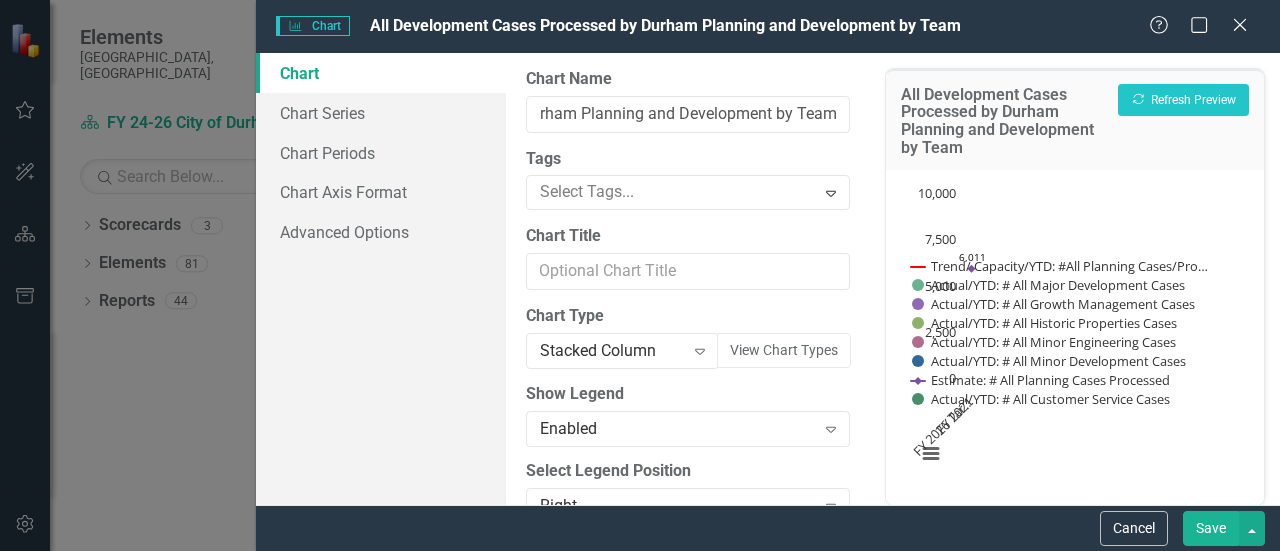 scroll, scrollTop: 0, scrollLeft: 0, axis: both 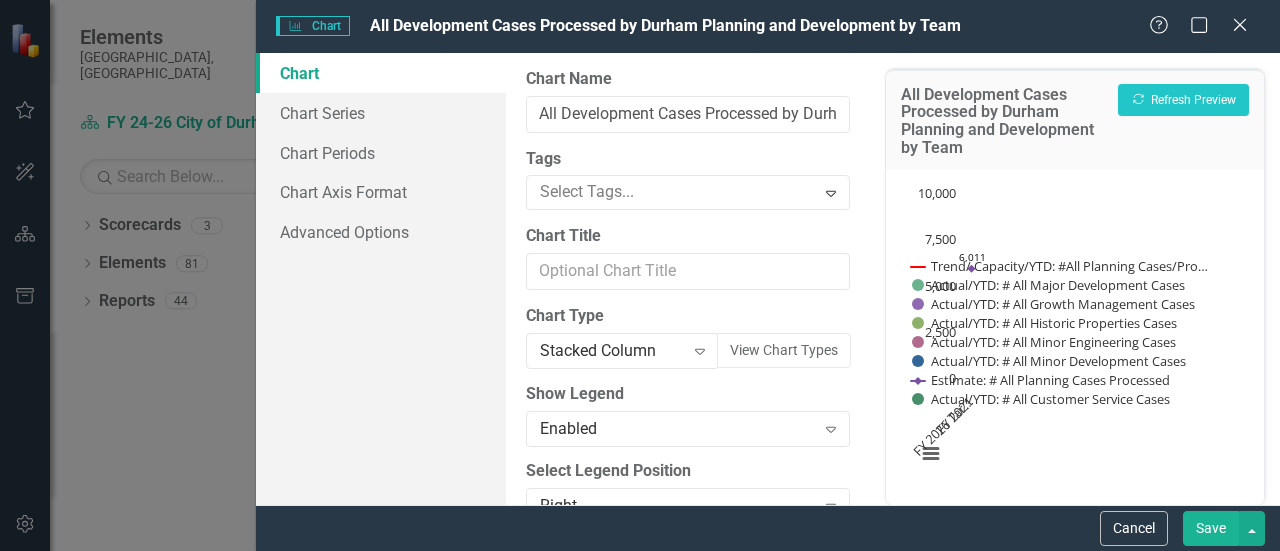 click on "Save" at bounding box center (1211, 528) 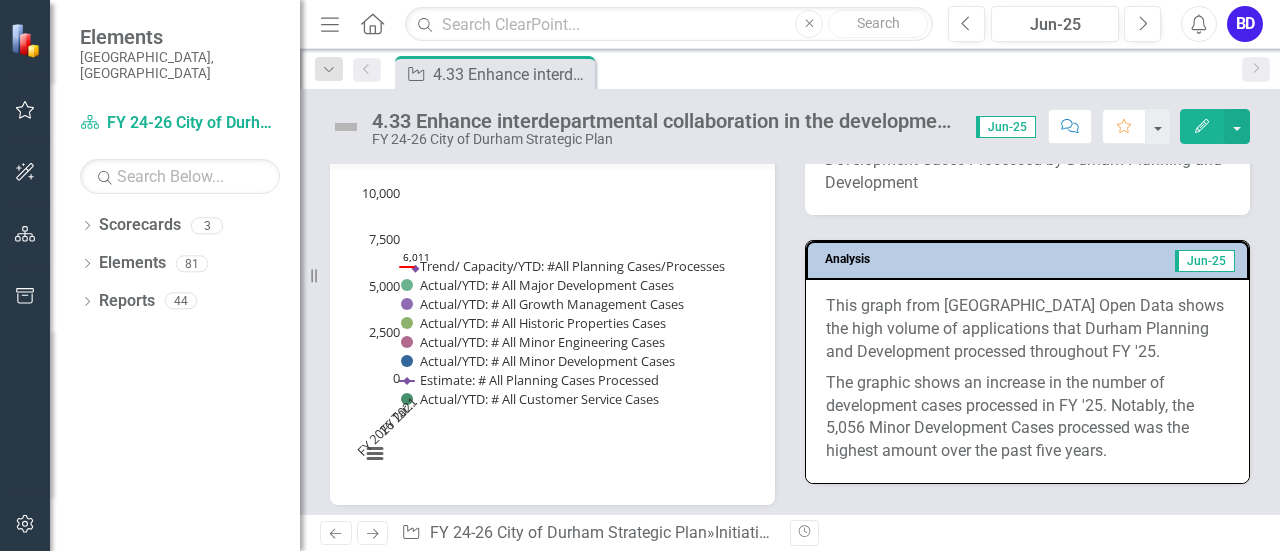 click 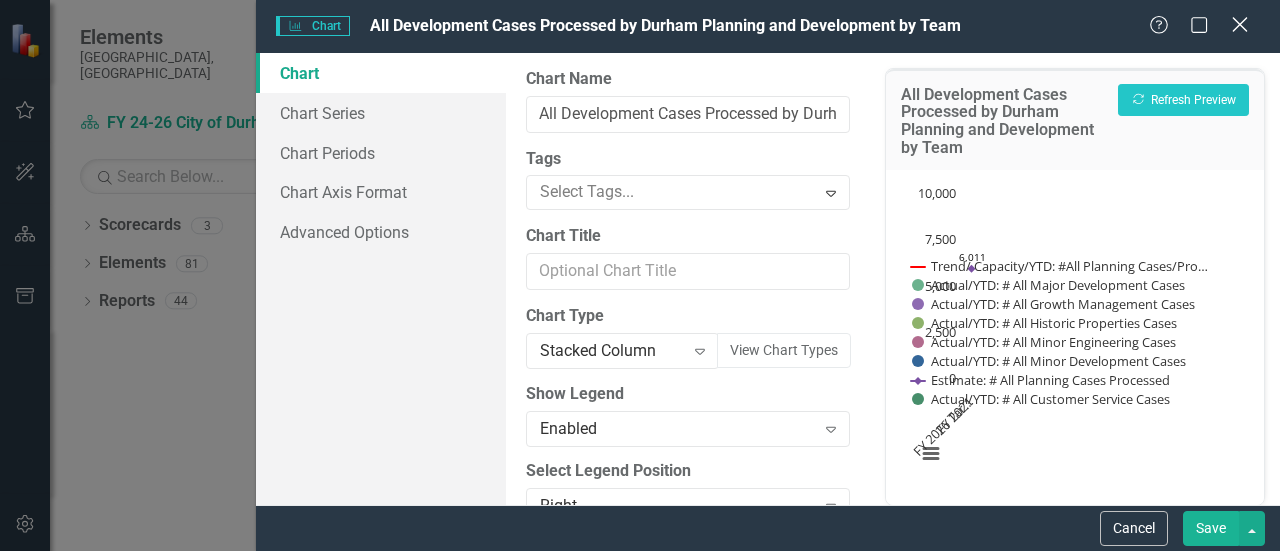 click on "Close" 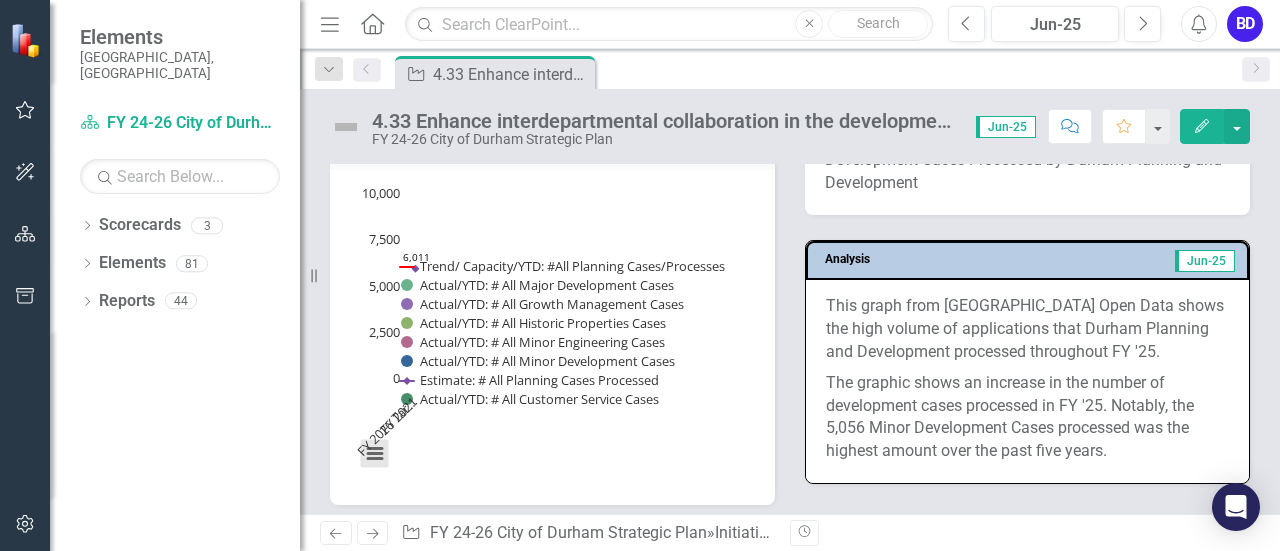 click at bounding box center [375, 454] 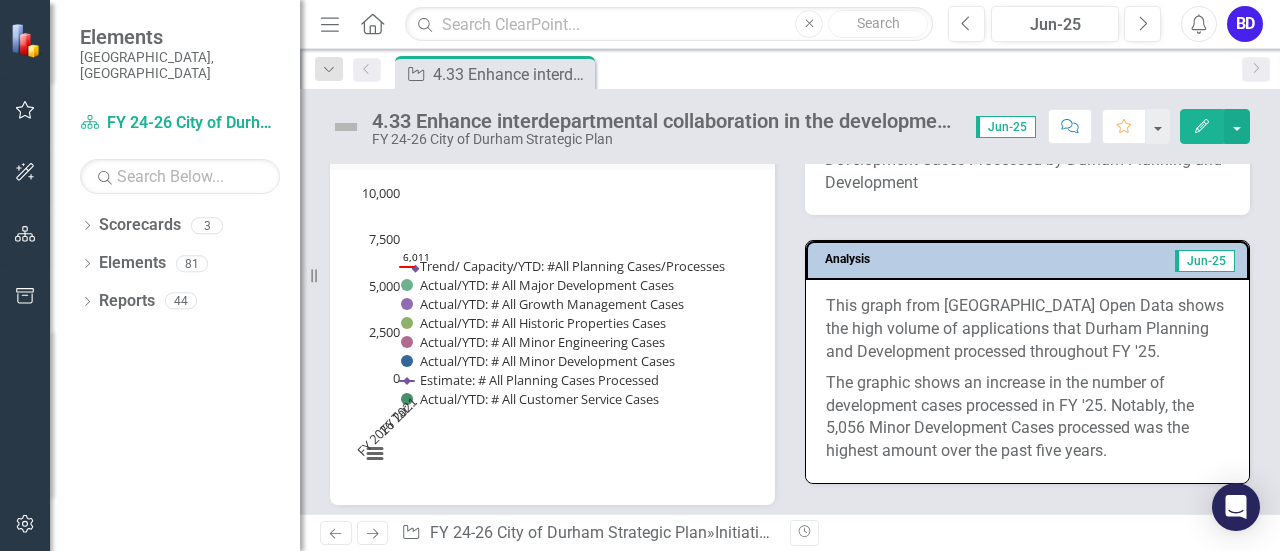 click 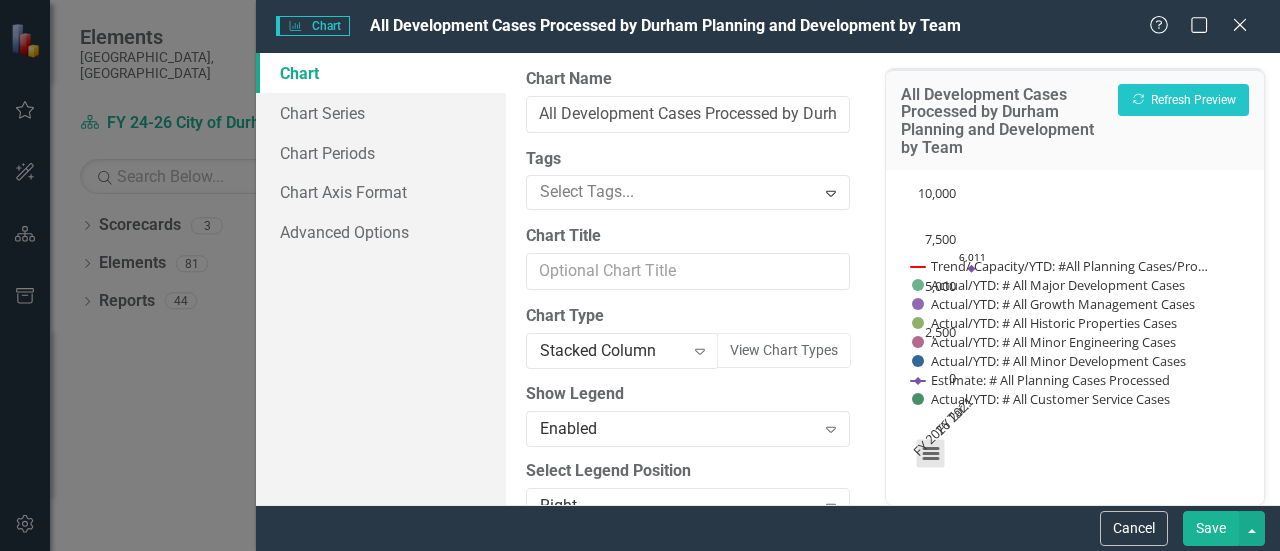 click at bounding box center (931, 454) 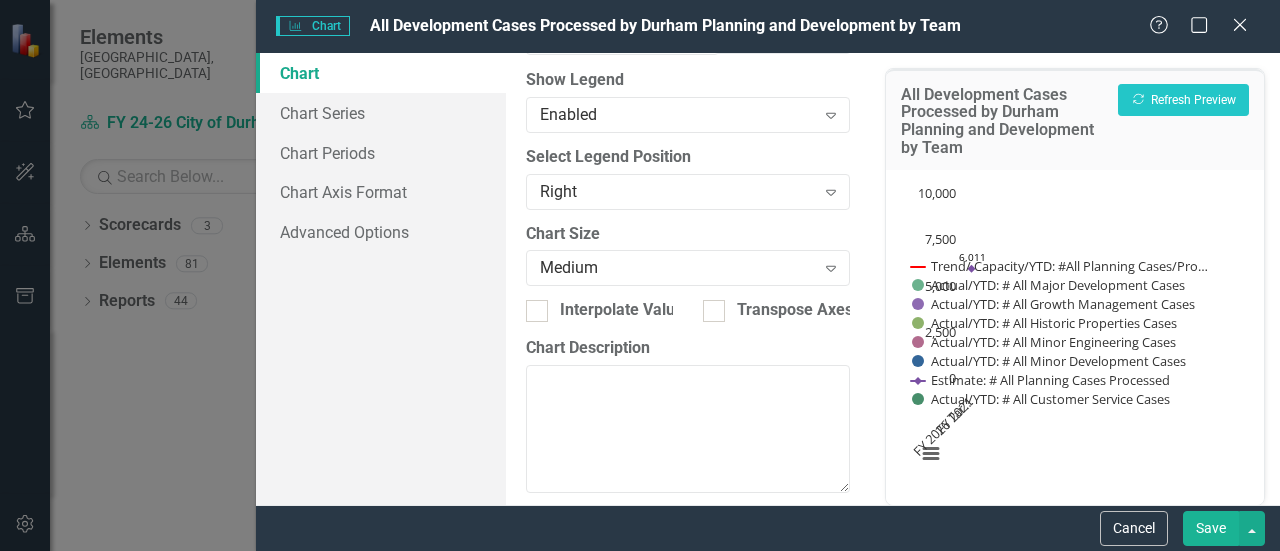 scroll, scrollTop: 329, scrollLeft: 0, axis: vertical 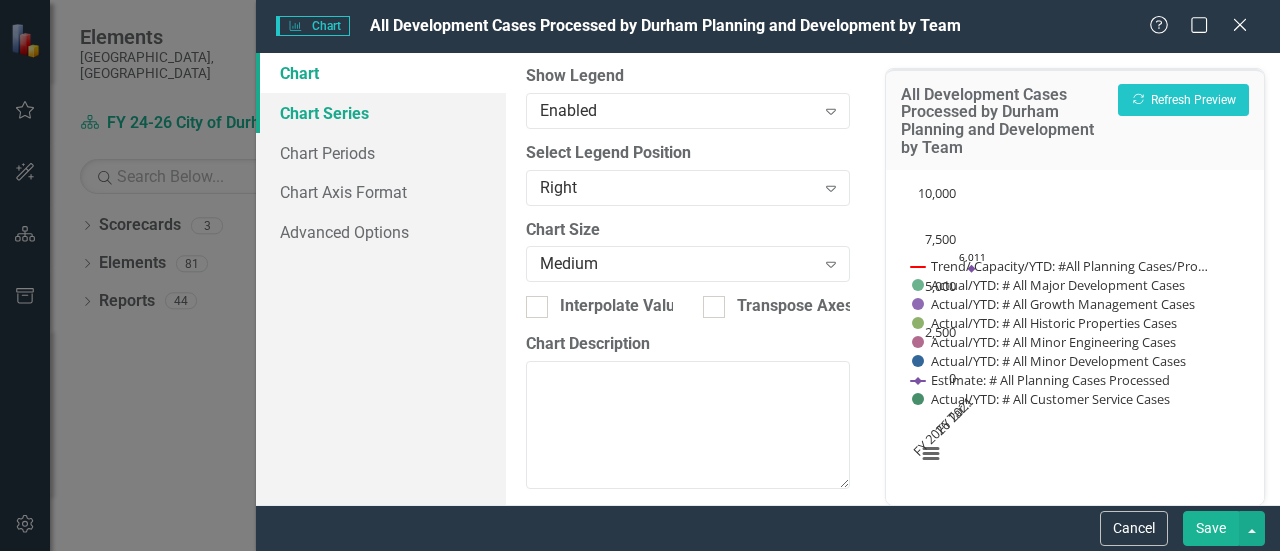 click on "Chart Series" at bounding box center [381, 113] 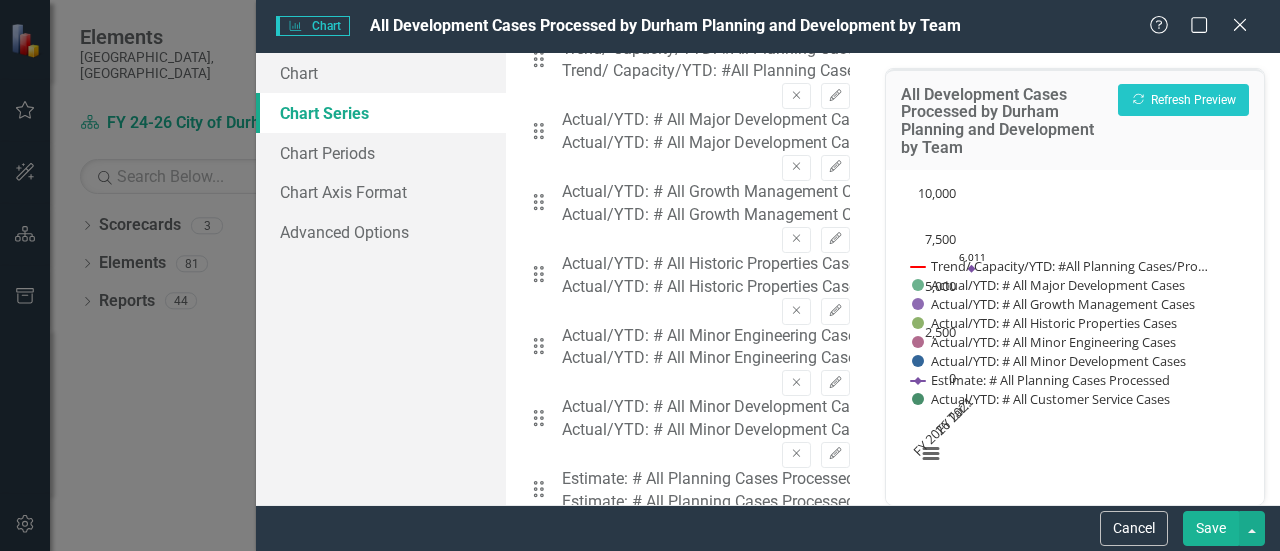 scroll, scrollTop: 507, scrollLeft: 0, axis: vertical 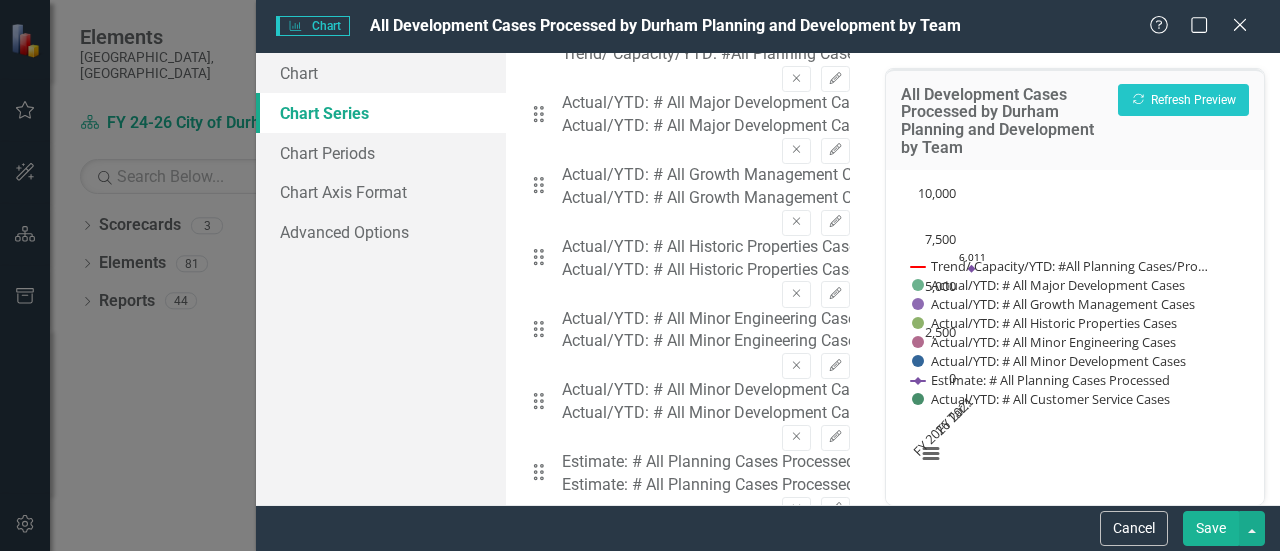 click 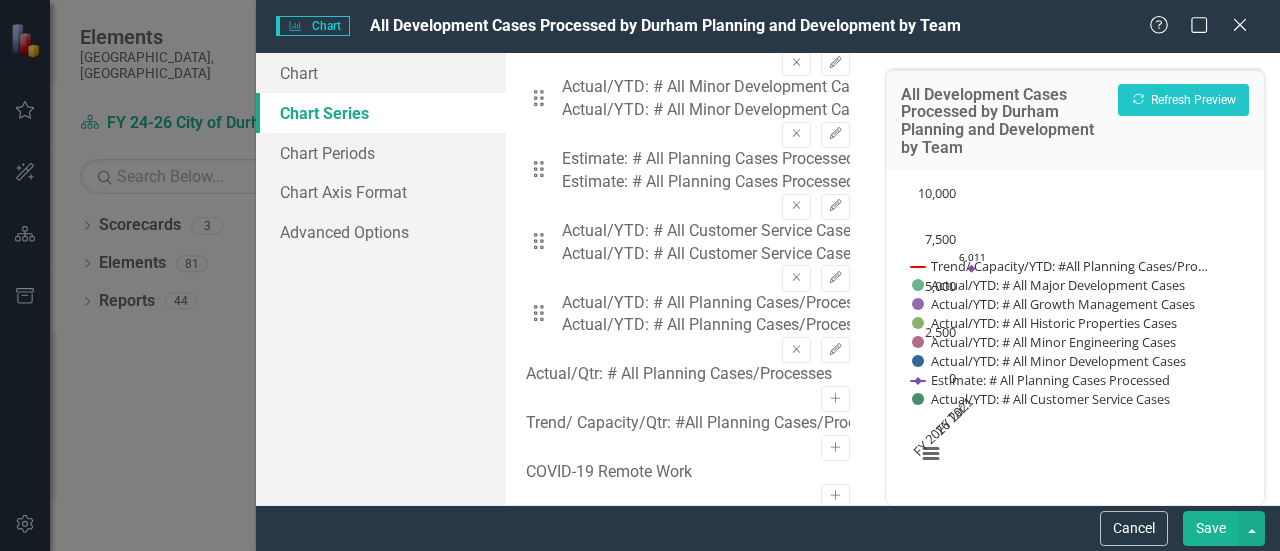 scroll, scrollTop: 819, scrollLeft: 0, axis: vertical 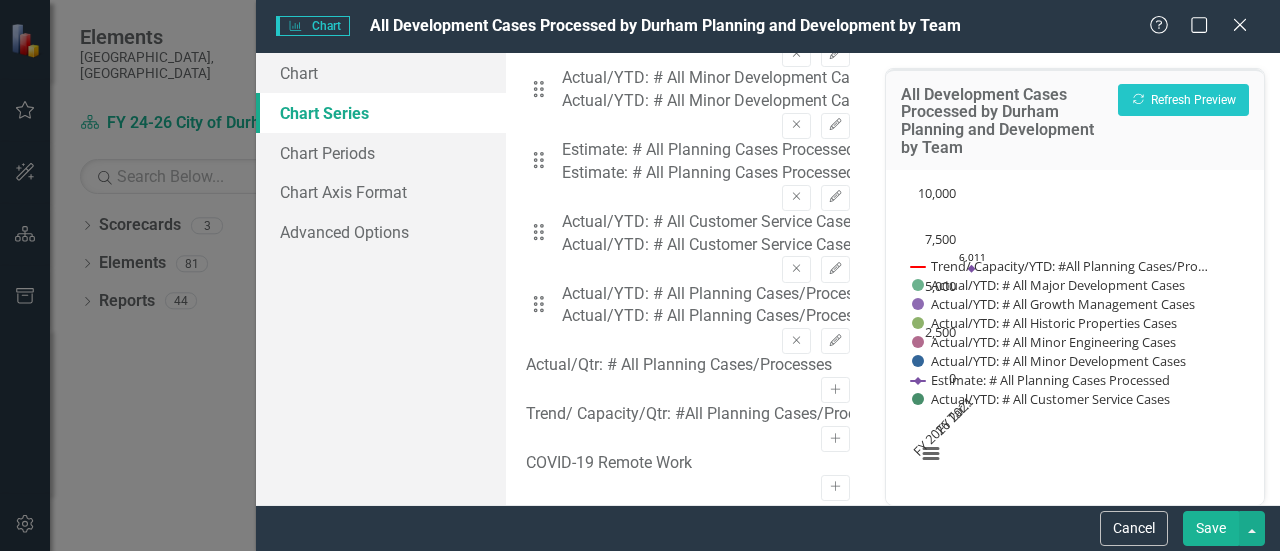 click on "Activate" at bounding box center [835, 781] 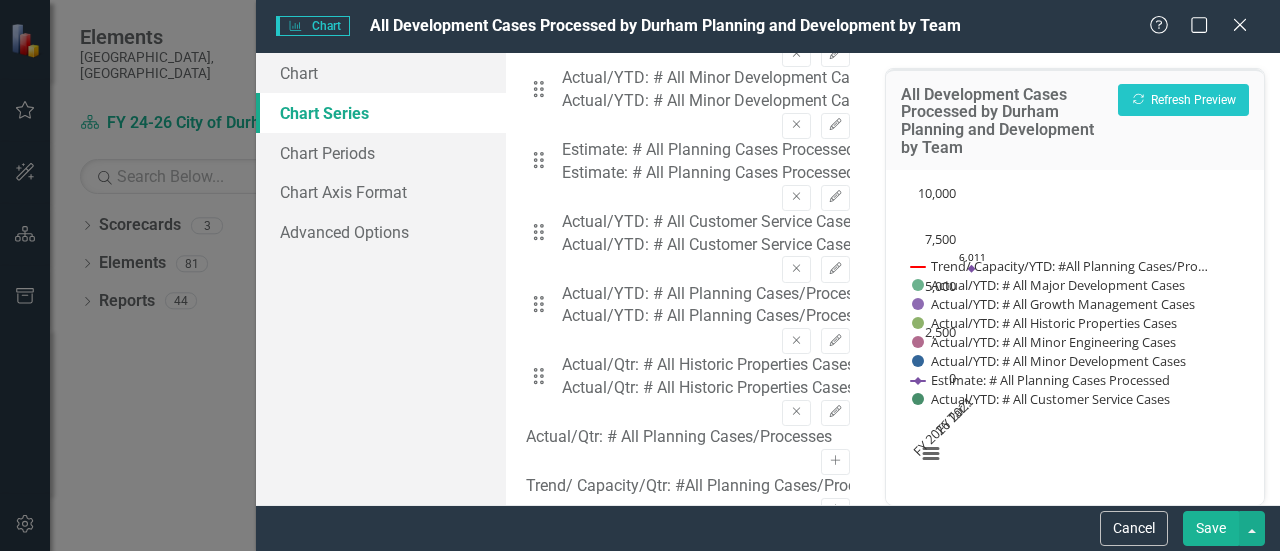 scroll, scrollTop: 825, scrollLeft: 0, axis: vertical 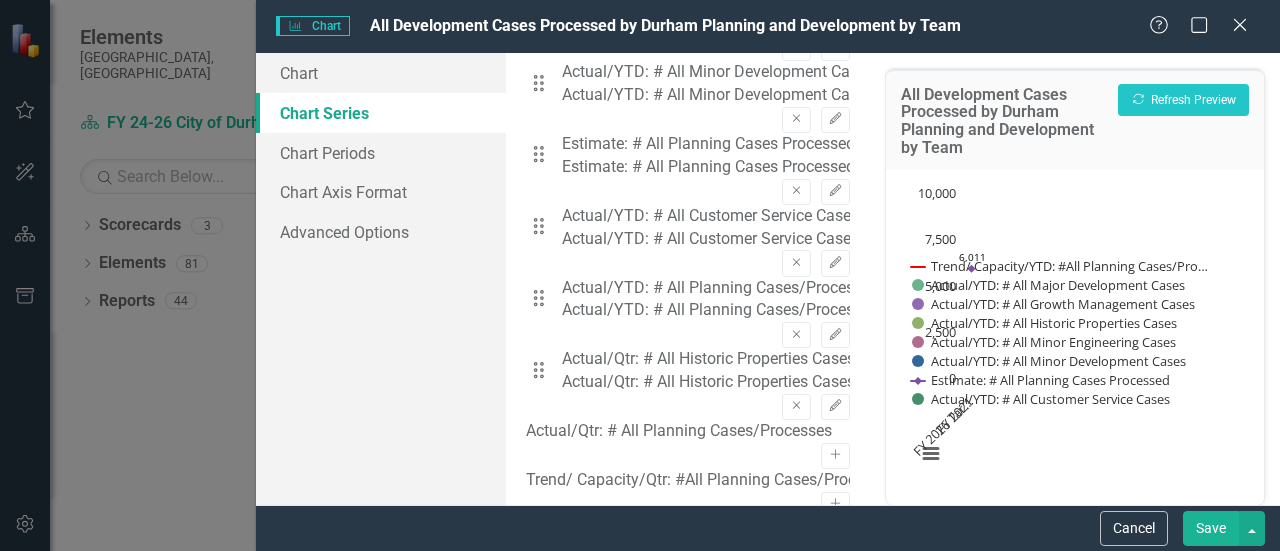 click on "Activate" at bounding box center (835, 798) 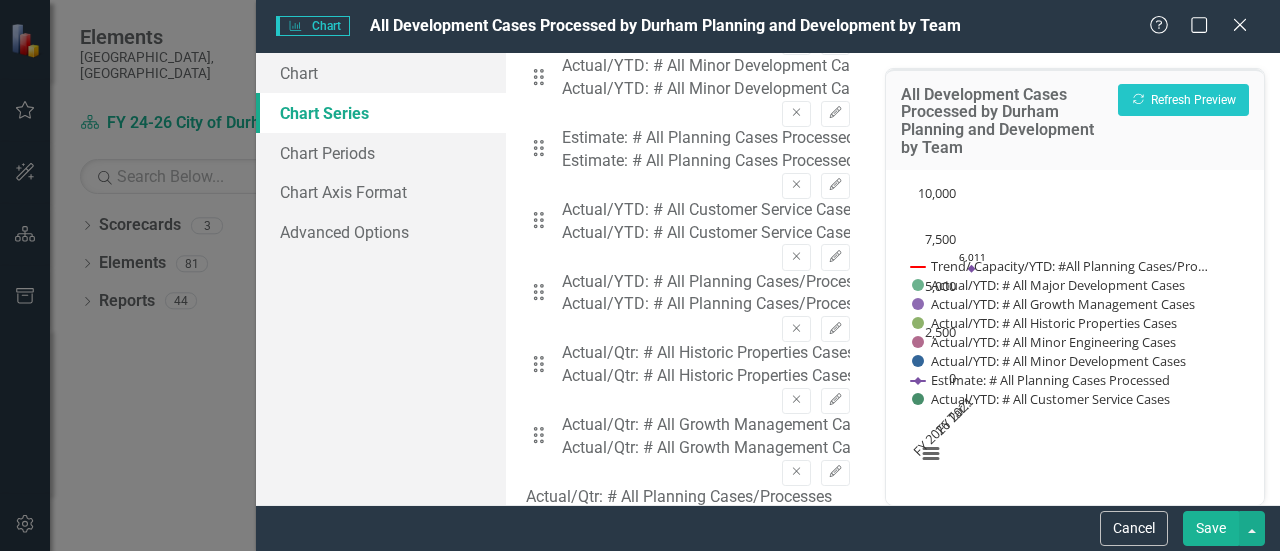 click on "Activate" at bounding box center (835, 815) 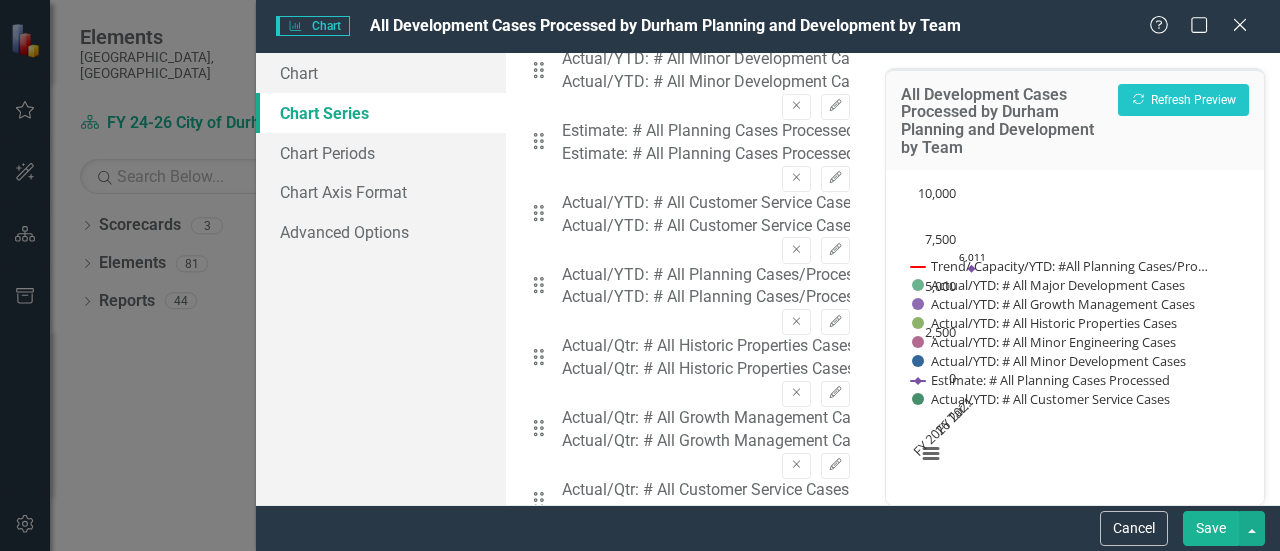 click on "Activate" at bounding box center (835, 831) 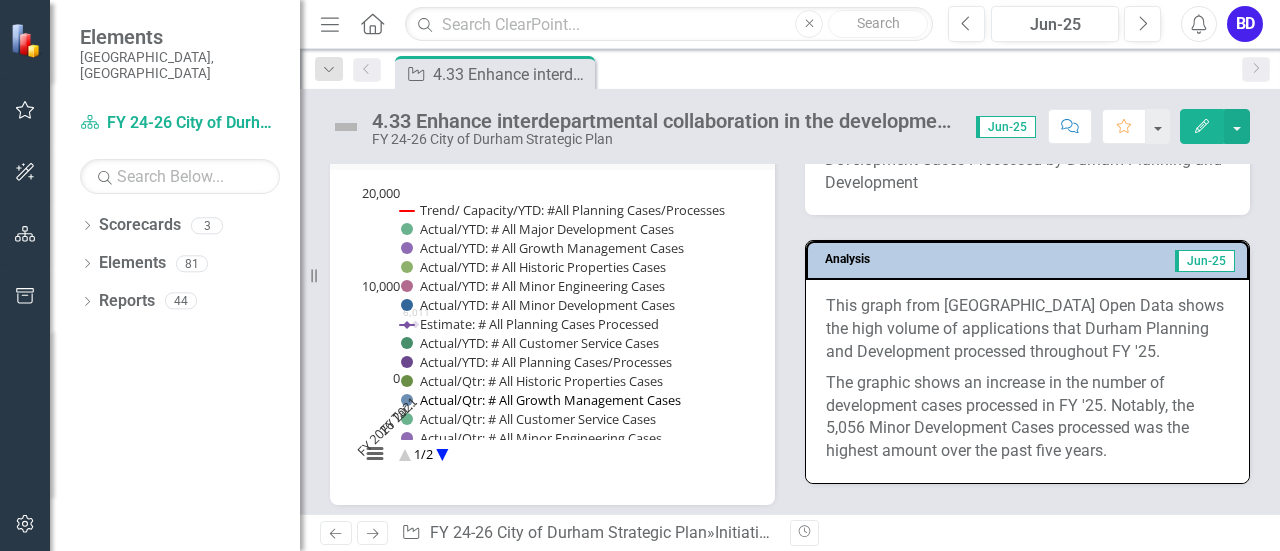 click at bounding box center (542, 400) 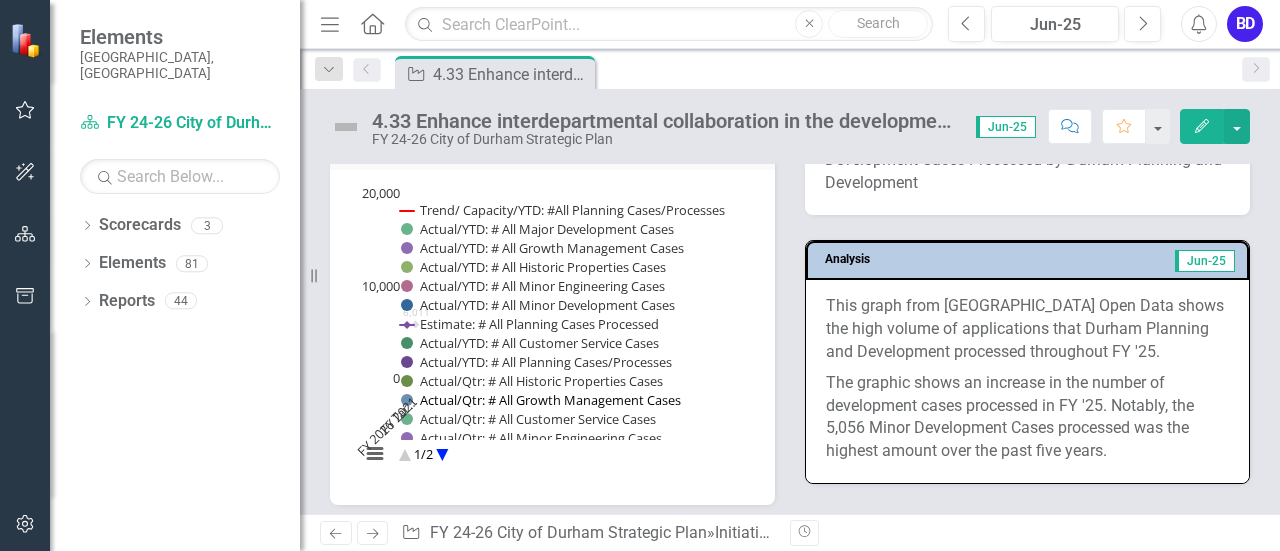 click at bounding box center [542, 400] 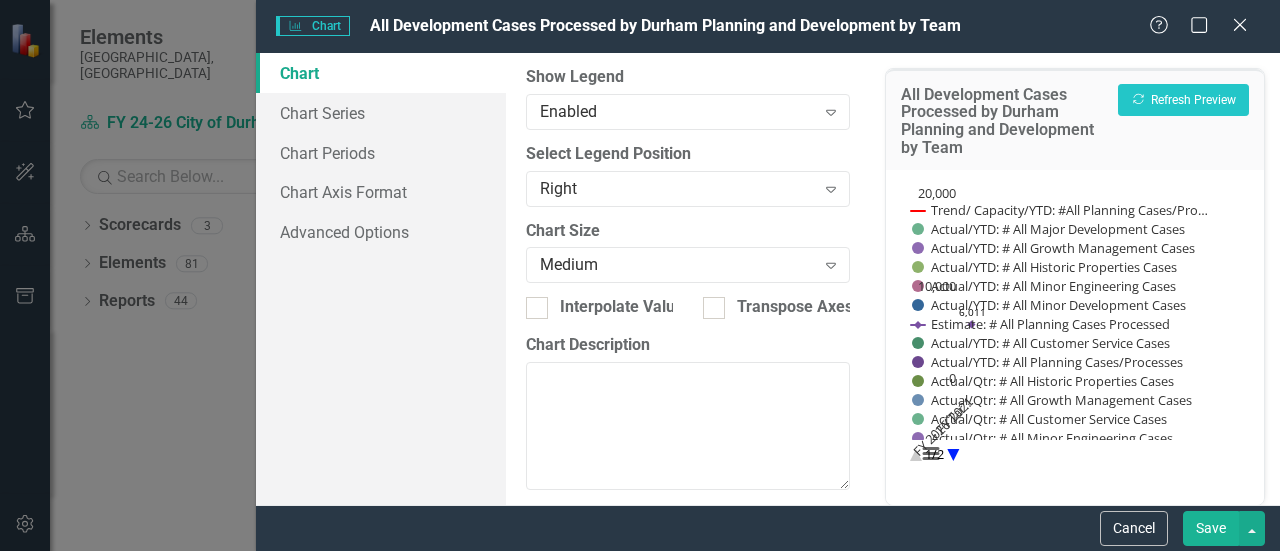 scroll, scrollTop: 329, scrollLeft: 0, axis: vertical 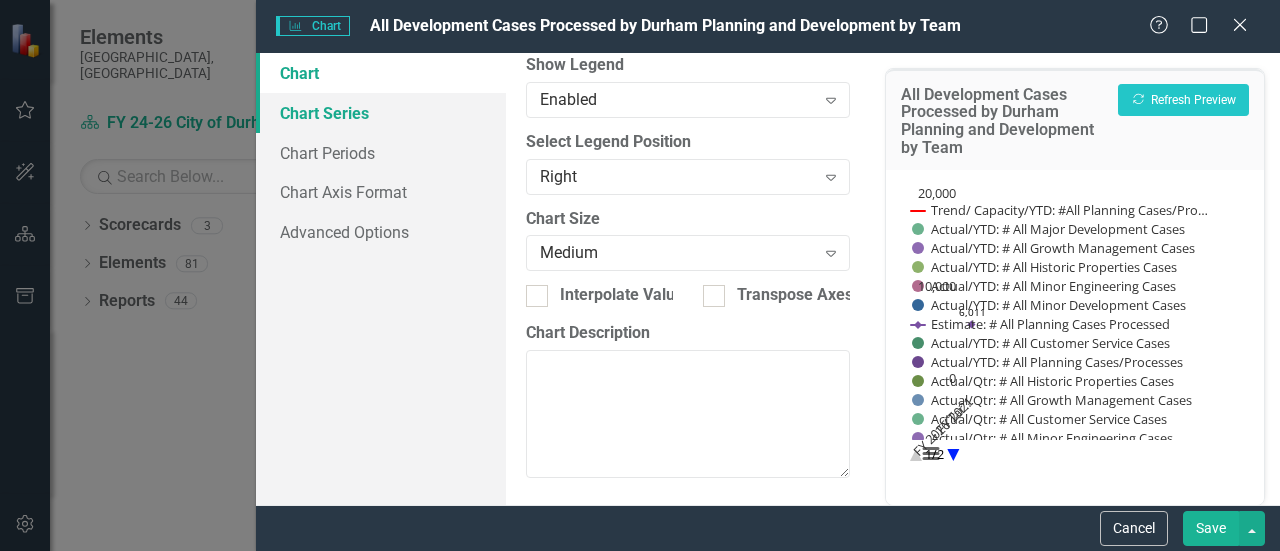 click on "Chart Series" at bounding box center [381, 113] 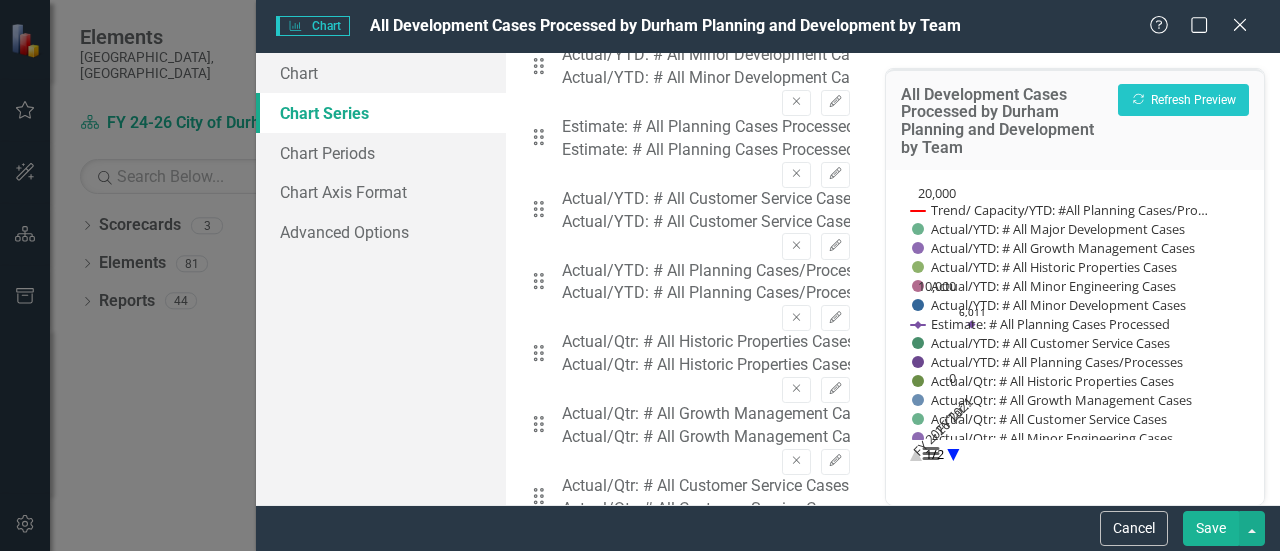 scroll, scrollTop: 795, scrollLeft: 0, axis: vertical 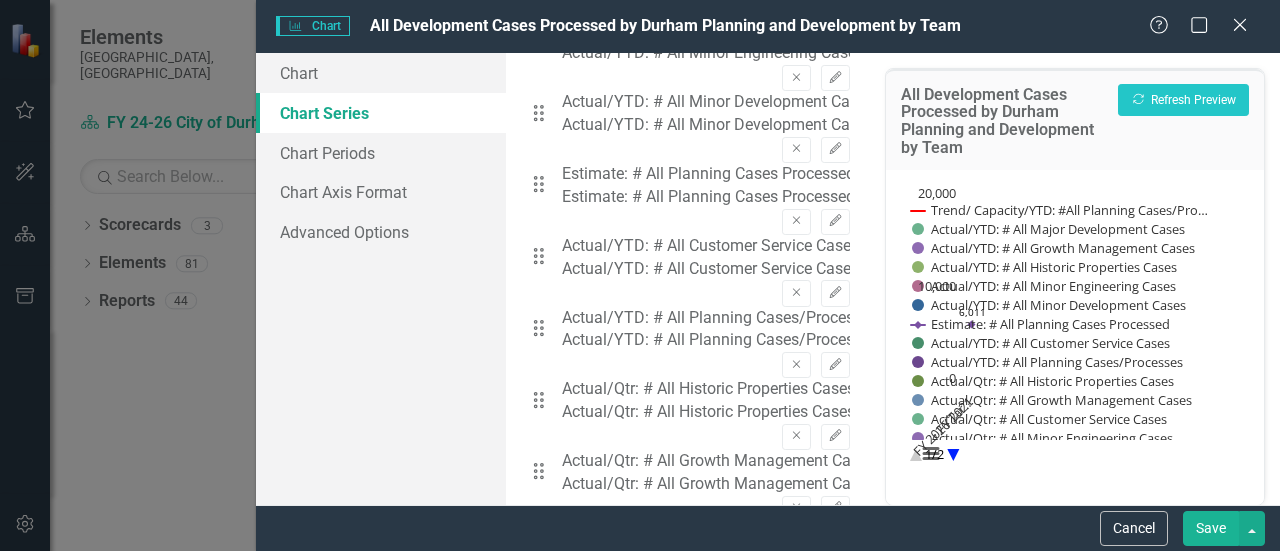 click on "Remove" 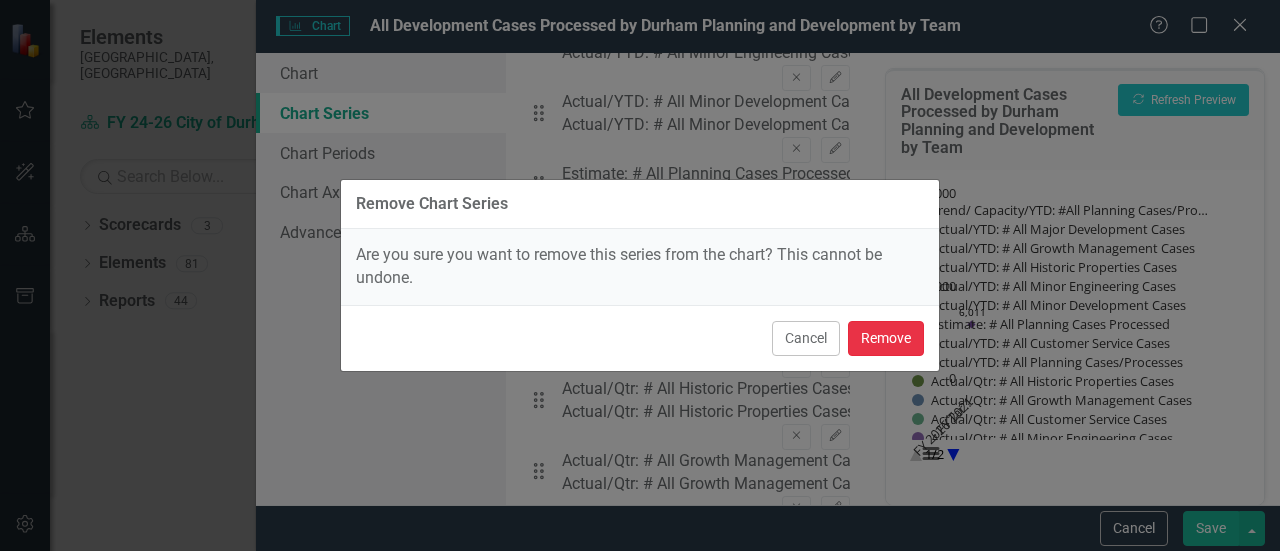 click on "Remove" at bounding box center [886, 338] 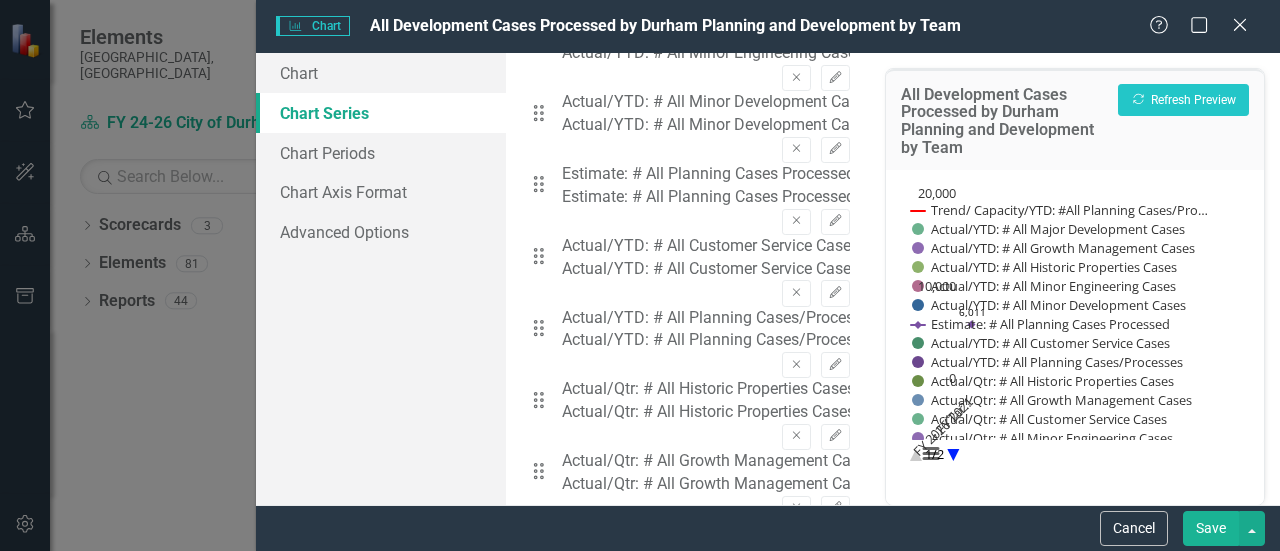 scroll, scrollTop: 863, scrollLeft: 0, axis: vertical 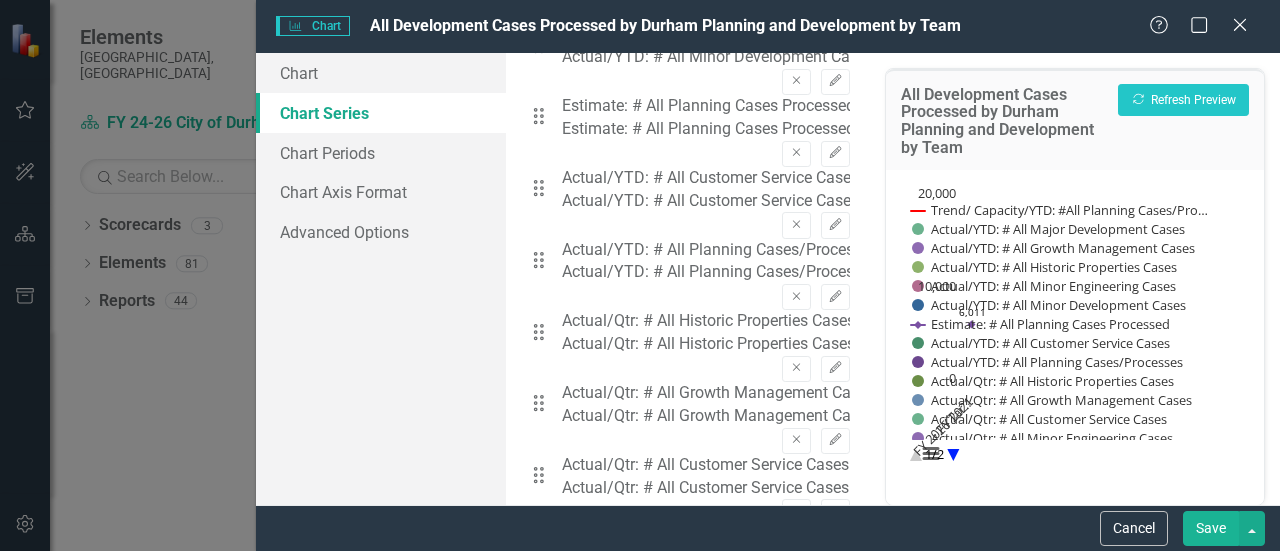 click on "Remove" 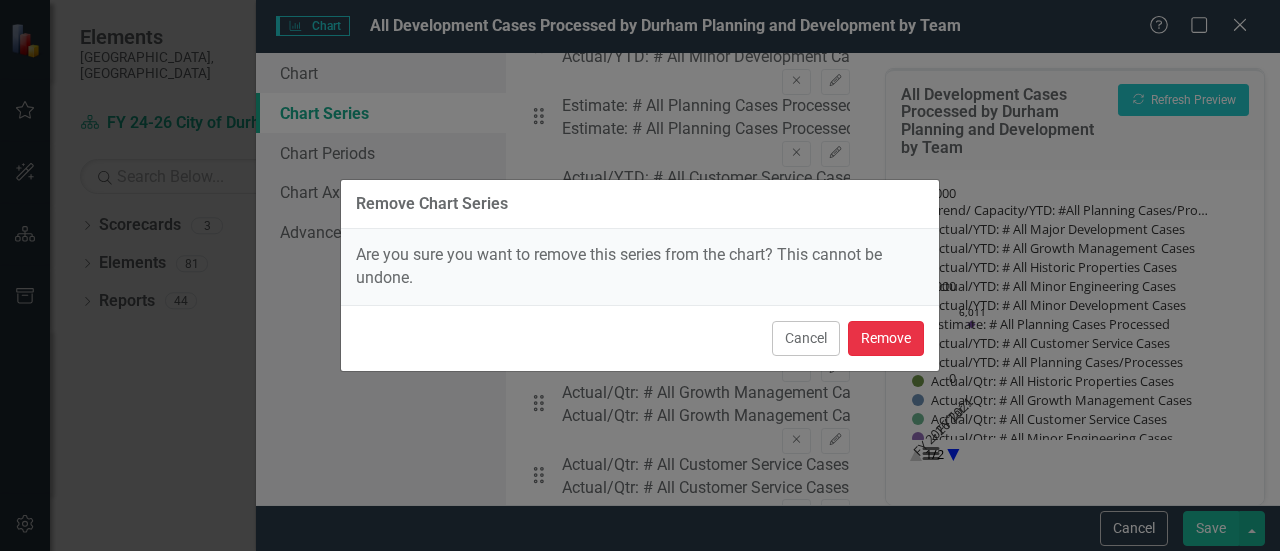 click on "Remove" at bounding box center (886, 338) 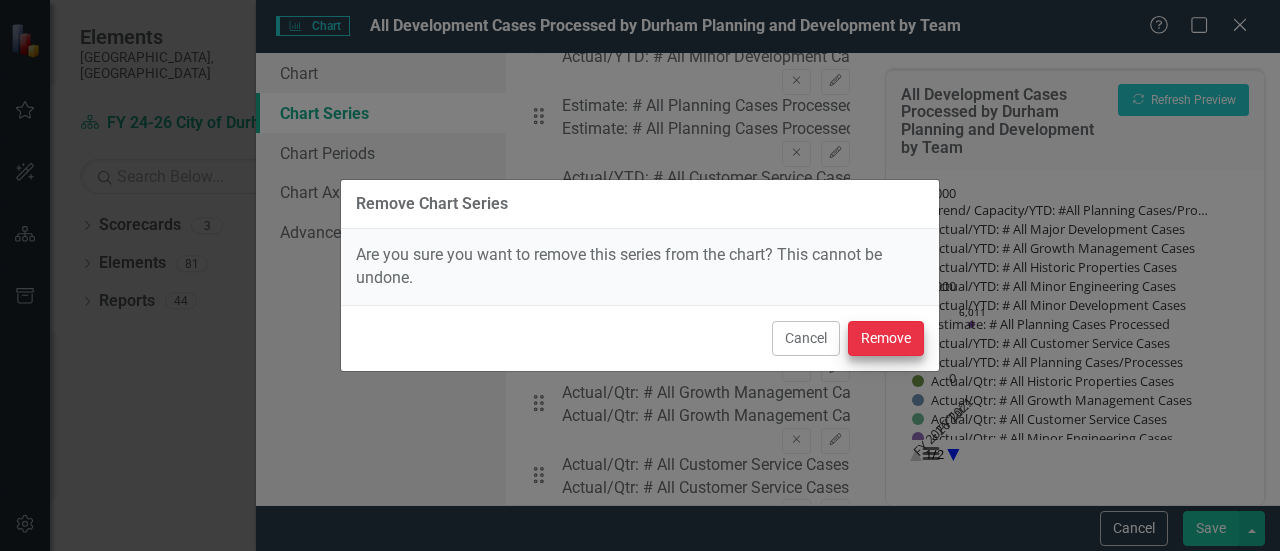 scroll, scrollTop: 856, scrollLeft: 0, axis: vertical 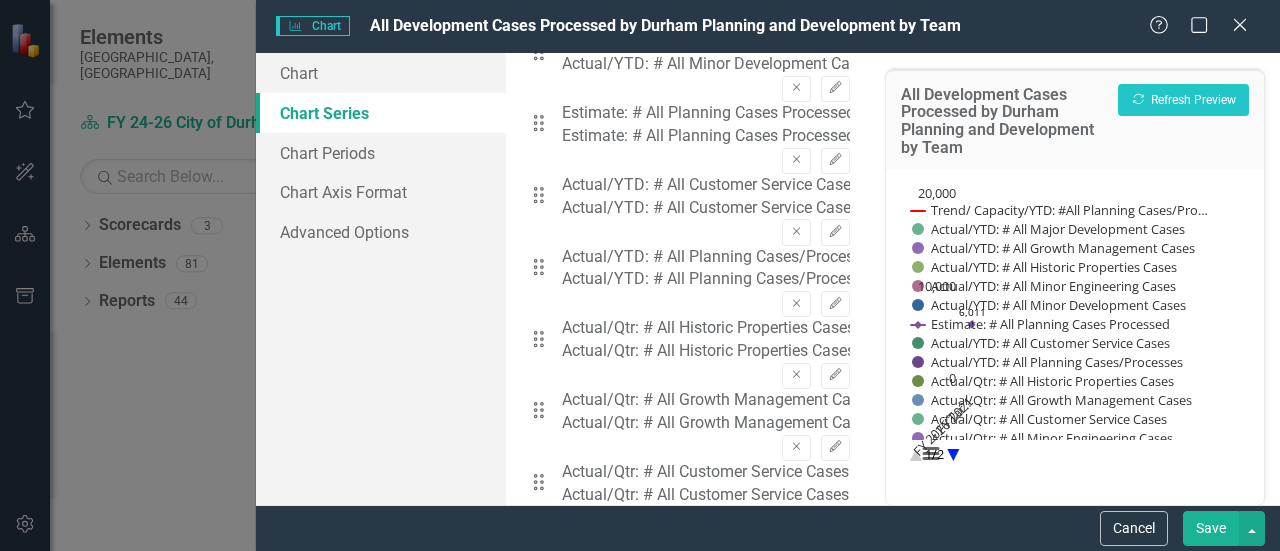 click on "Remove" at bounding box center (796, 735) 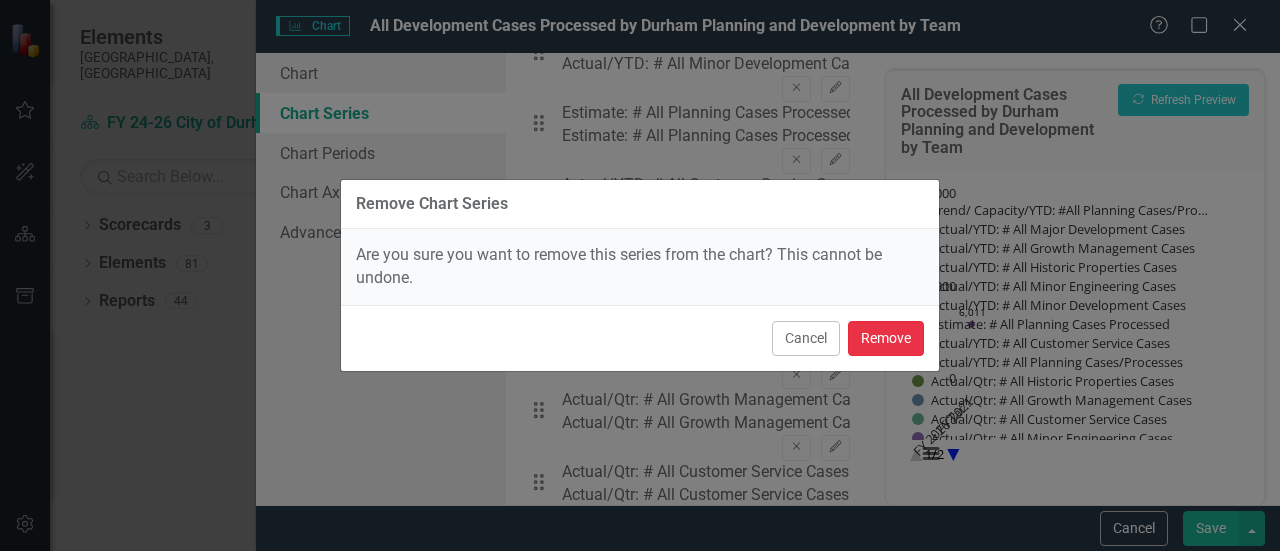 click on "Remove" at bounding box center (886, 338) 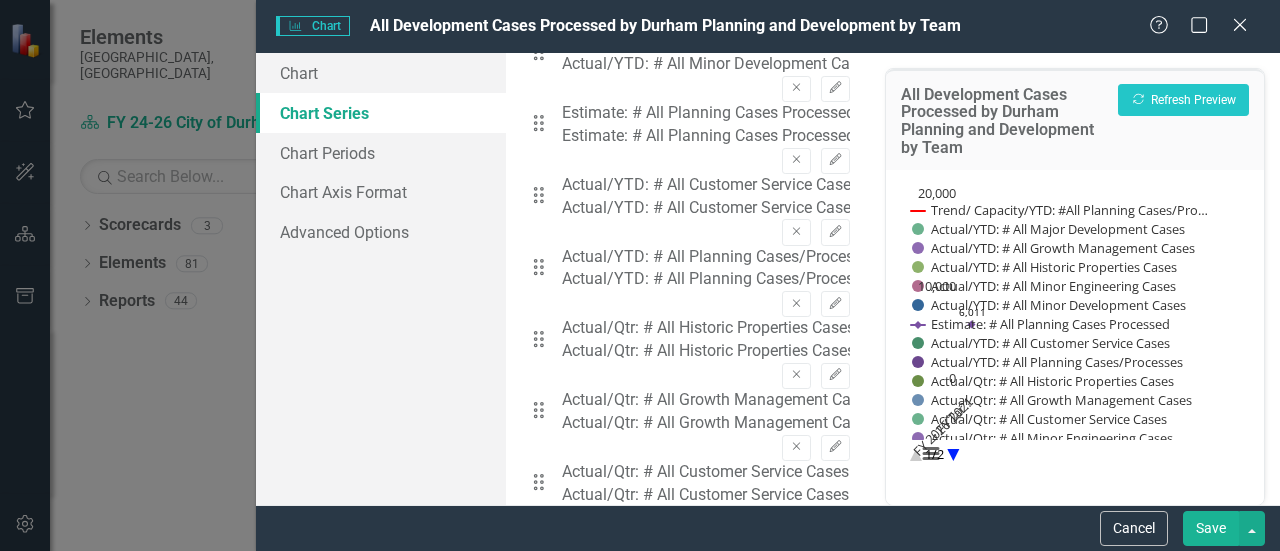 scroll, scrollTop: 850, scrollLeft: 0, axis: vertical 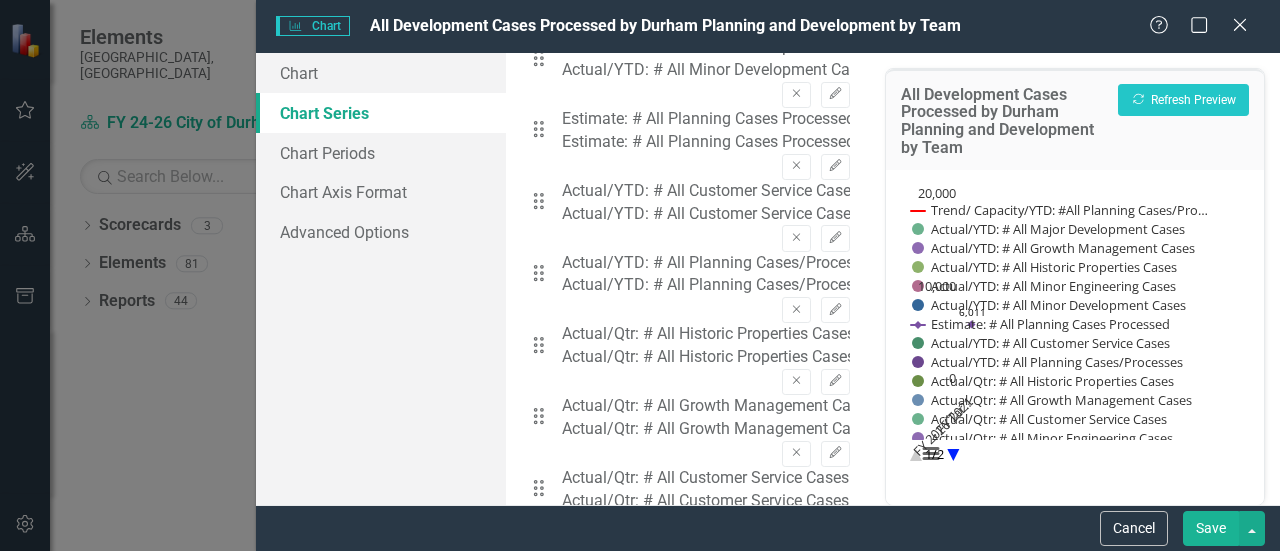 click on "Remove" at bounding box center (796, 669) 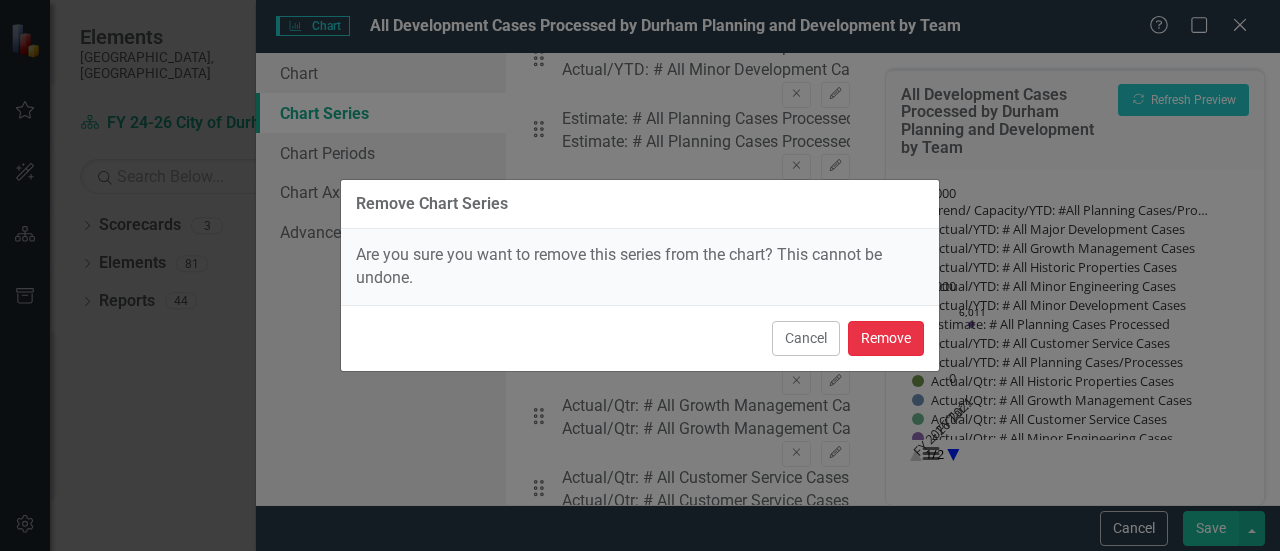 click on "Remove" at bounding box center [886, 338] 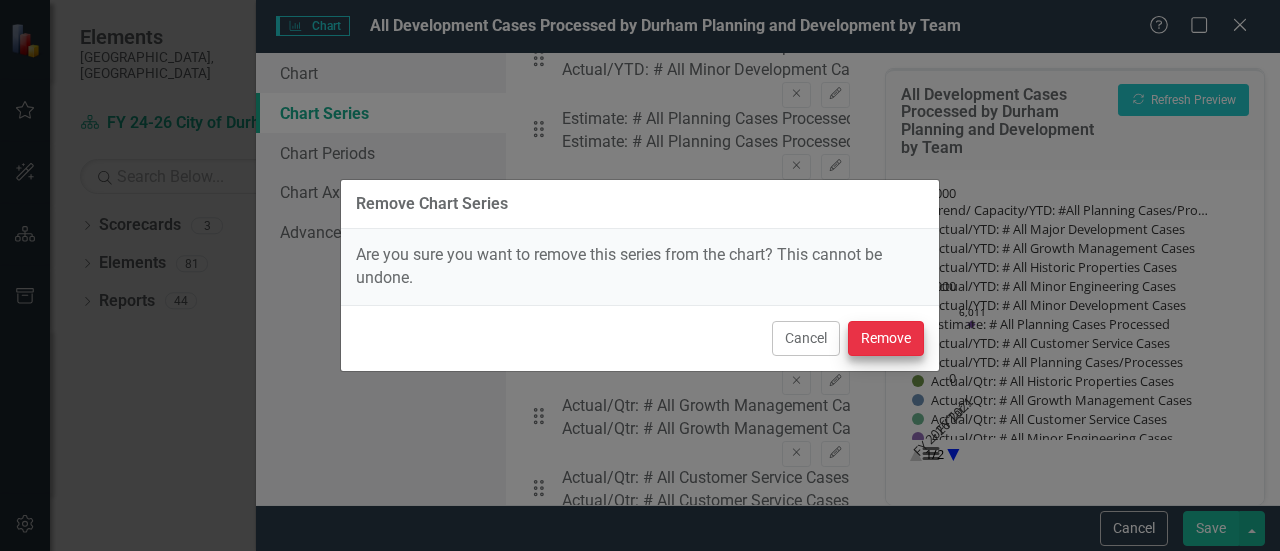 scroll, scrollTop: 844, scrollLeft: 0, axis: vertical 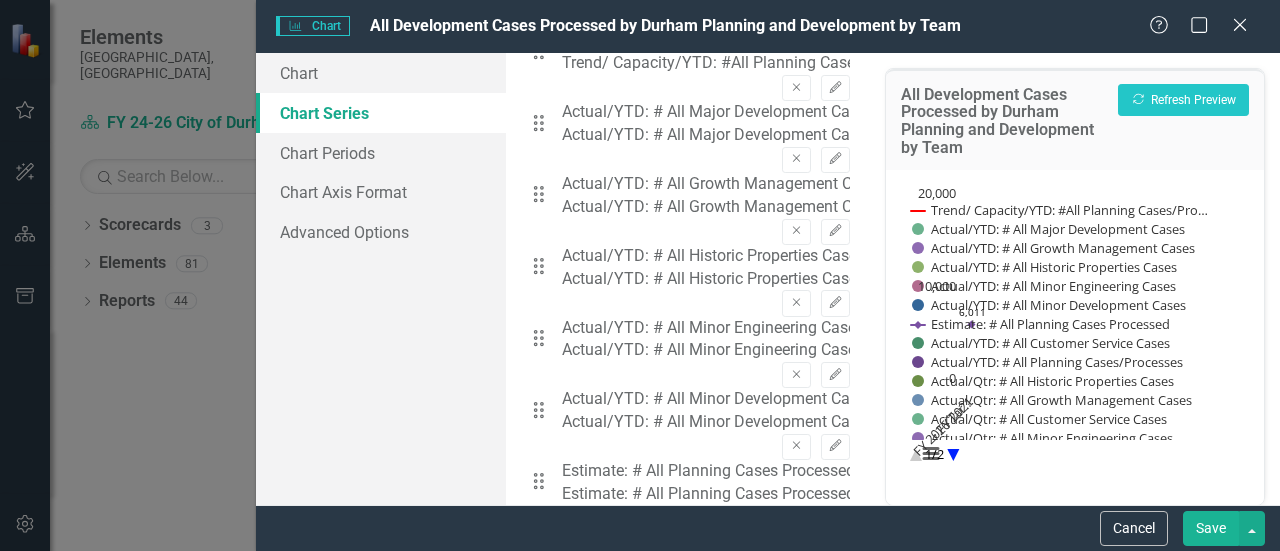 click on "Remove" 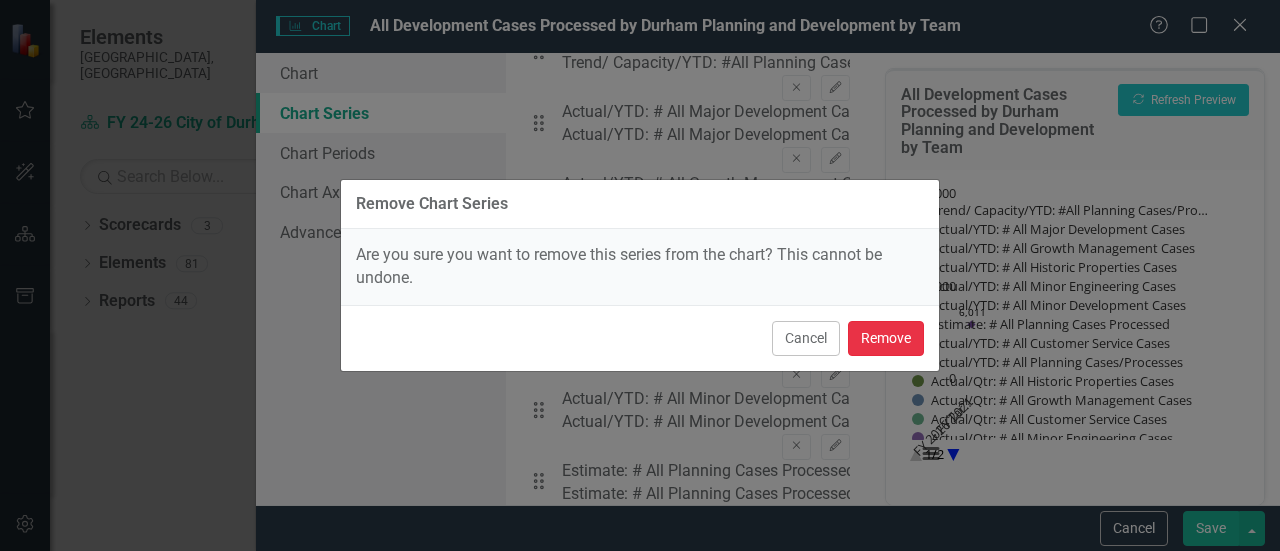 click on "Remove" at bounding box center (886, 338) 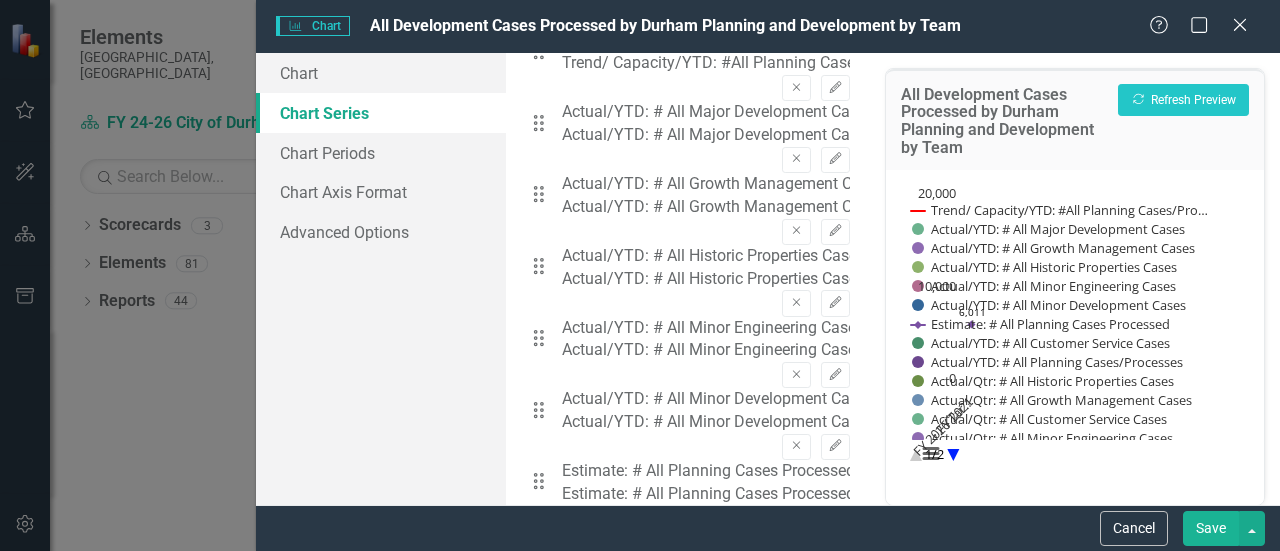 scroll, scrollTop: 5, scrollLeft: 0, axis: vertical 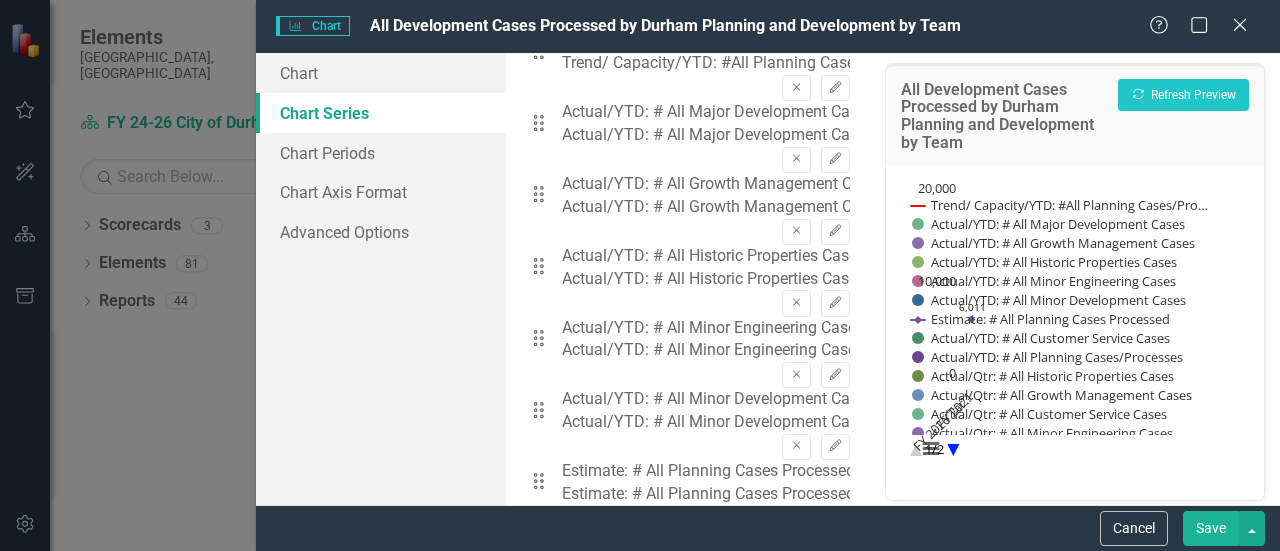 click 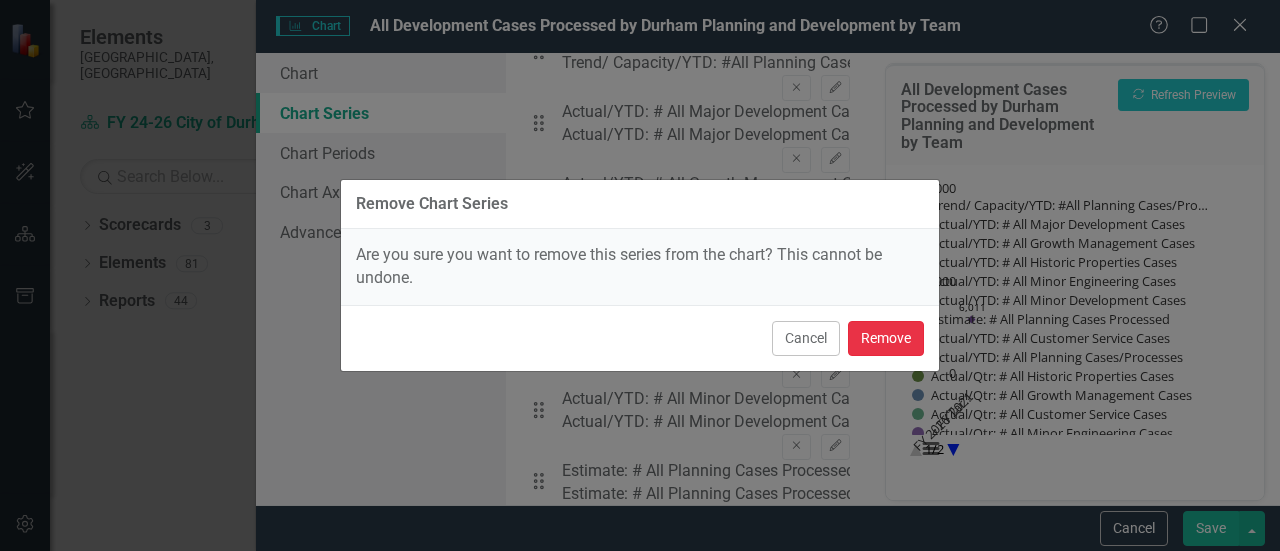 click on "Remove" at bounding box center (886, 338) 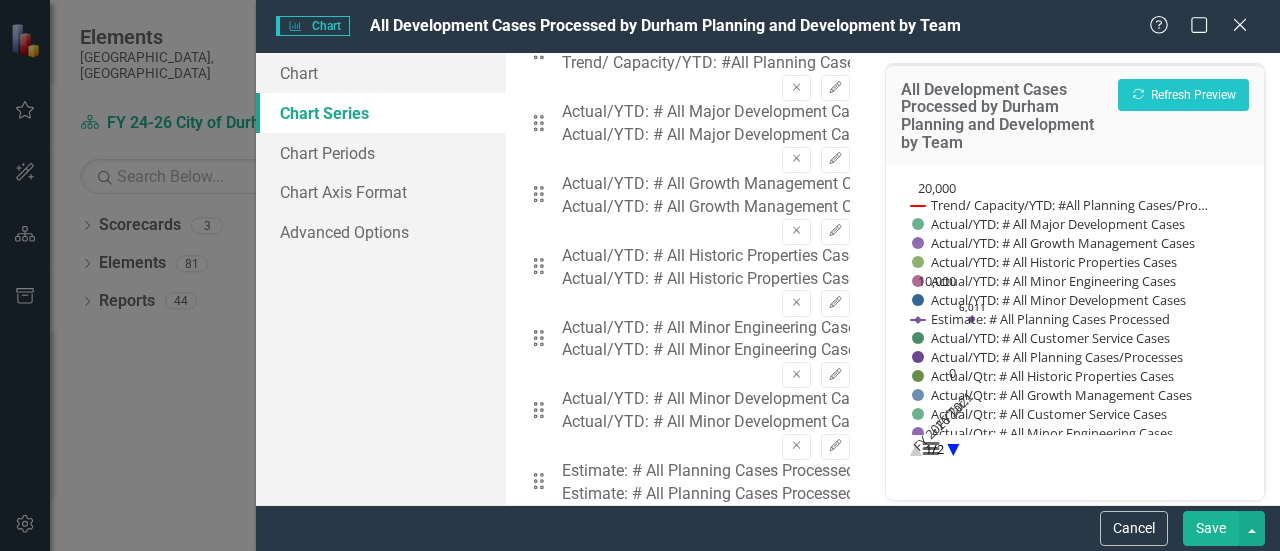 click on "Remove" 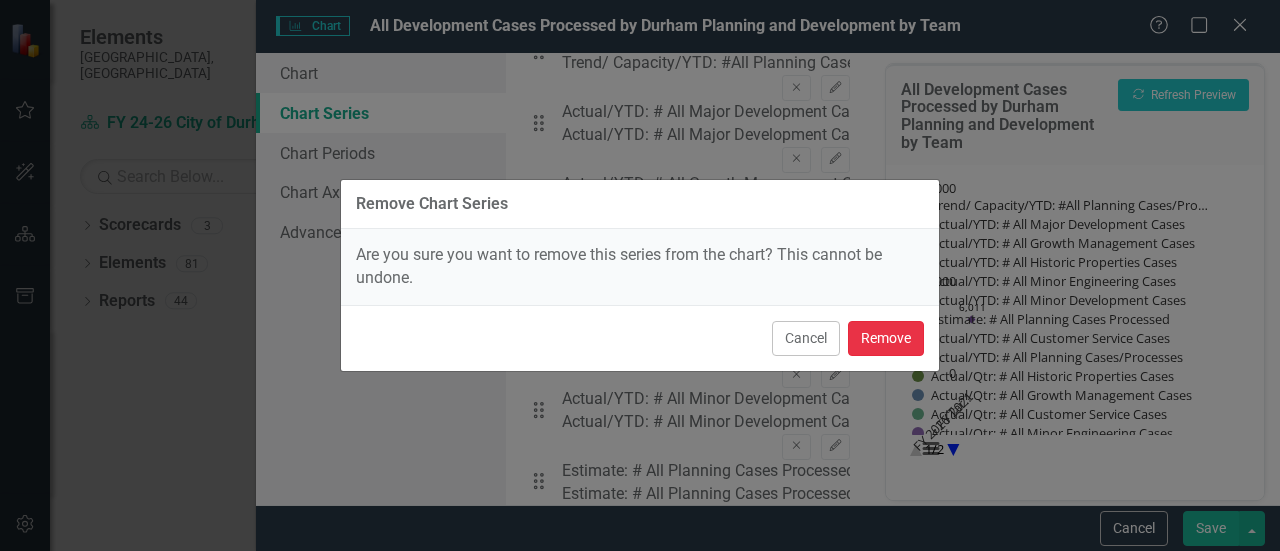 click on "Remove" at bounding box center (886, 338) 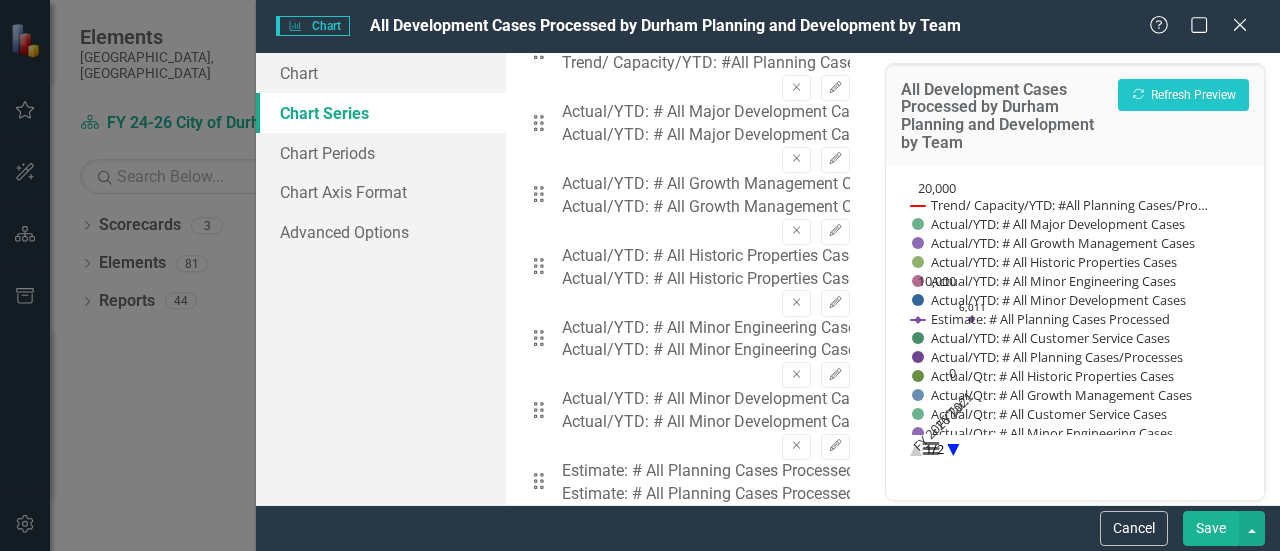 click on "Remove" 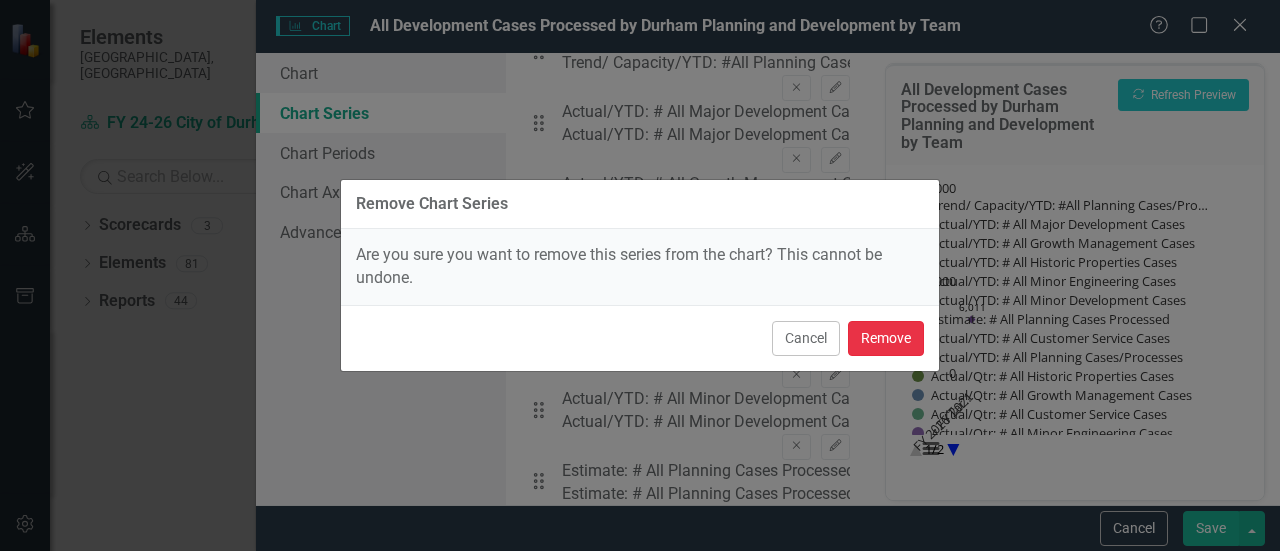 click on "Remove" at bounding box center [886, 338] 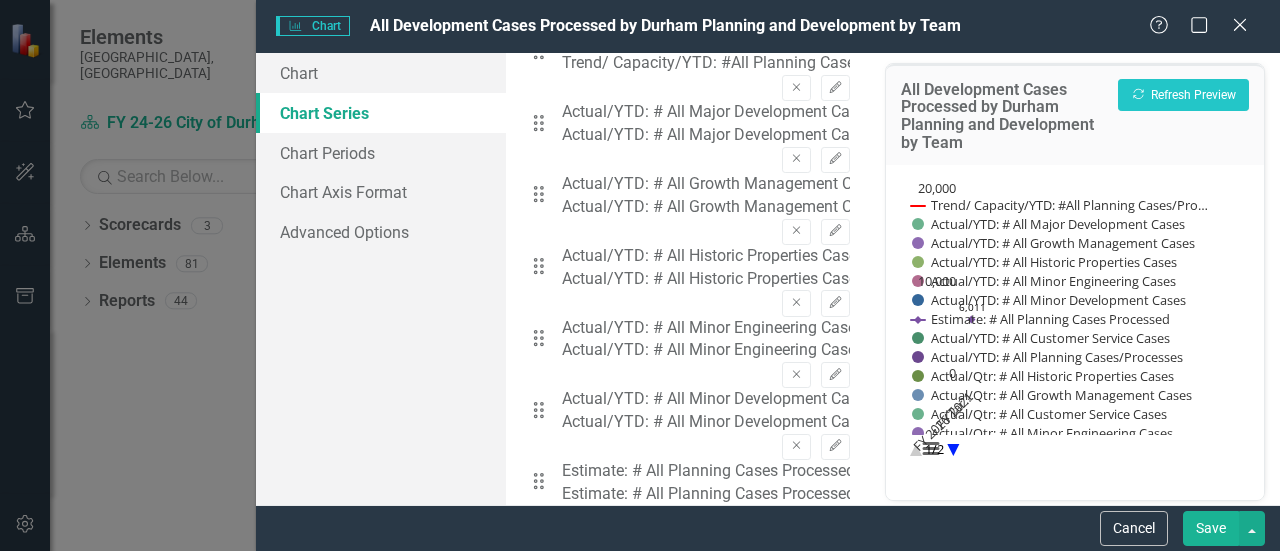 click on "Remove" 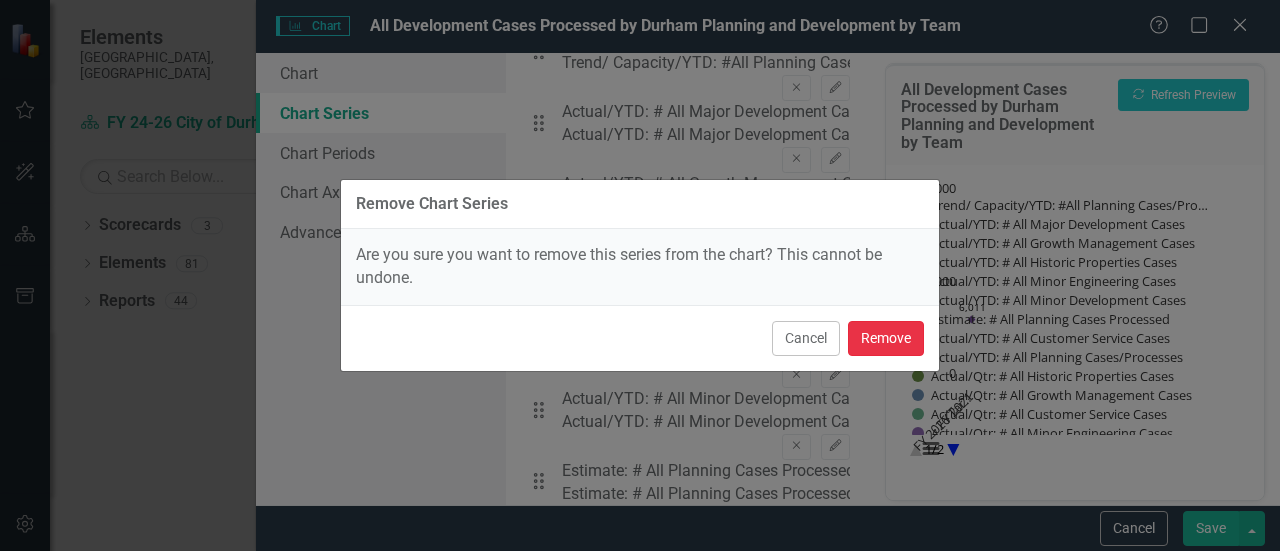 click on "Remove" at bounding box center (886, 338) 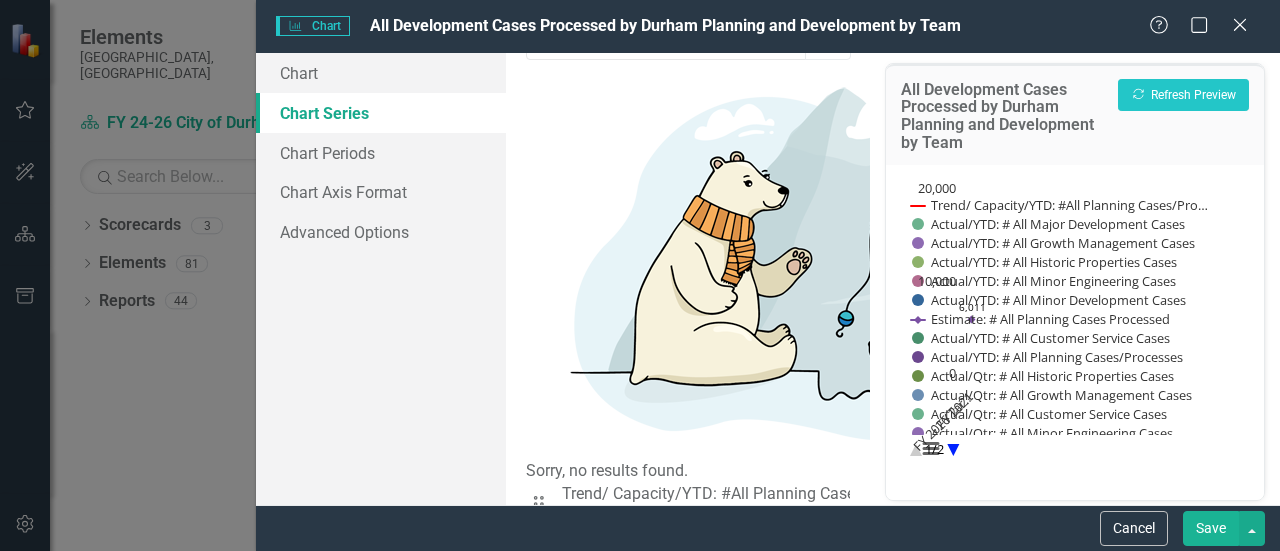 scroll, scrollTop: 0, scrollLeft: 0, axis: both 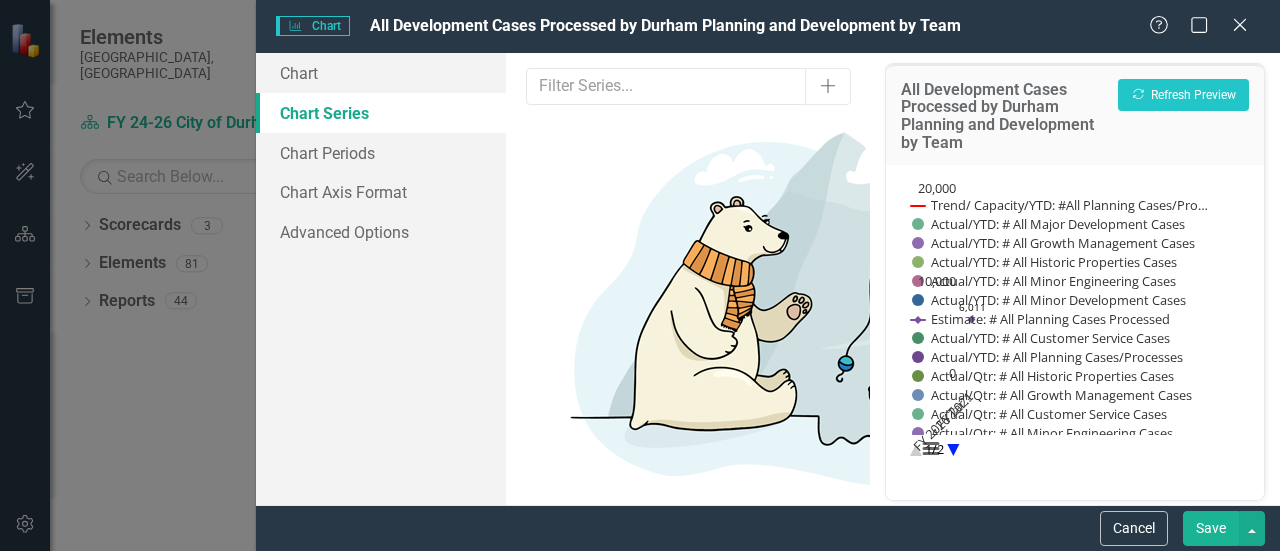click on "Drag" 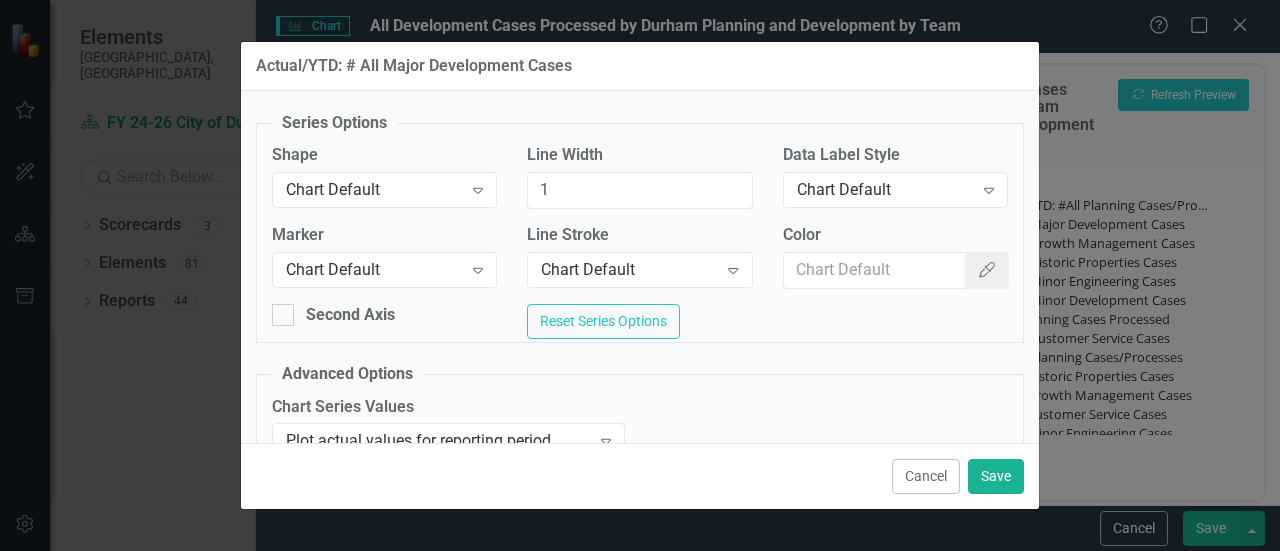 scroll, scrollTop: 146, scrollLeft: 0, axis: vertical 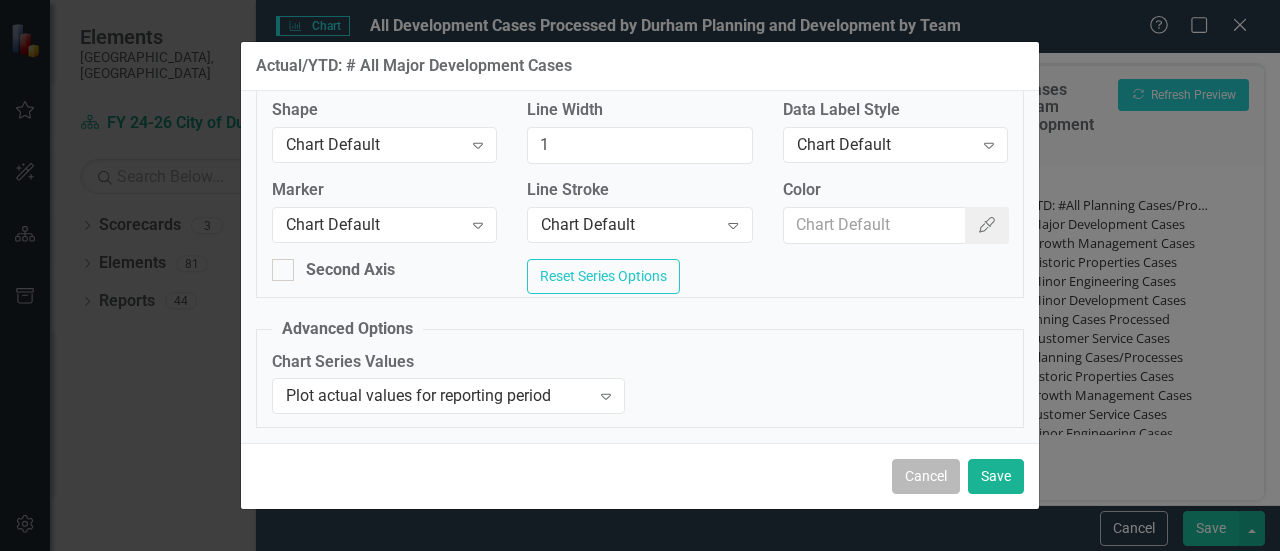 click on "Cancel" at bounding box center (926, 476) 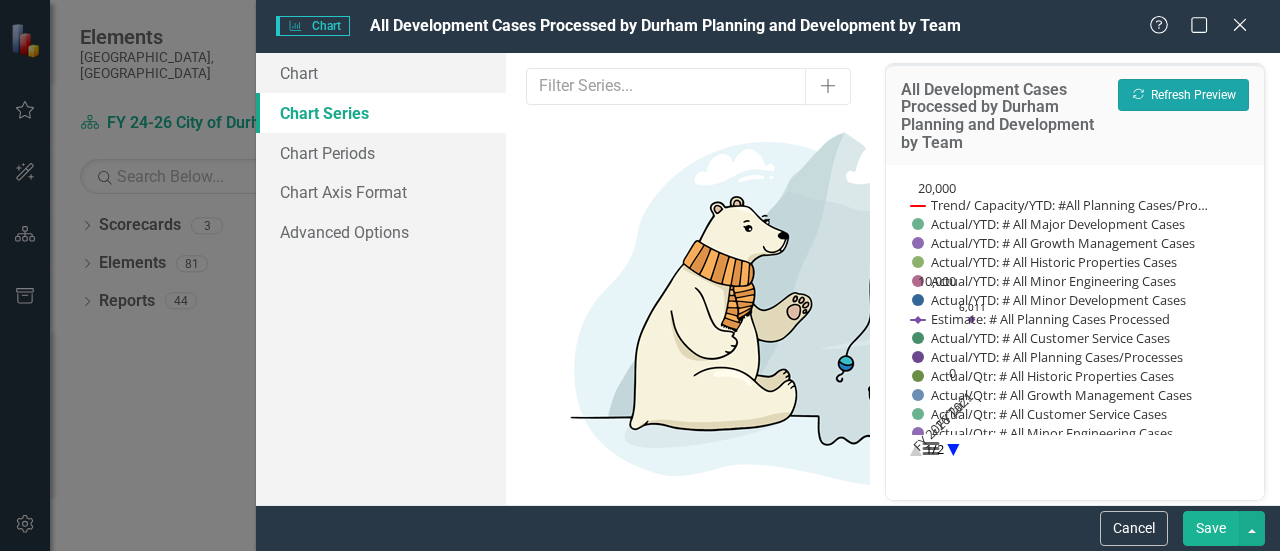 click on "Recalculate" 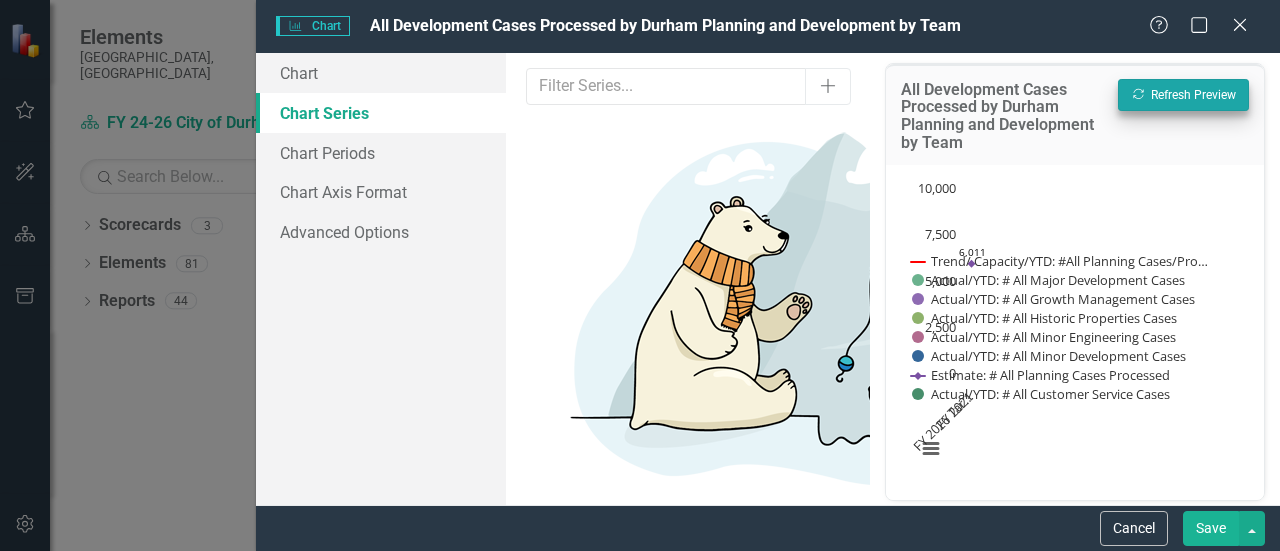 scroll, scrollTop: 0, scrollLeft: 0, axis: both 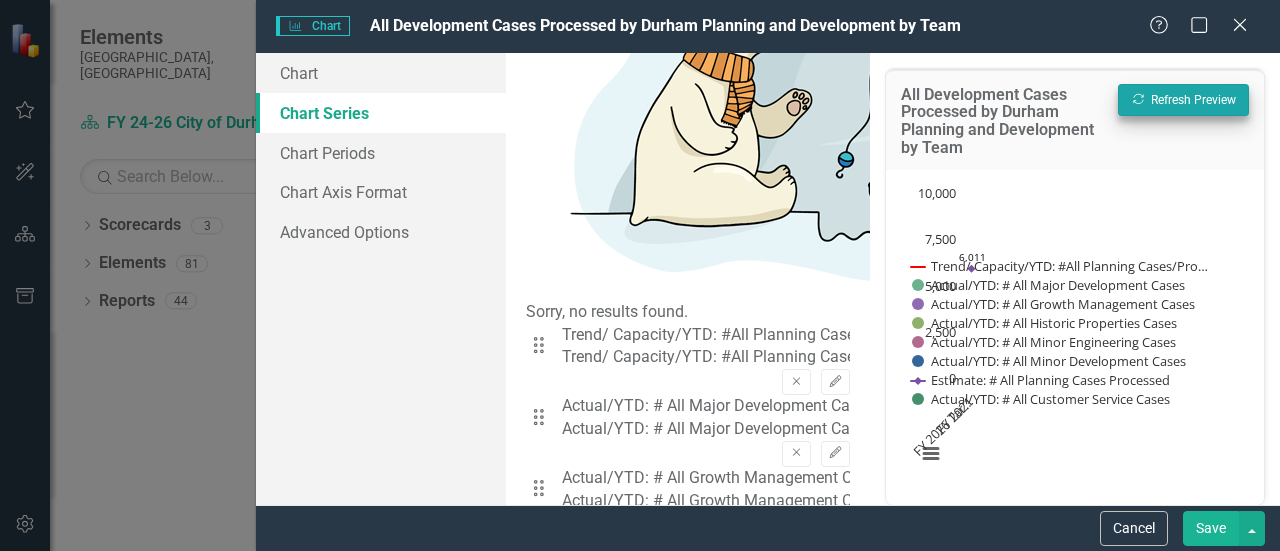 click on "Remove" 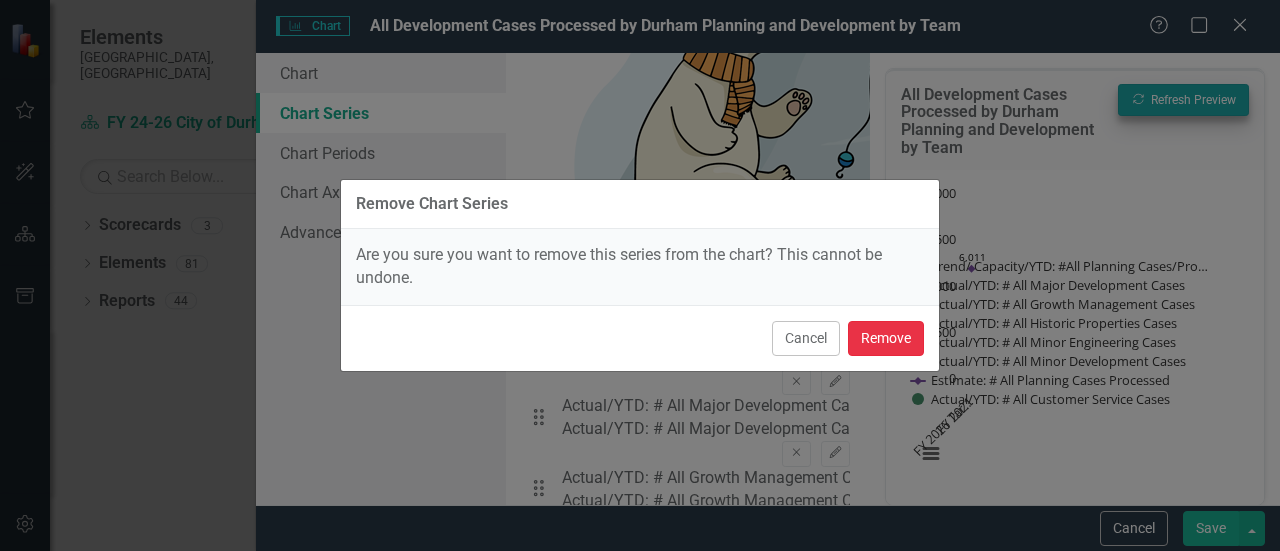 click on "Remove" at bounding box center (886, 338) 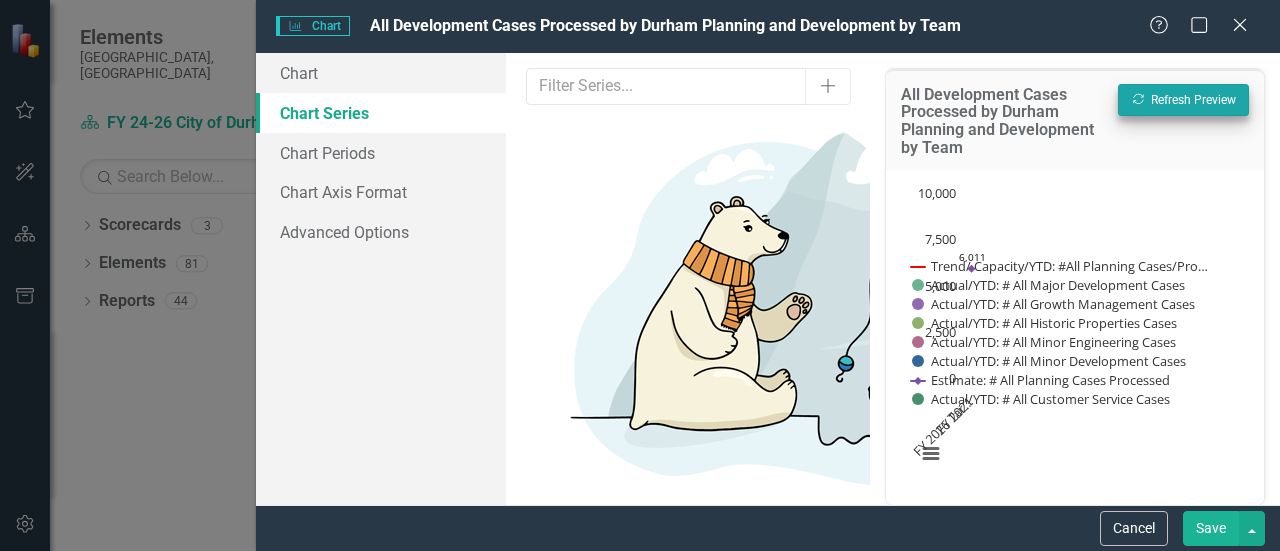 scroll, scrollTop: 18, scrollLeft: 0, axis: vertical 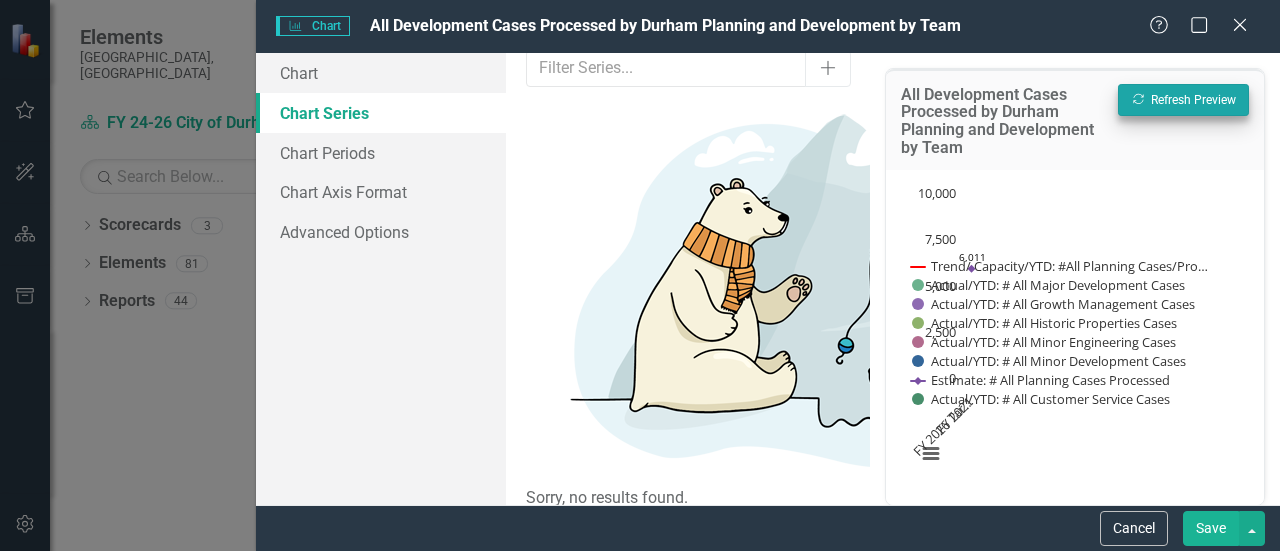 click on "Remove" 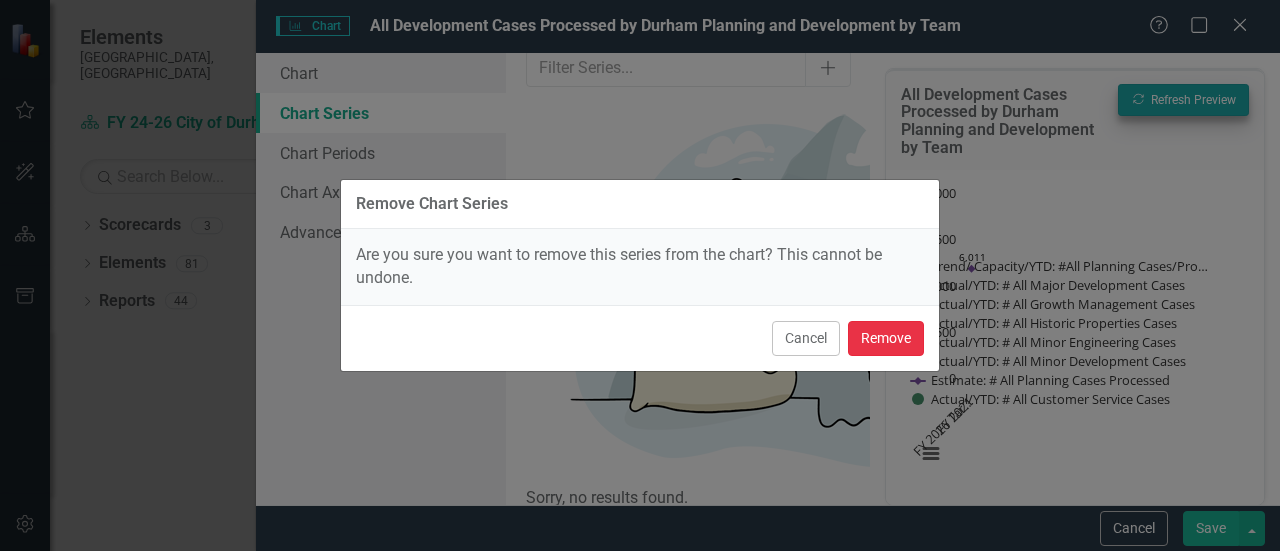 click on "Remove" at bounding box center [886, 338] 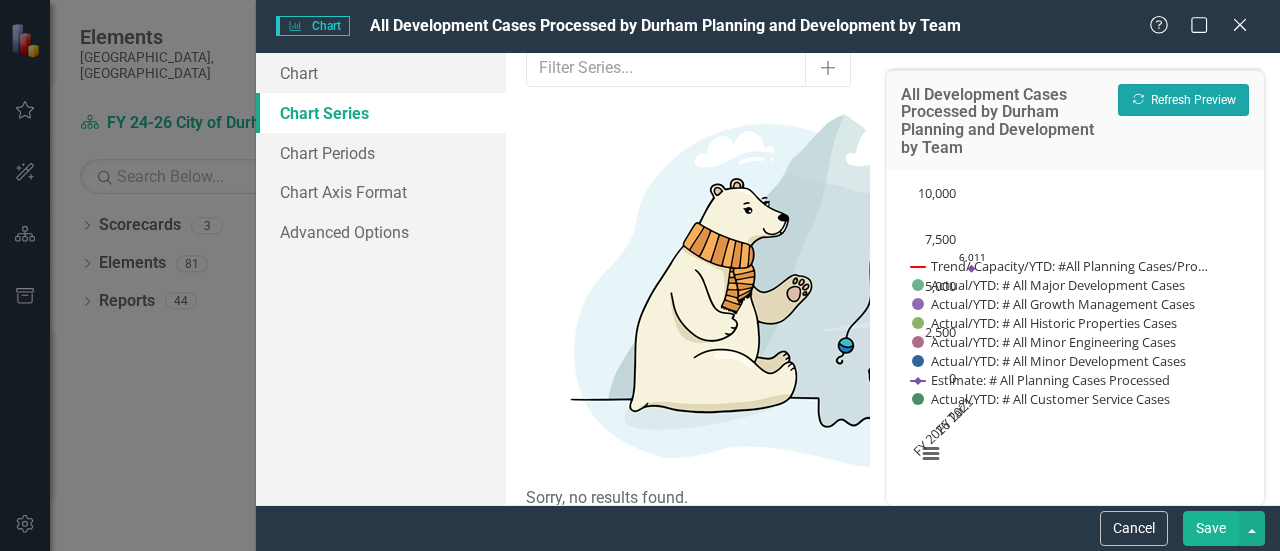 click on "Recalculate Refresh Preview" at bounding box center [1183, 100] 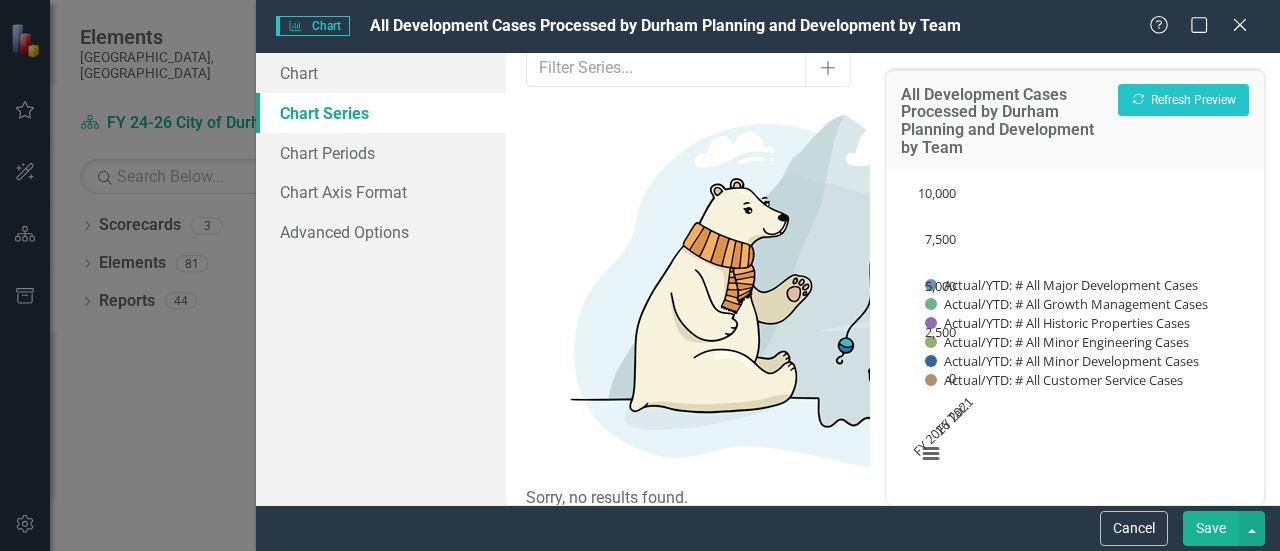 click on "Save" at bounding box center (1211, 528) 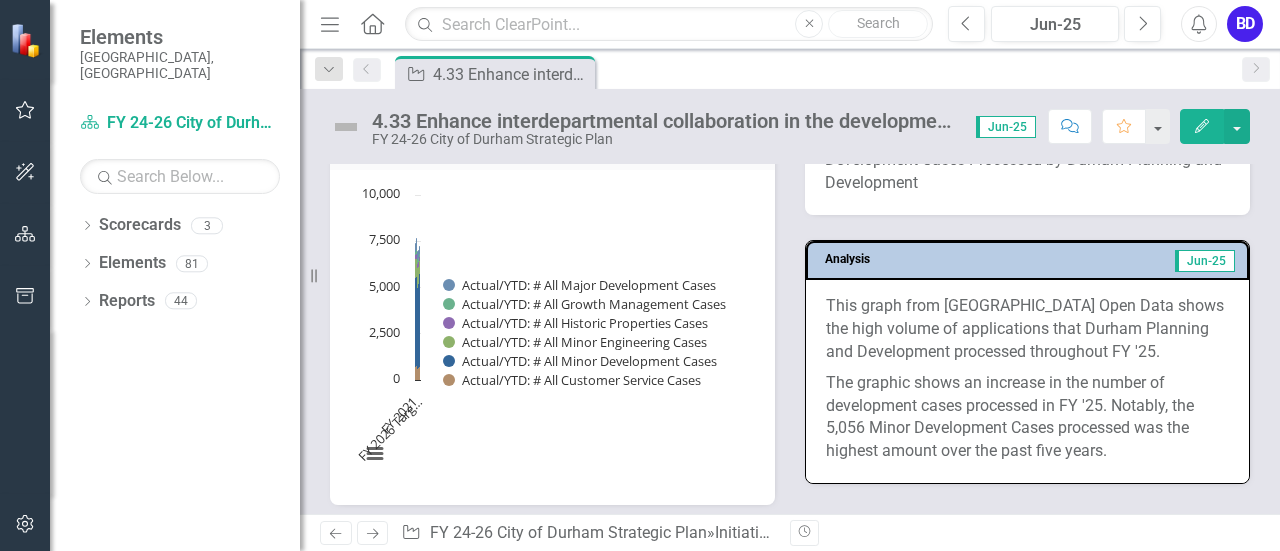 click on "Edit" at bounding box center (1202, 126) 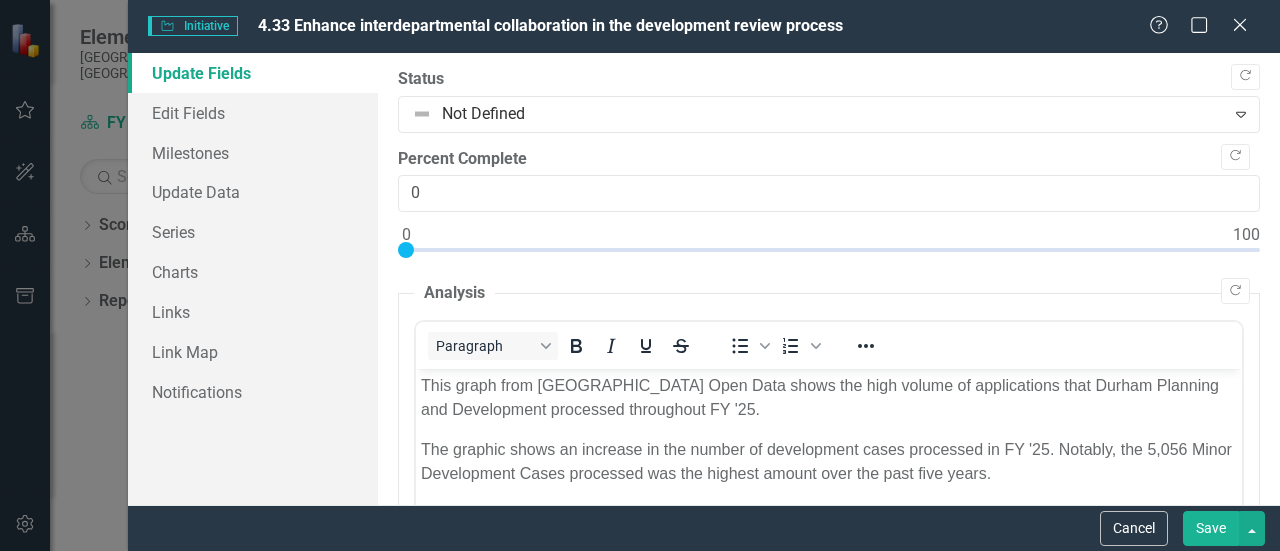 scroll, scrollTop: 0, scrollLeft: 0, axis: both 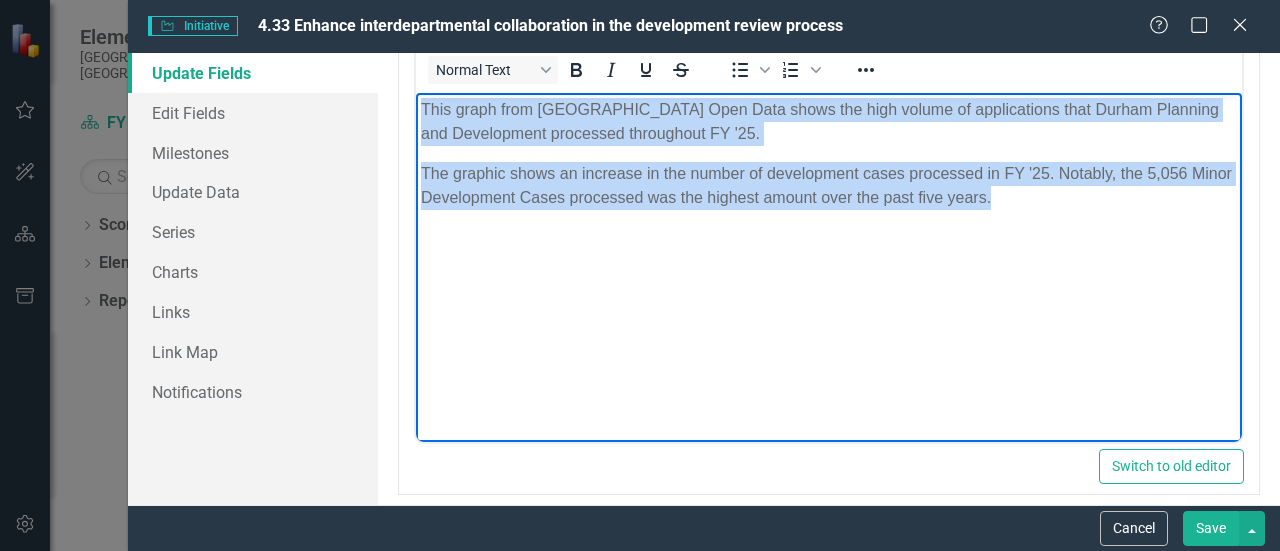 drag, startPoint x: 1093, startPoint y: 201, endPoint x: 351, endPoint y: 94, distance: 749.6753 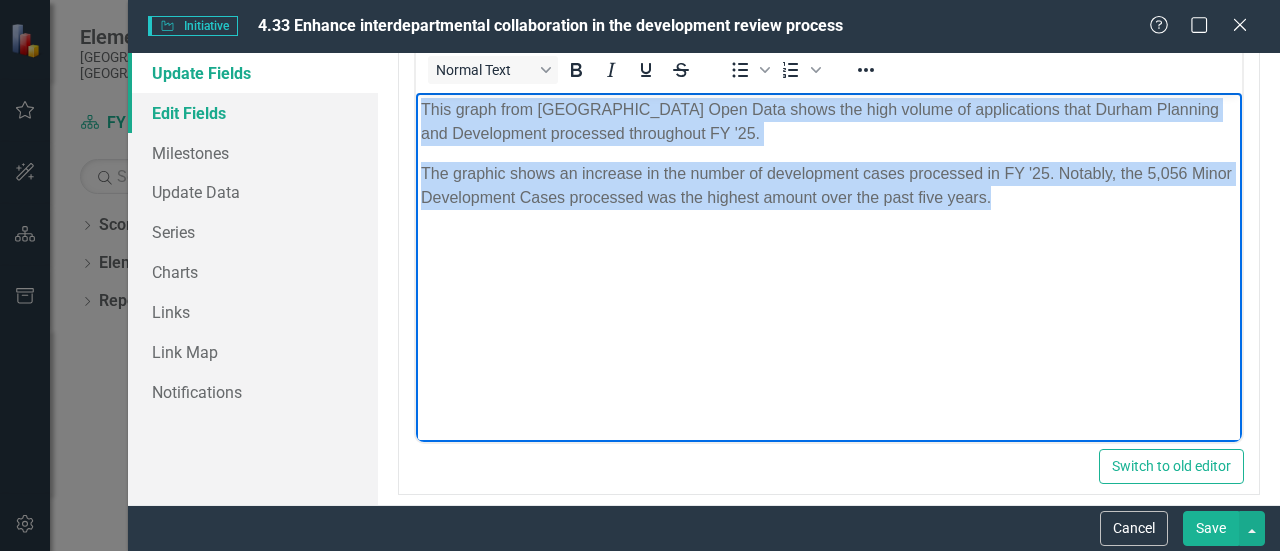 copy on "This graph from Durham Open Data shows the high volume of applications that Durham Planning and Development processed throughout FY '25. The graphic shows an increase in the number of development cases processed in FY '25. Notably, the 5,056 Minor Development Cases processed was the highest amount over the past five years." 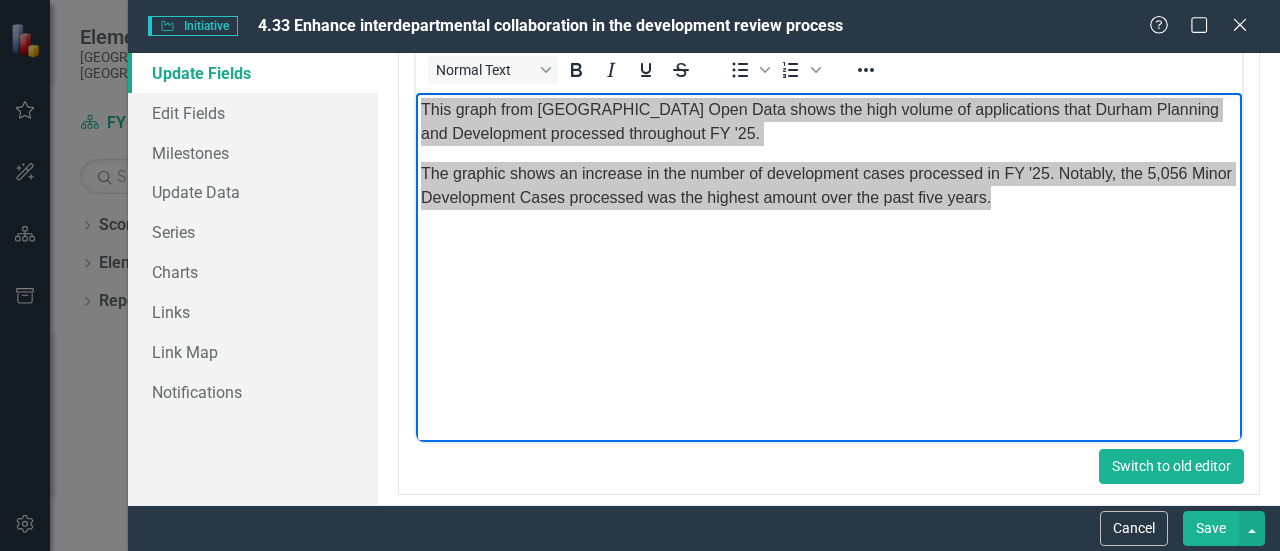 click on "Switch to old editor" at bounding box center (1171, 466) 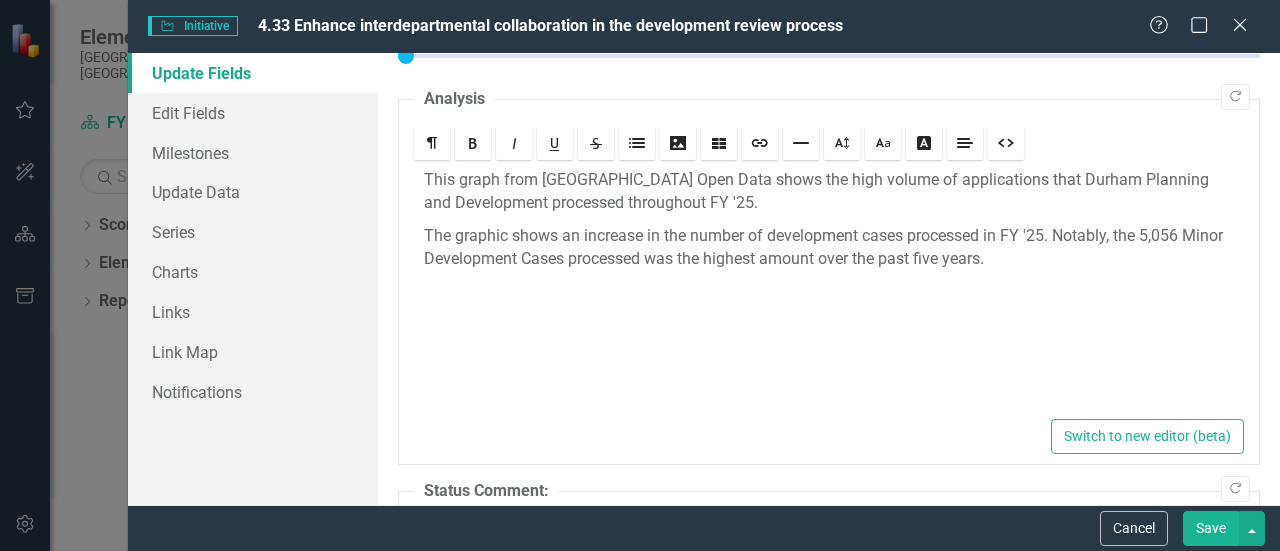 scroll, scrollTop: 200, scrollLeft: 0, axis: vertical 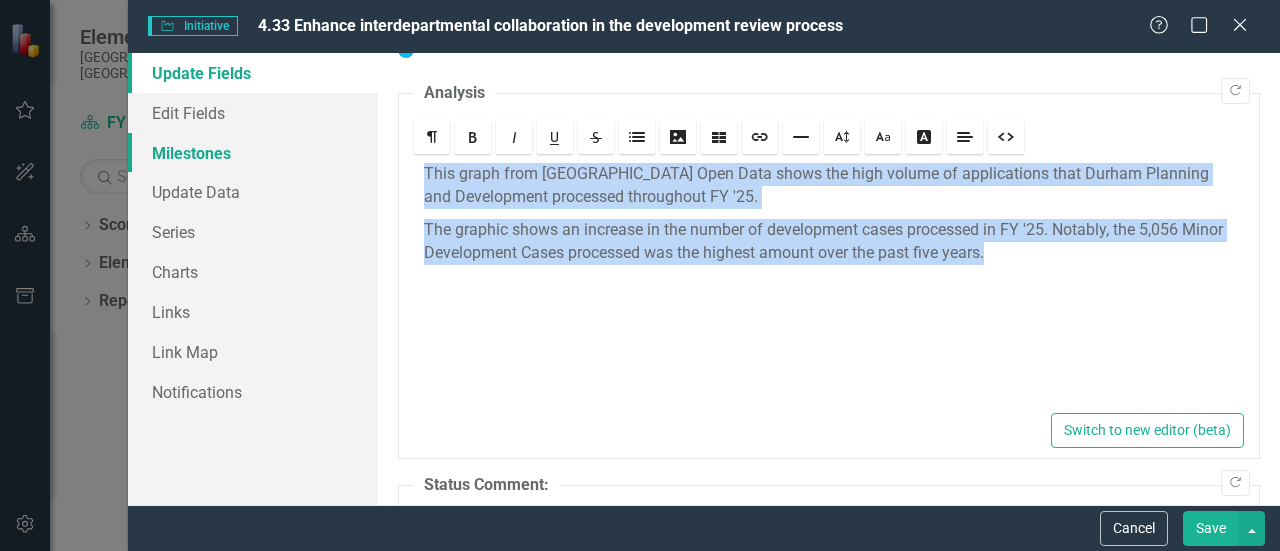 drag, startPoint x: 1051, startPoint y: 258, endPoint x: 360, endPoint y: 147, distance: 699.8586 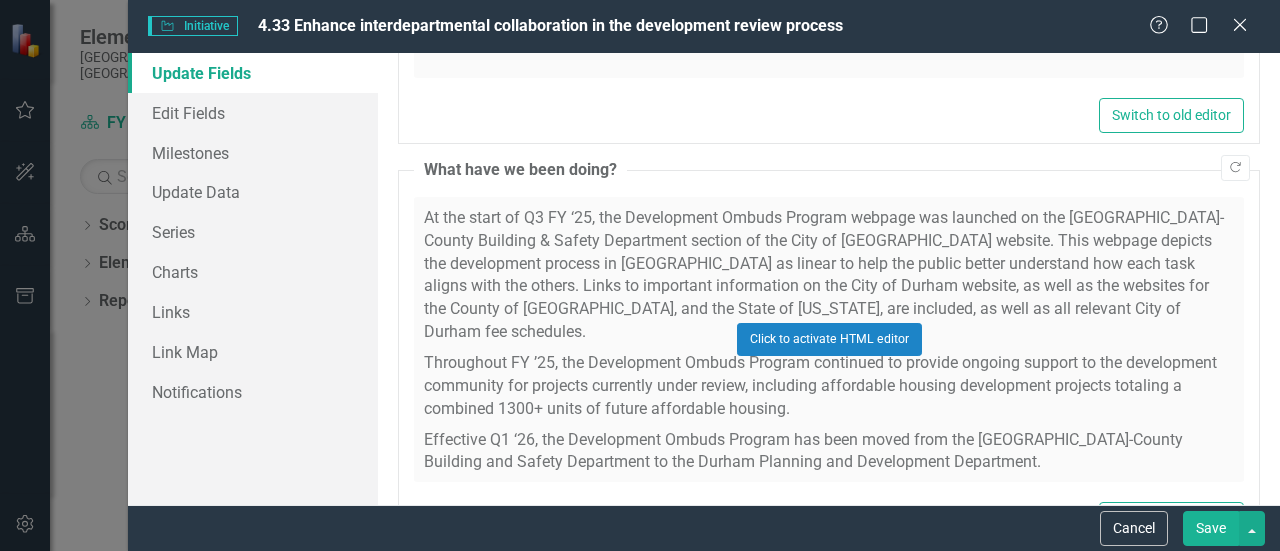 scroll, scrollTop: 3070, scrollLeft: 0, axis: vertical 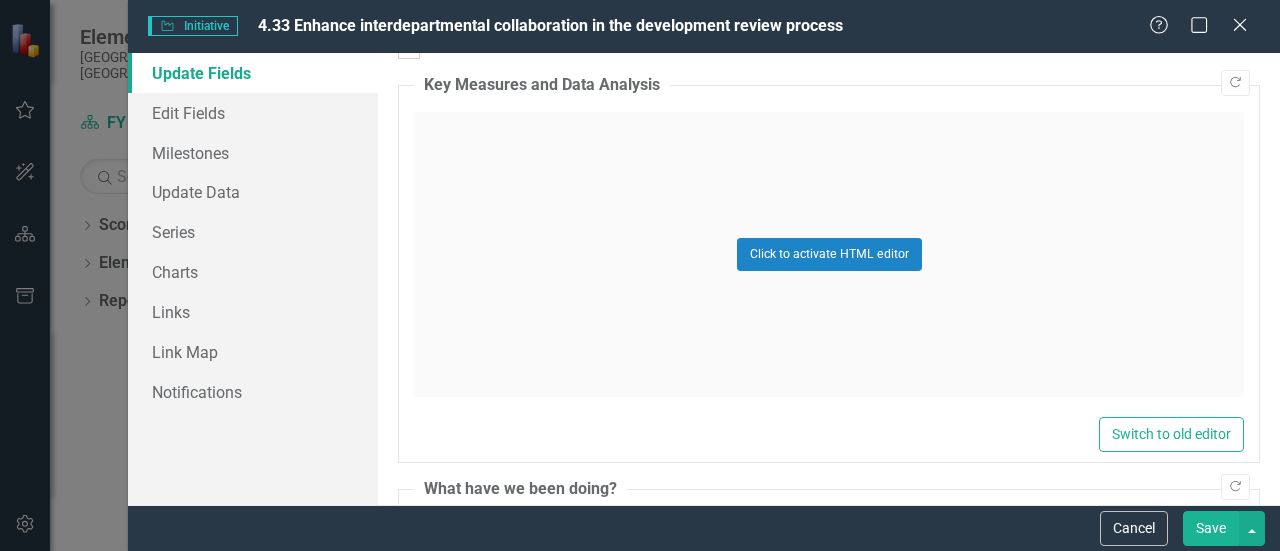 click on "Save" at bounding box center (1211, 528) 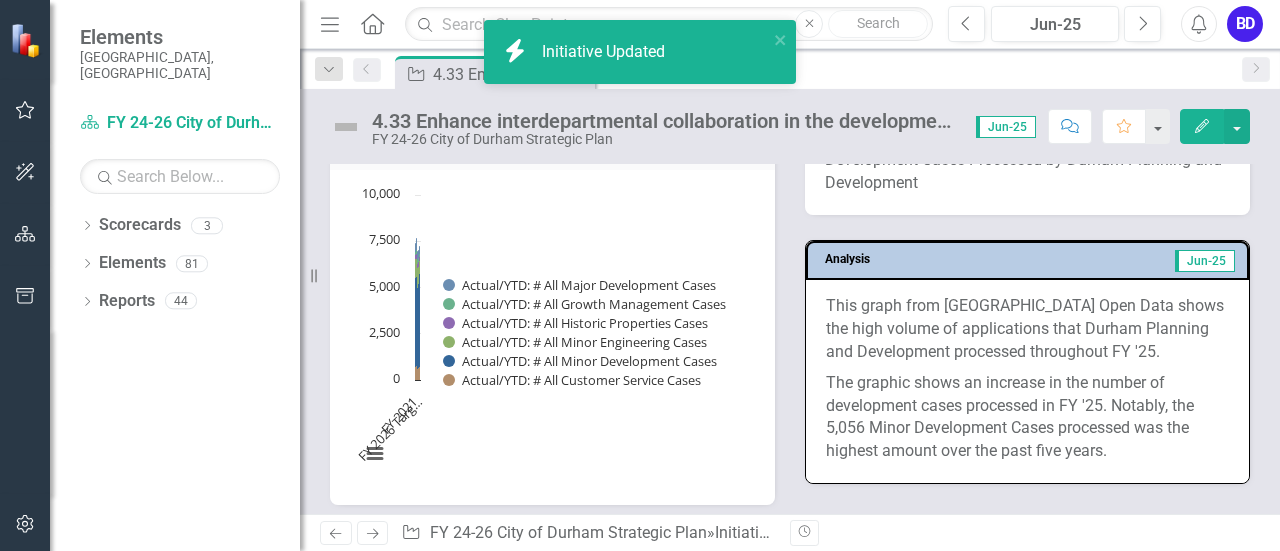click on "FY 2026 Target FY 2026 Targ…" 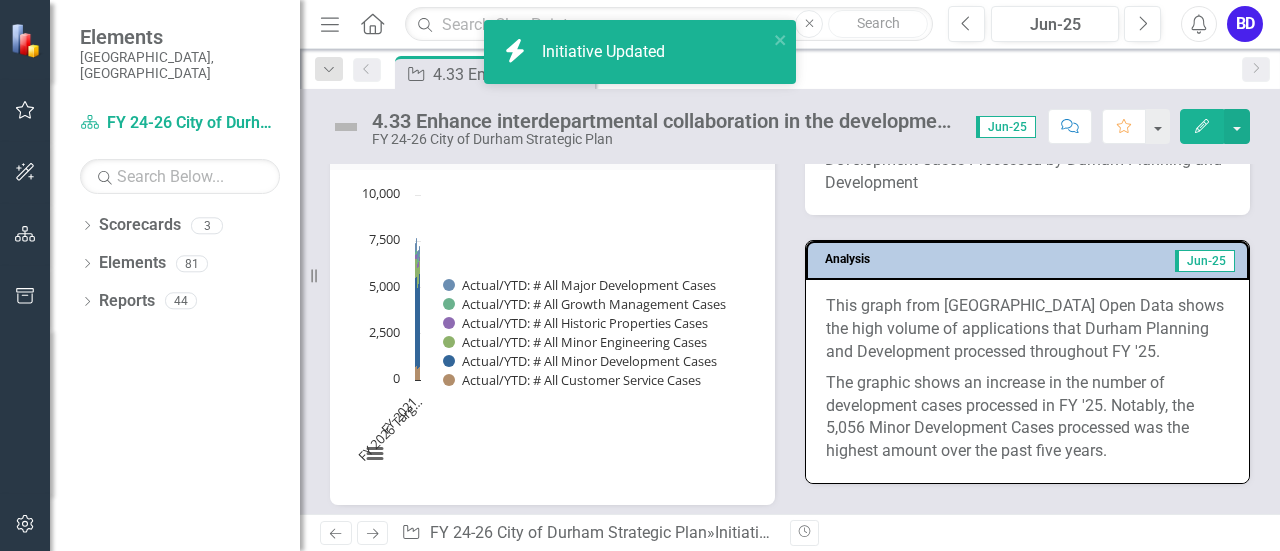 click 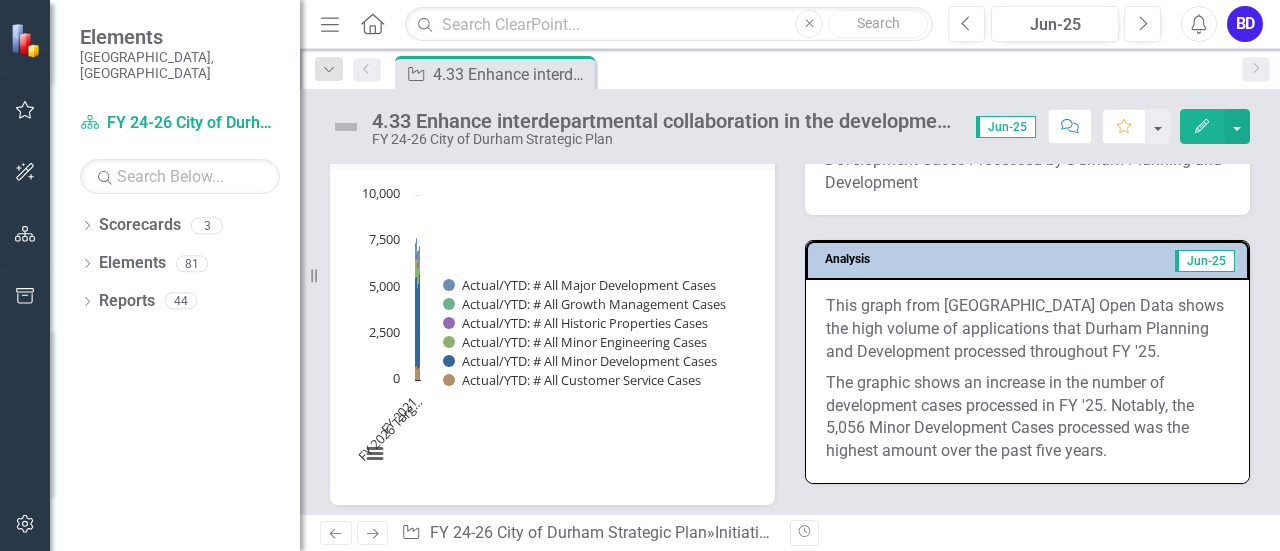 click 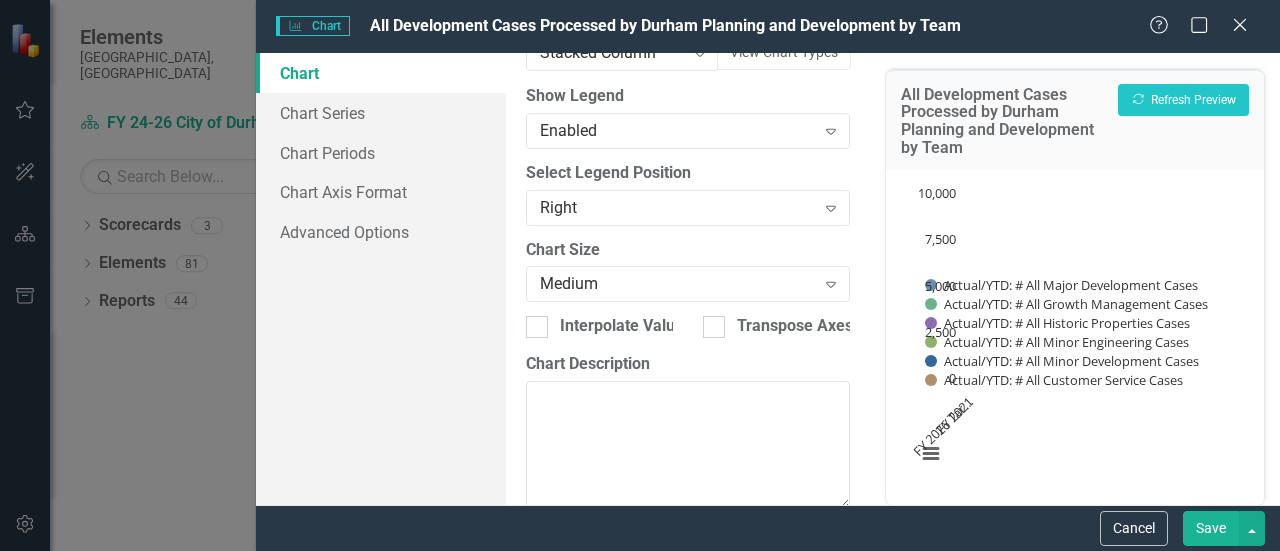 scroll, scrollTop: 302, scrollLeft: 0, axis: vertical 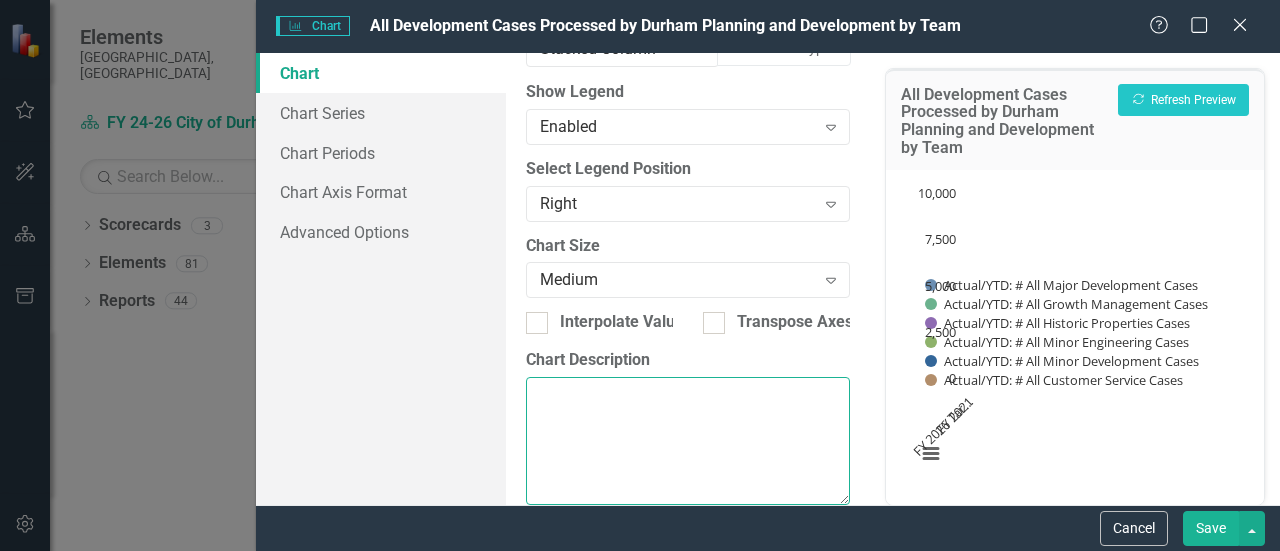 click on "Chart Description" at bounding box center [688, 441] 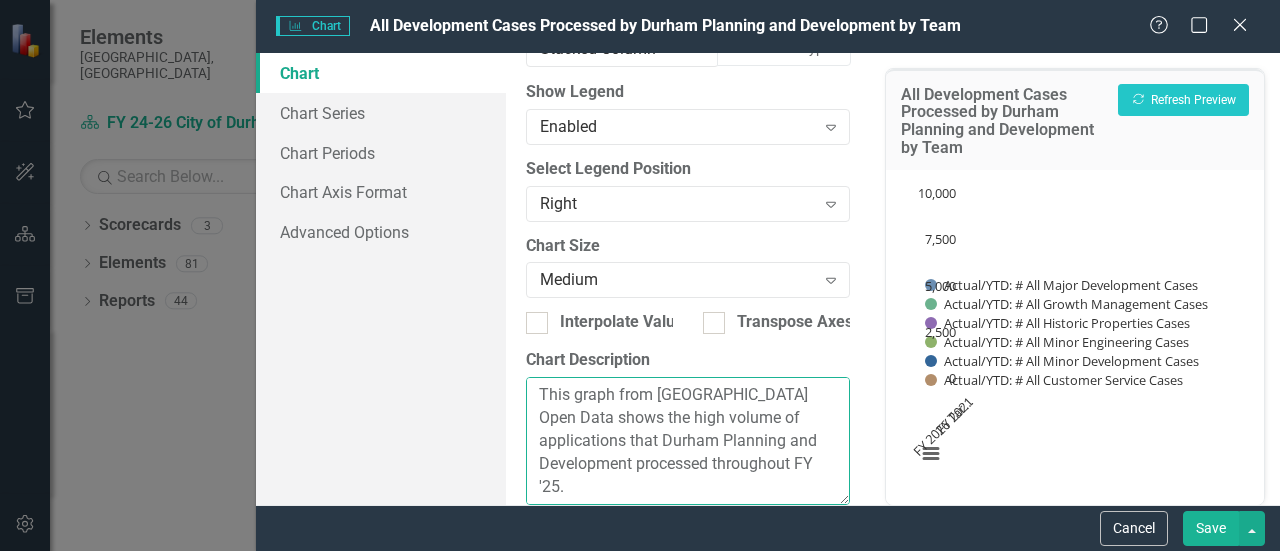 scroll, scrollTop: 175, scrollLeft: 0, axis: vertical 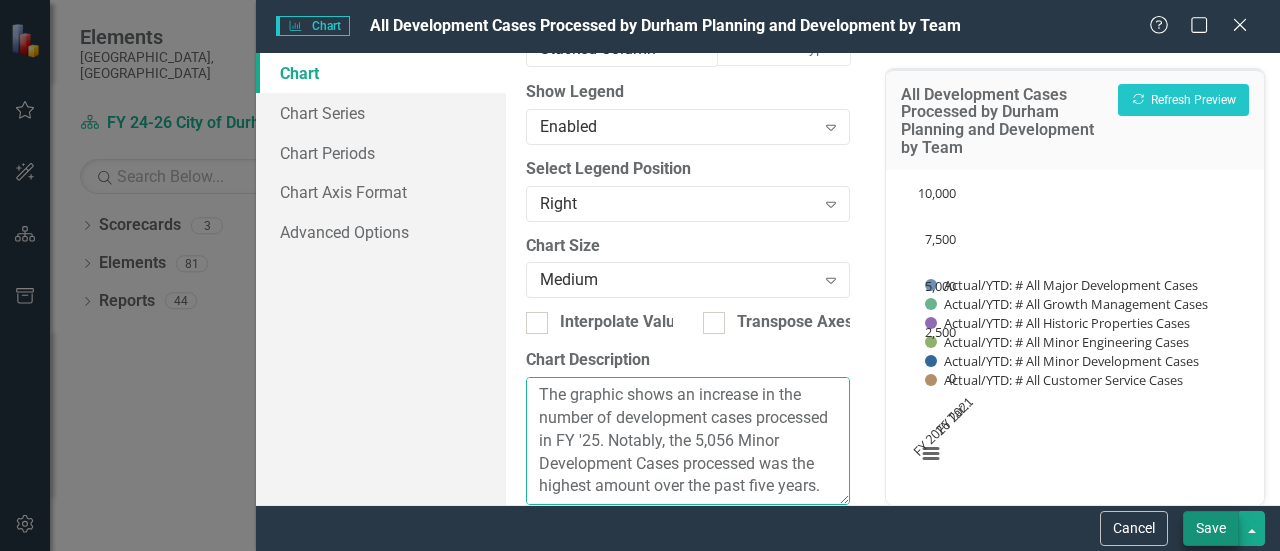 type on "This graph from Durham Open Data shows the high volume of applications that Durham Planning and Development processed throughout FY '25.
The graphic shows an increase in the number of development cases processed in FY '25. Notably, the 5,056 Minor Development Cases processed was the highest amount over the past five years." 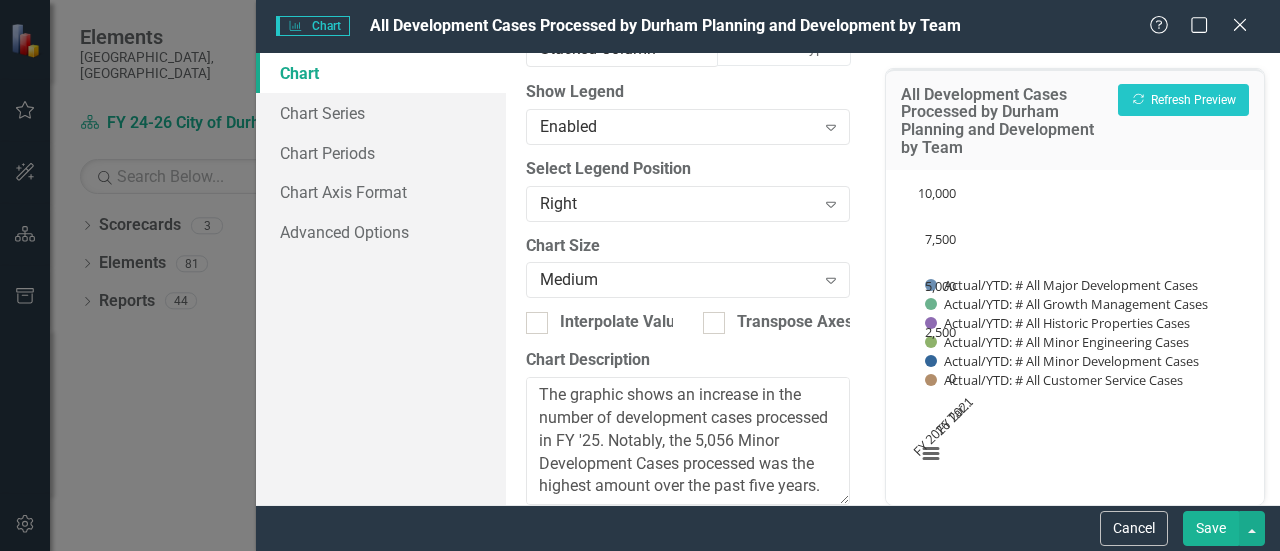 click on "Save" at bounding box center [1211, 528] 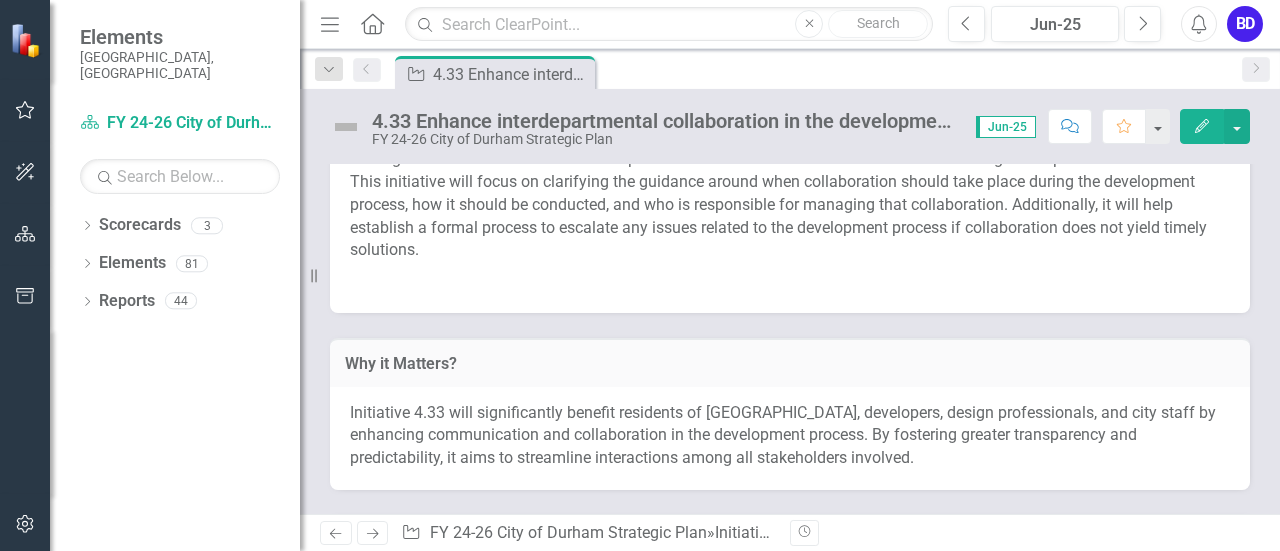 scroll, scrollTop: 686, scrollLeft: 0, axis: vertical 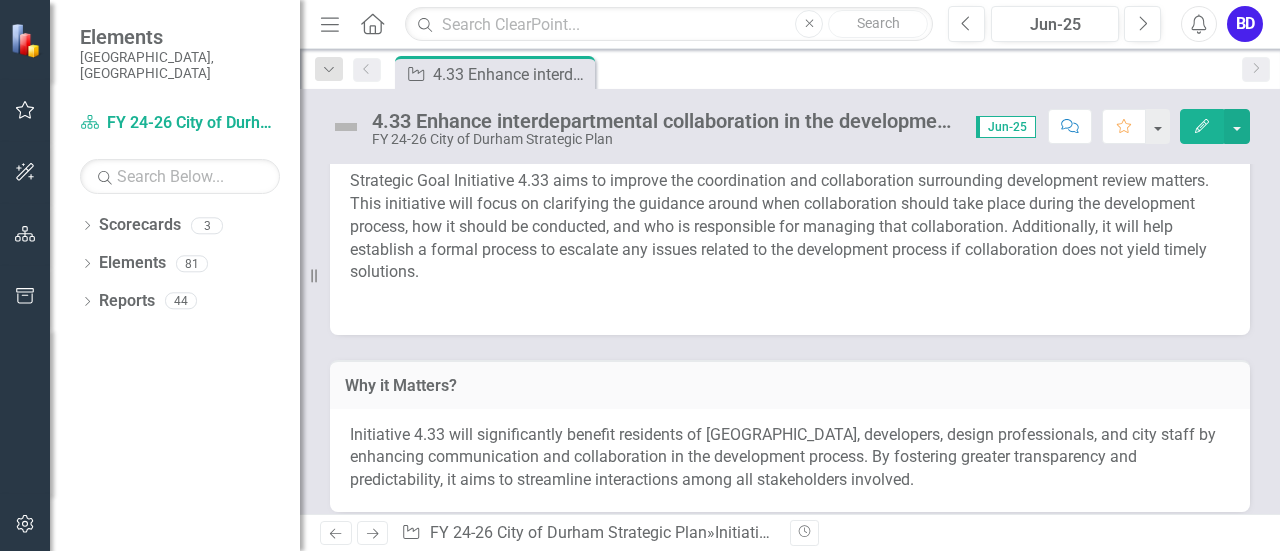 click on "Strategic Goal Initiative 4.33 aims to improve the coordination and collaboration surrounding development review matters. This initiative will focus on clarifying the guidance around when collaboration should take place during the development process, how it should be conducted, and who is responsible for managing that collaboration. Additionally, it will help establish a formal process to escalate any issues related to the development process if collaboration does not yield timely solutions." at bounding box center (790, 245) 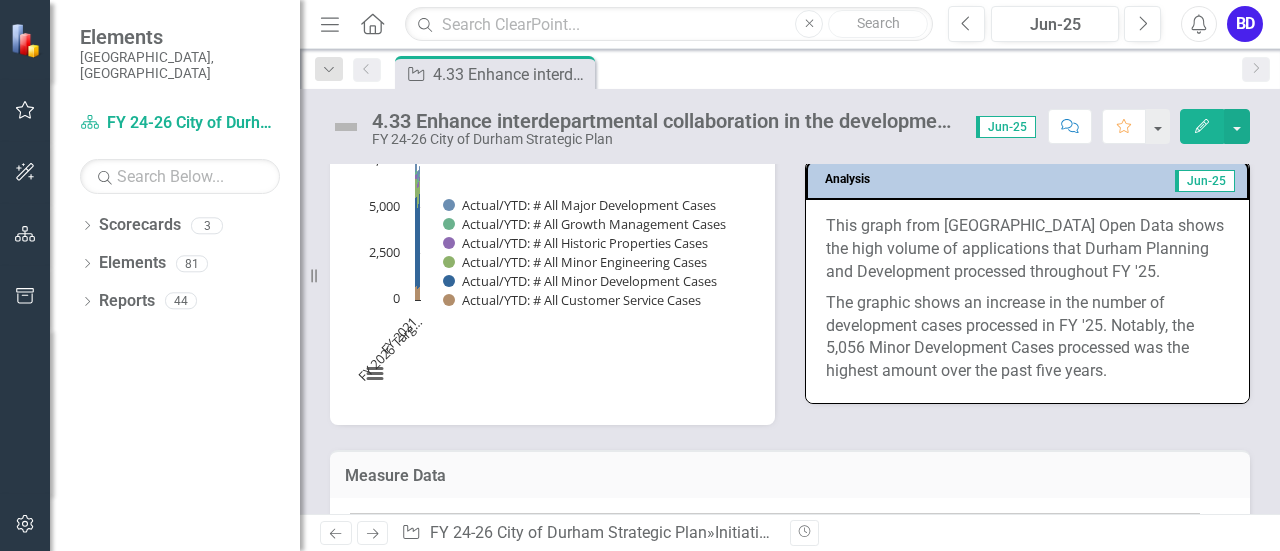 scroll, scrollTop: 1770, scrollLeft: 0, axis: vertical 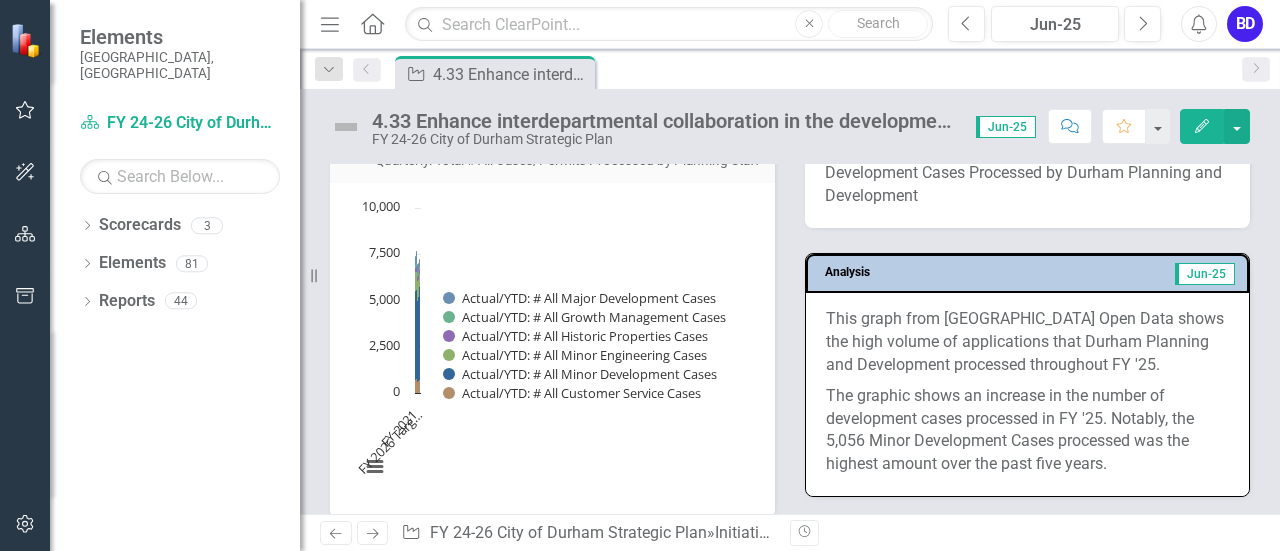 click 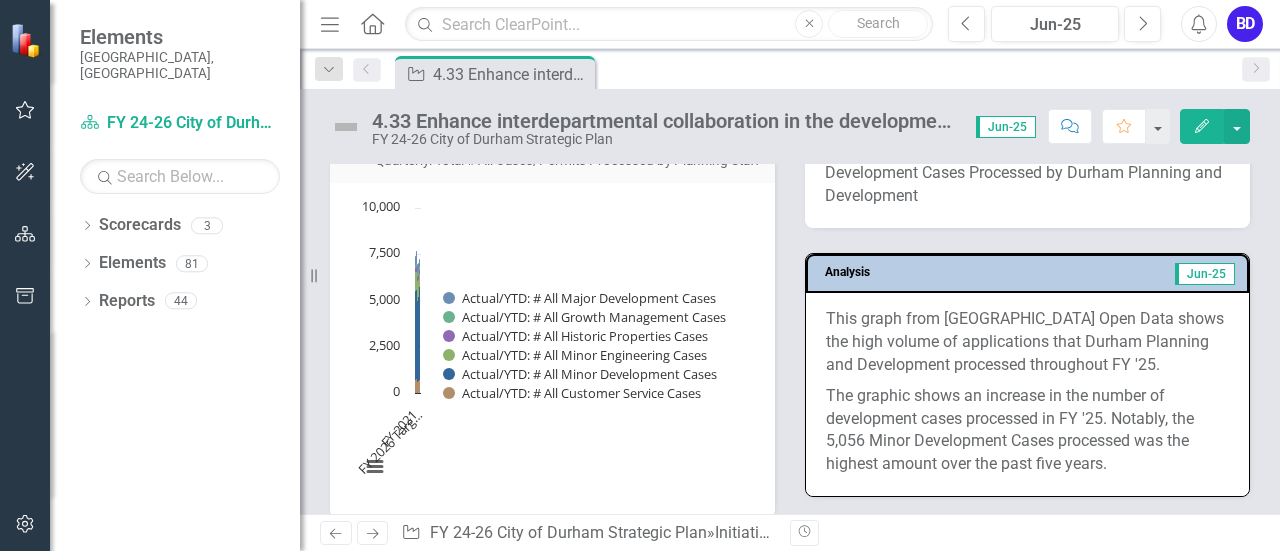 drag, startPoint x: 658, startPoint y: 463, endPoint x: 491, endPoint y: 244, distance: 275.40878 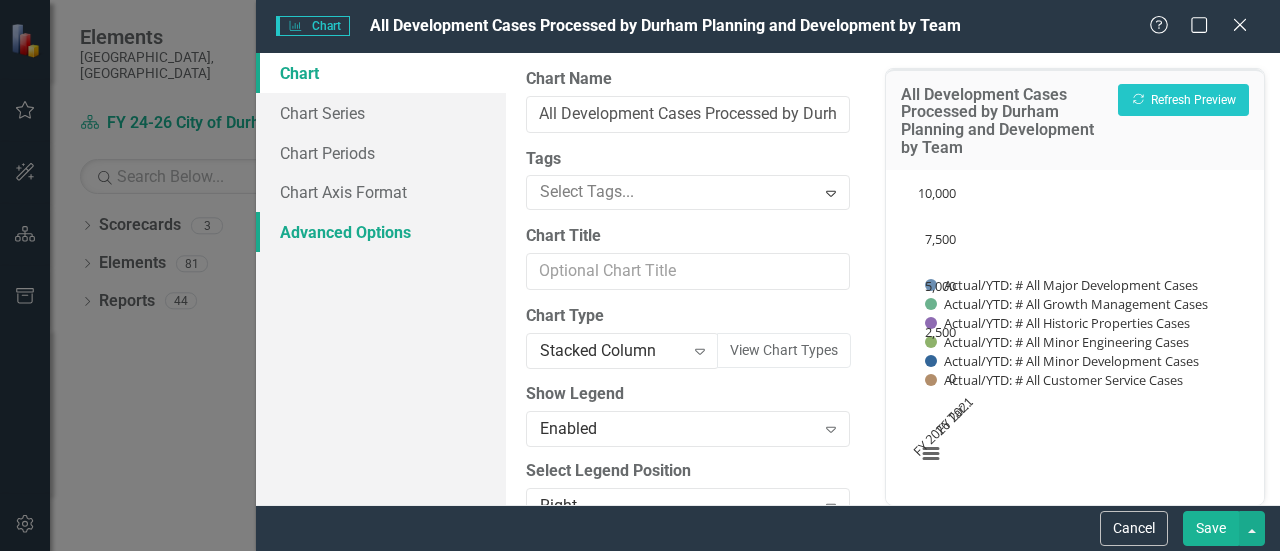 type on "This graph from Durham Open Data shows the high volume of applications that Durham Planning and Development processed throughout FY '25.
The graphic shows an increase in the number of development cases processed in FY '25. Notably, the 5,056 Minor Development Cases processed was the highest amount over the past five years." 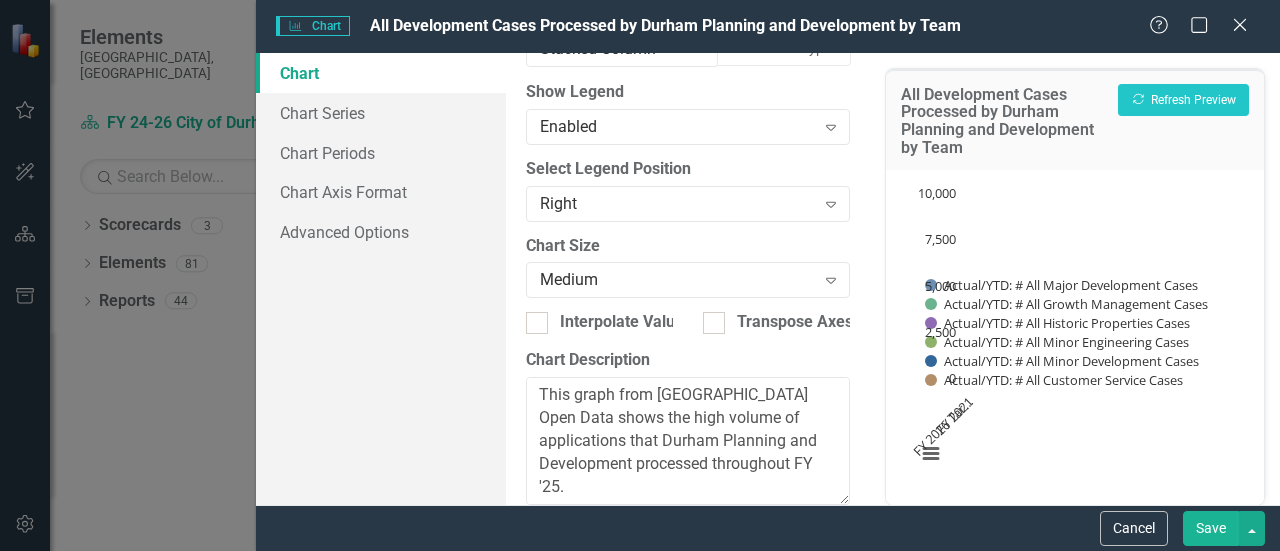 scroll, scrollTop: 329, scrollLeft: 0, axis: vertical 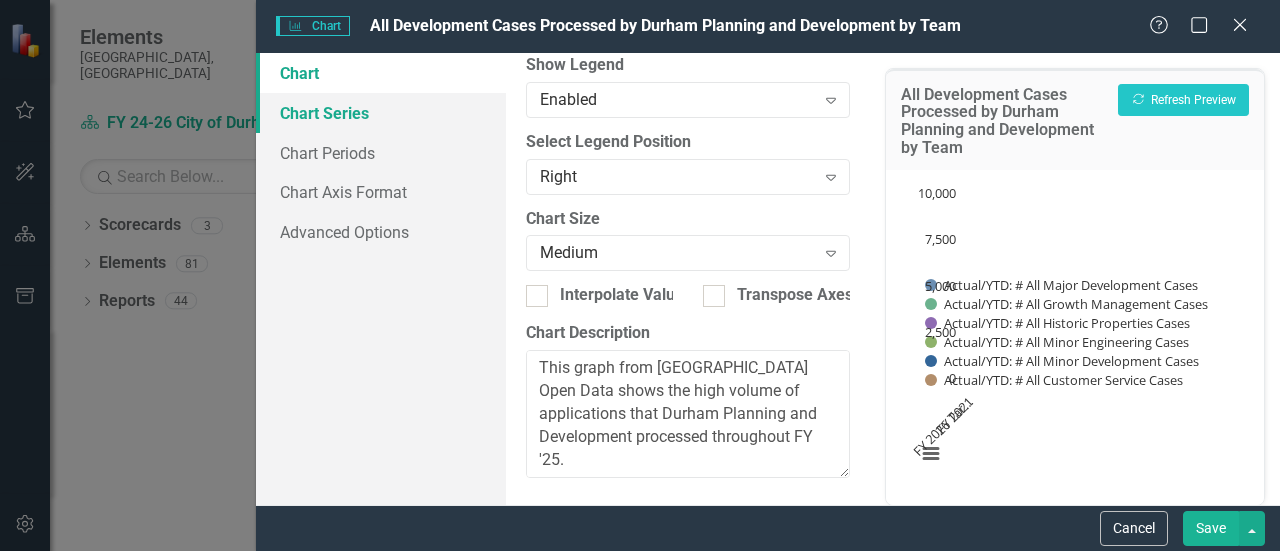 click on "Chart Series" at bounding box center [381, 113] 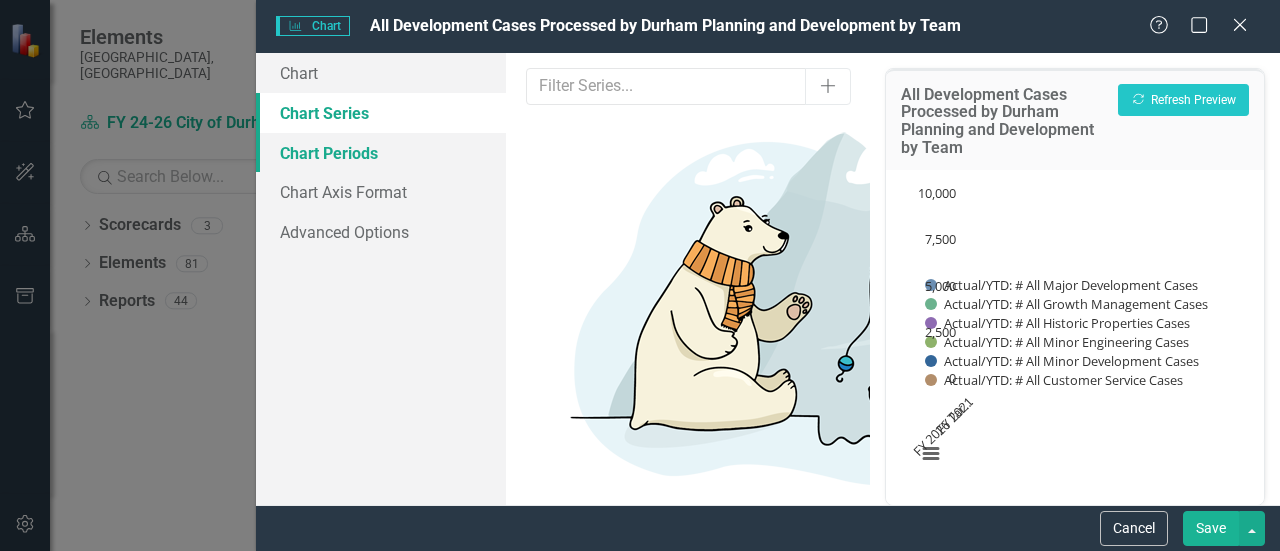 click on "Chart Periods" at bounding box center [381, 153] 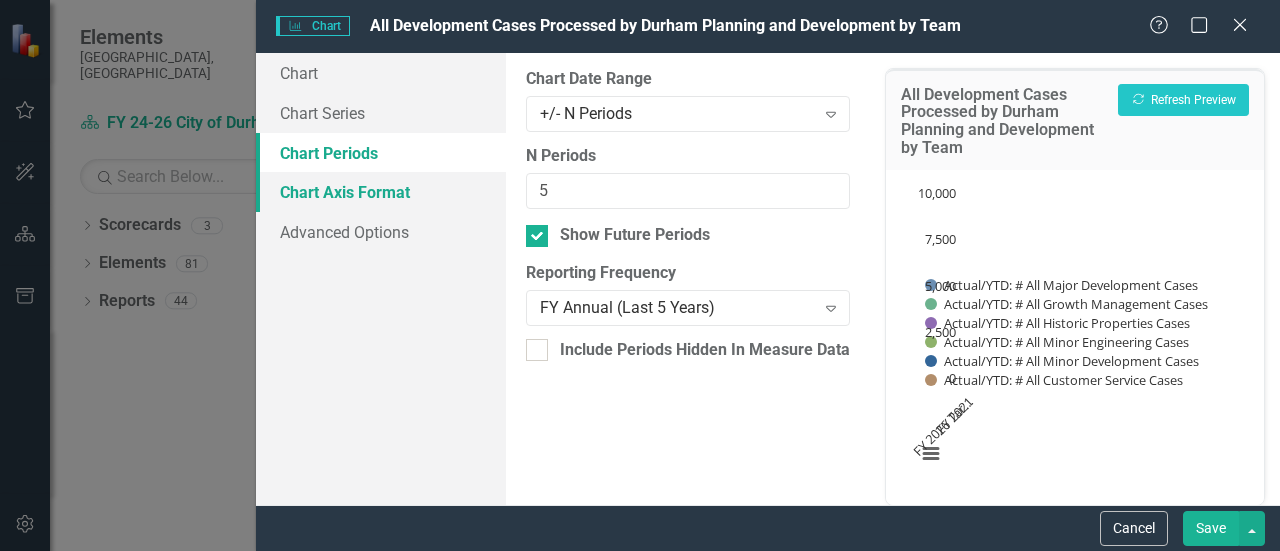 click on "Chart Axis Format" at bounding box center [381, 192] 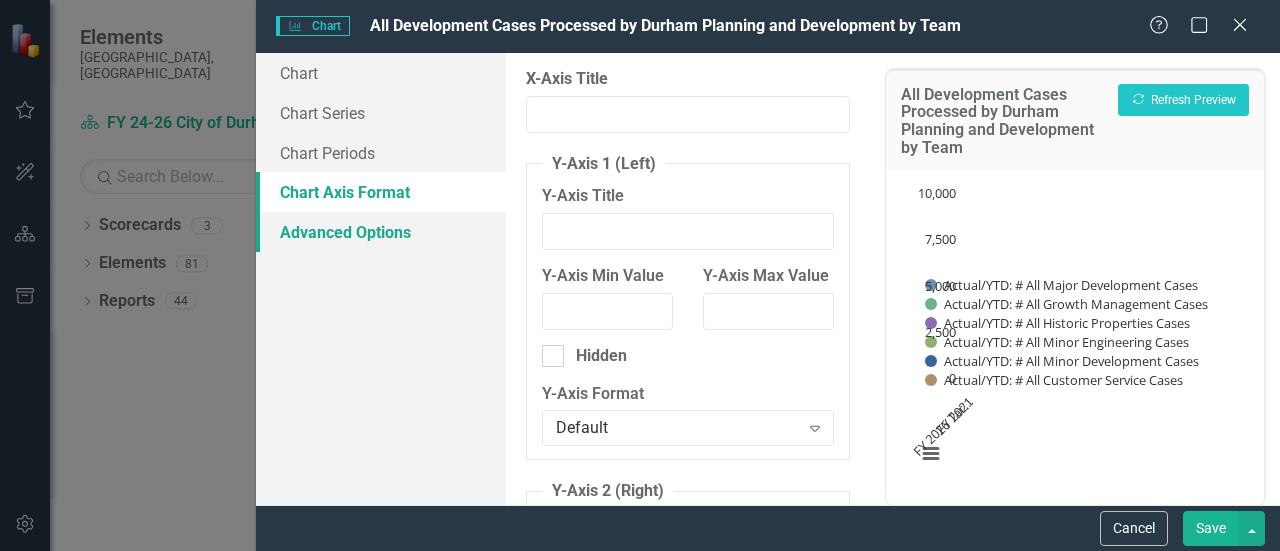 click on "Advanced Options" at bounding box center [381, 232] 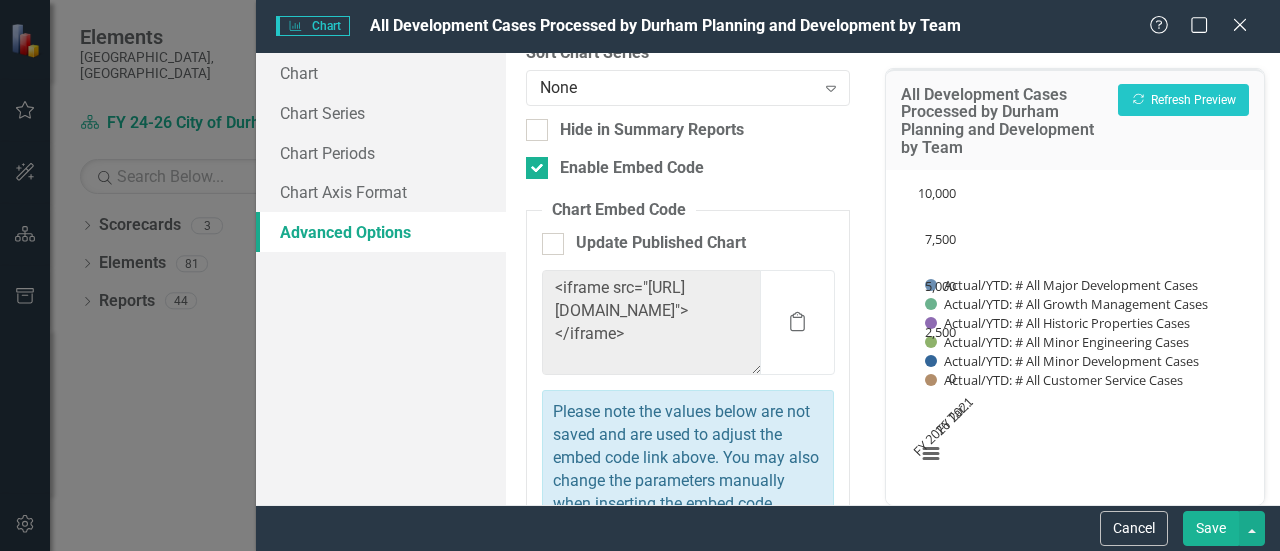 scroll, scrollTop: 0, scrollLeft: 0, axis: both 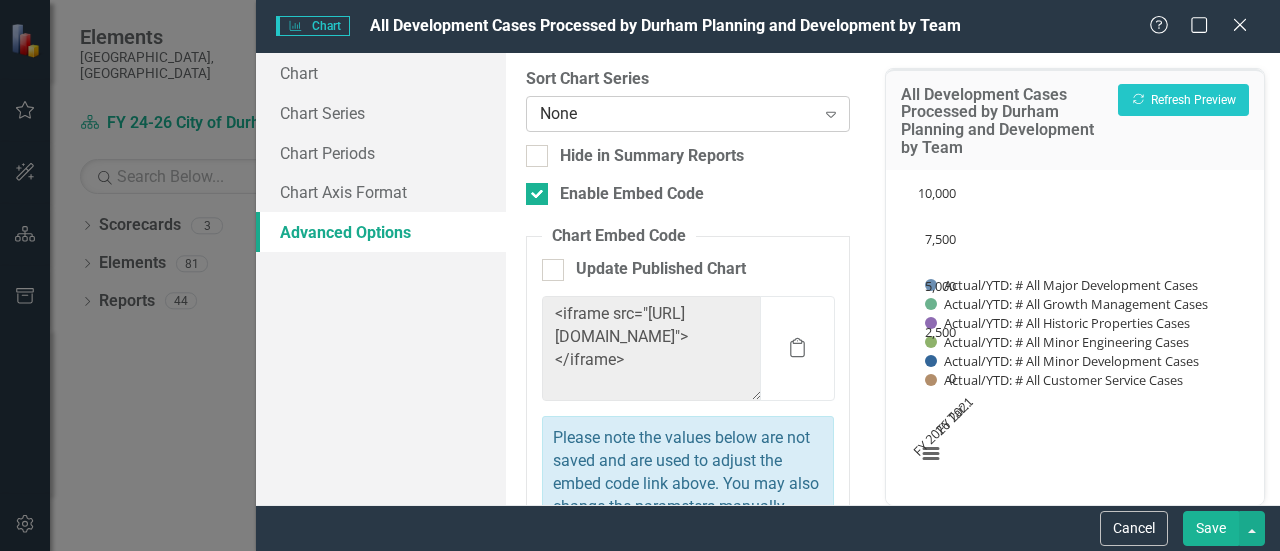 click 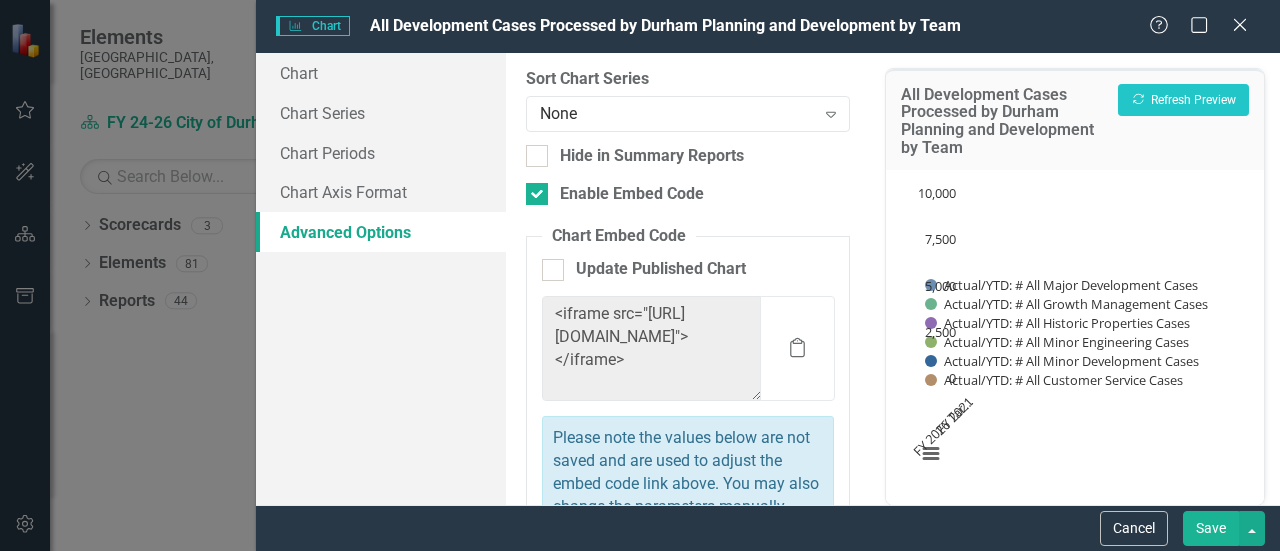 click 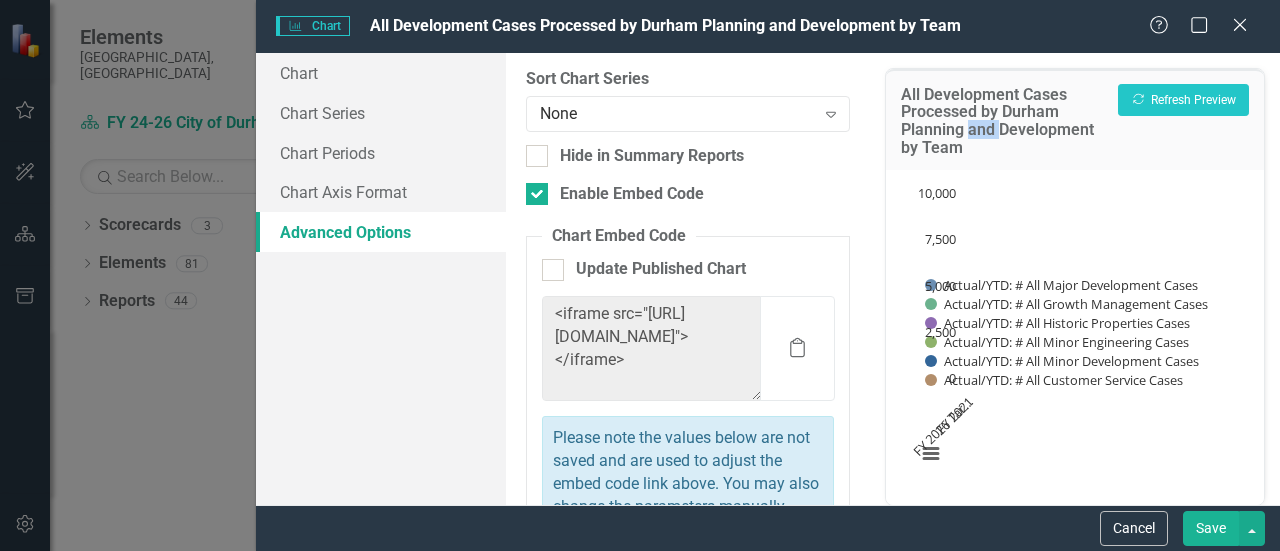 click on "All Development Cases Processed by Durham Planning and Development by Team" at bounding box center (1004, 121) 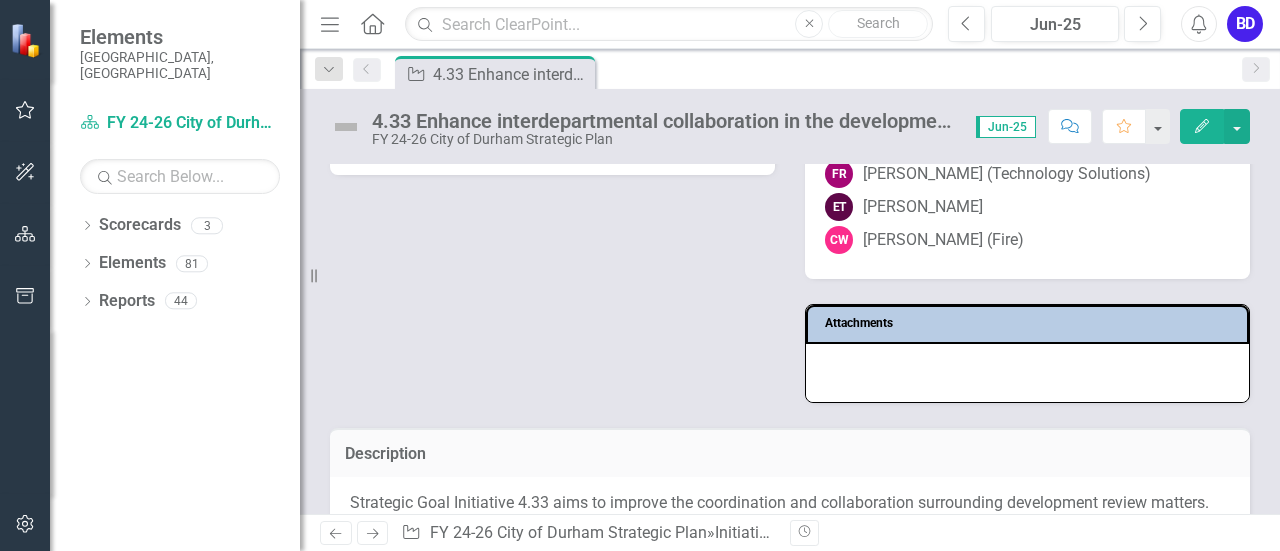 scroll, scrollTop: 256, scrollLeft: 0, axis: vertical 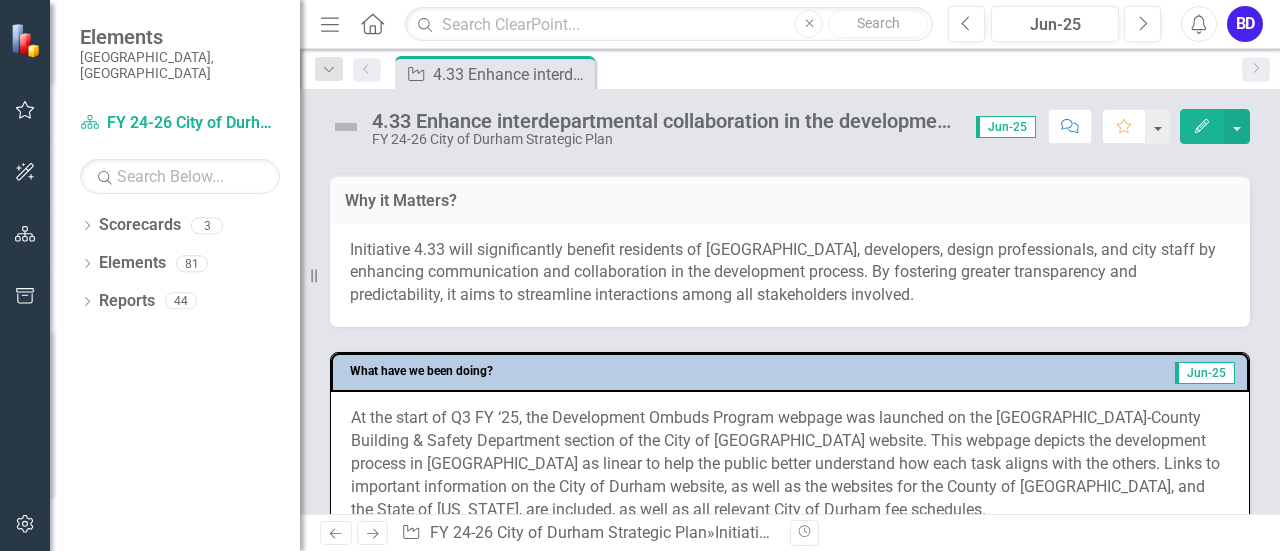 click on "Edit" at bounding box center [1202, 126] 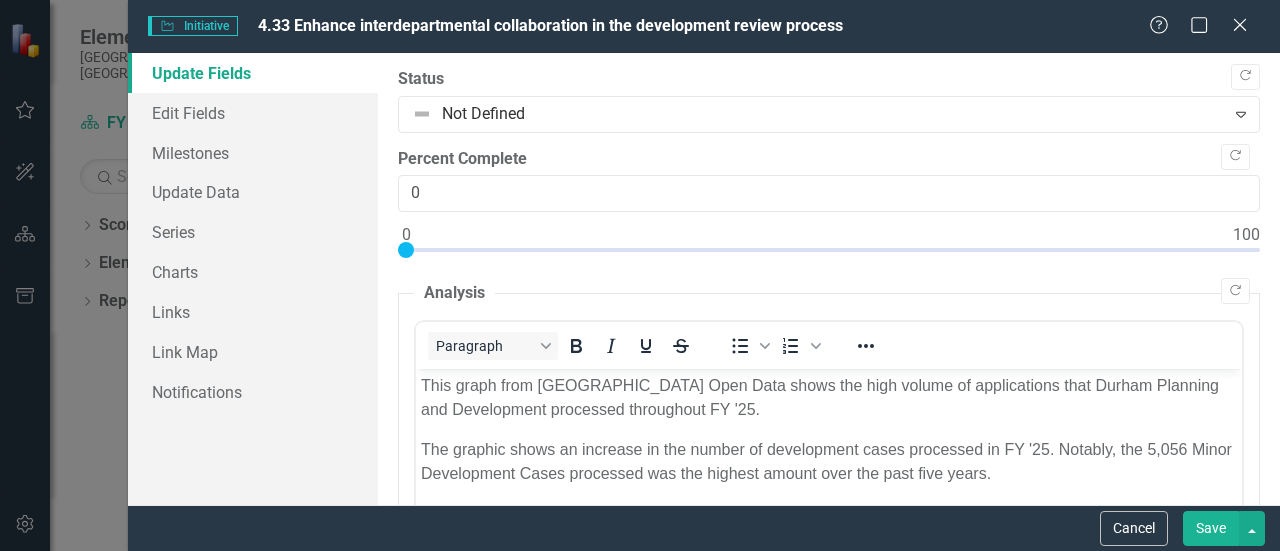 scroll, scrollTop: 0, scrollLeft: 0, axis: both 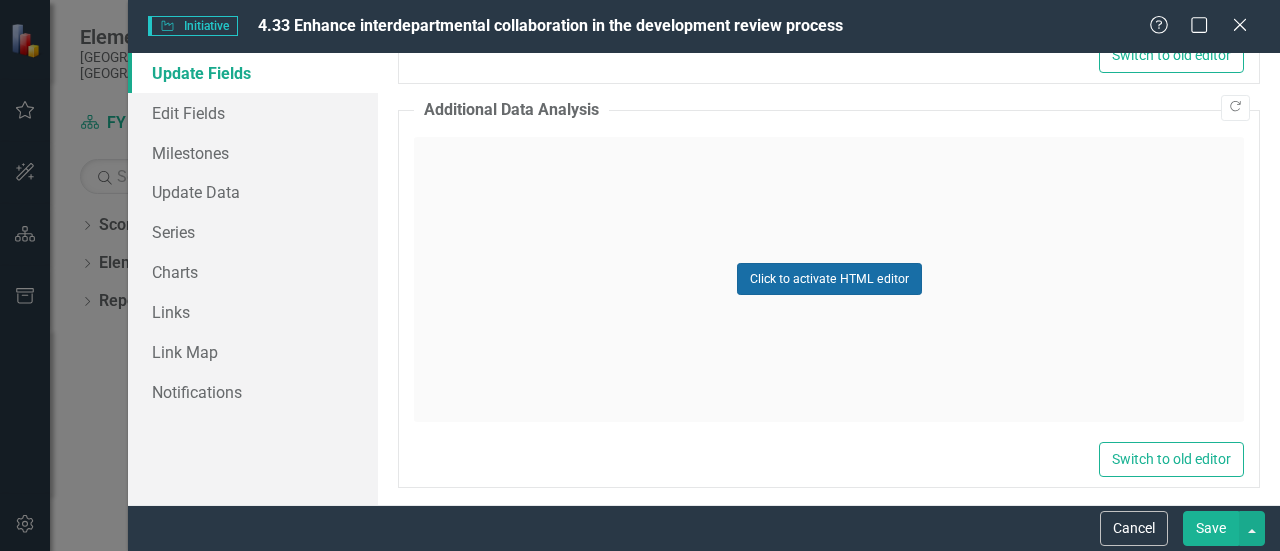 click on "Click to activate HTML editor" at bounding box center (829, 279) 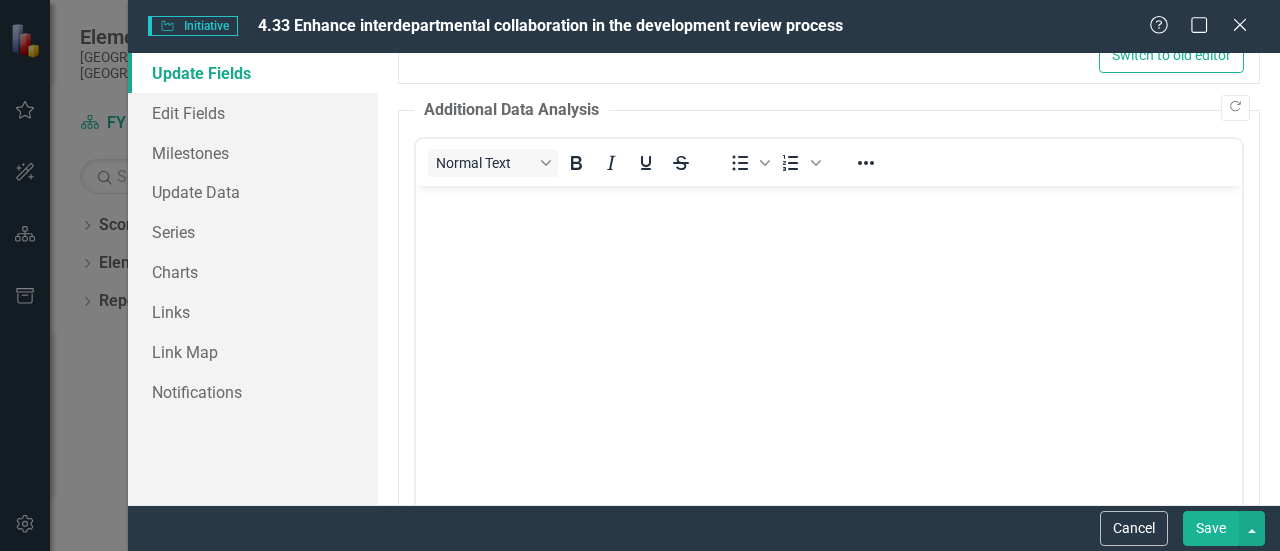 scroll, scrollTop: 0, scrollLeft: 0, axis: both 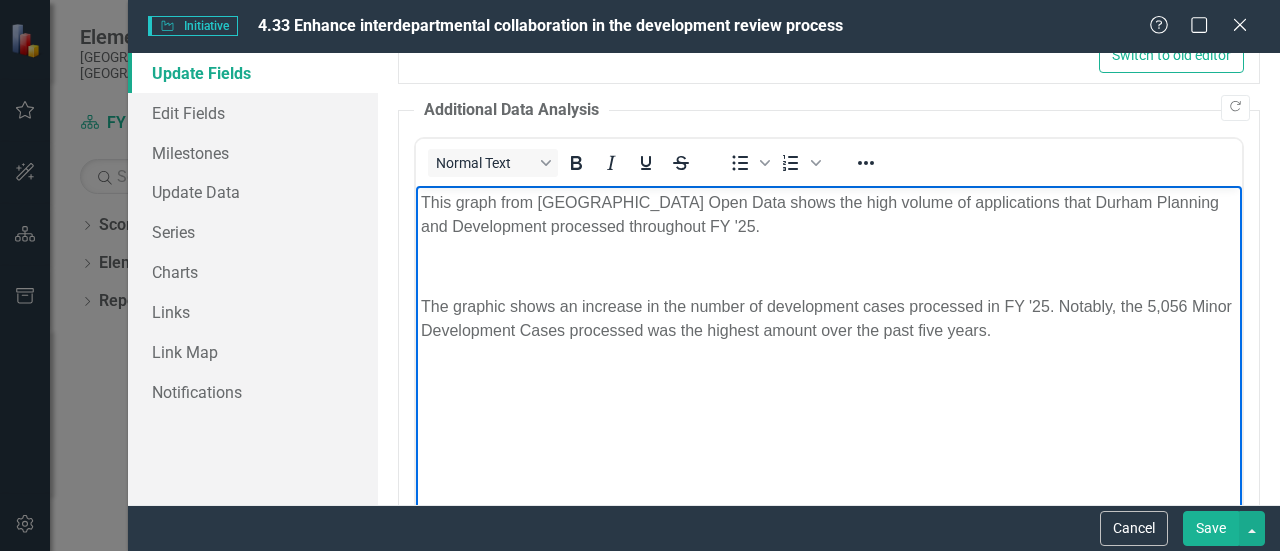 click on "This graph from Durham Open Data shows the high volume of applications that Durham Planning and Development processed throughout FY '25. The graphic shows an increase in the number of development cases processed in FY '25. Notably, the 5,056 Minor Development Cases processed was the highest amount over the past five years." at bounding box center [829, 335] 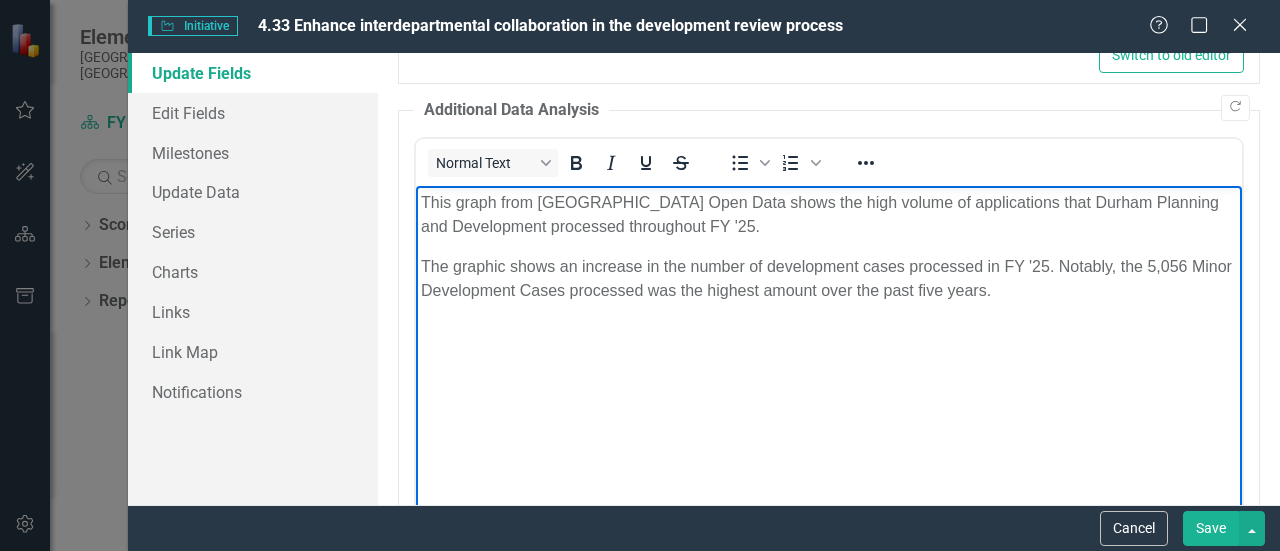 type 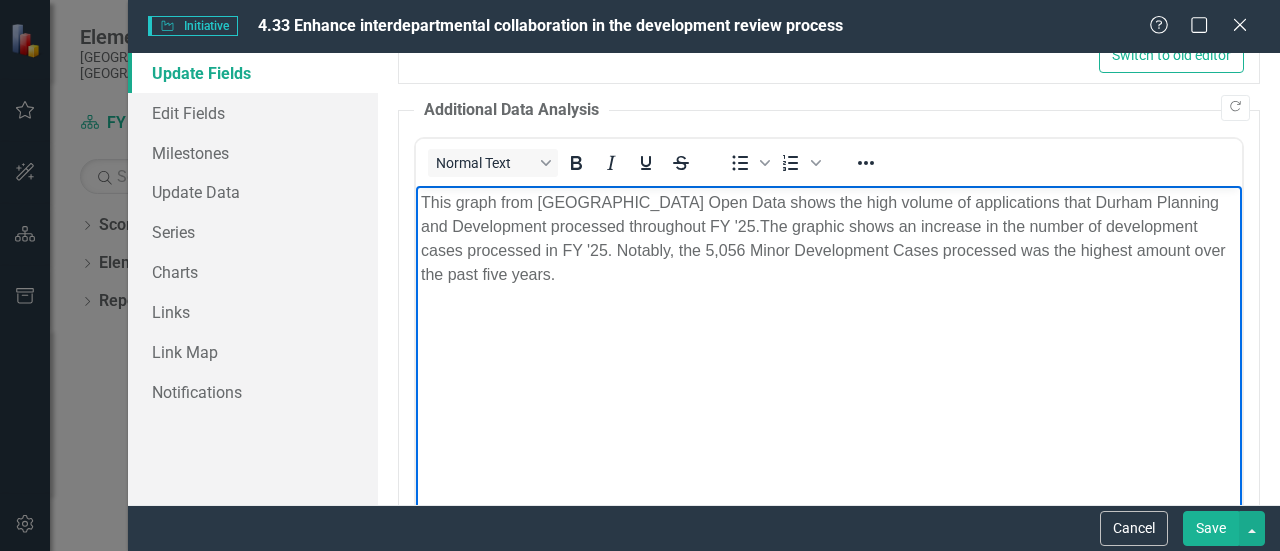 click on "This graph from Durham Open Data shows the high volume of applications that Durham Planning and Development processed throughout FY '25.  The graphic shows an increase in the number of development cases processed in FY '25. Notably, the 5,056 Minor Development Cases processed was the highest amount over the past five years." at bounding box center (829, 238) 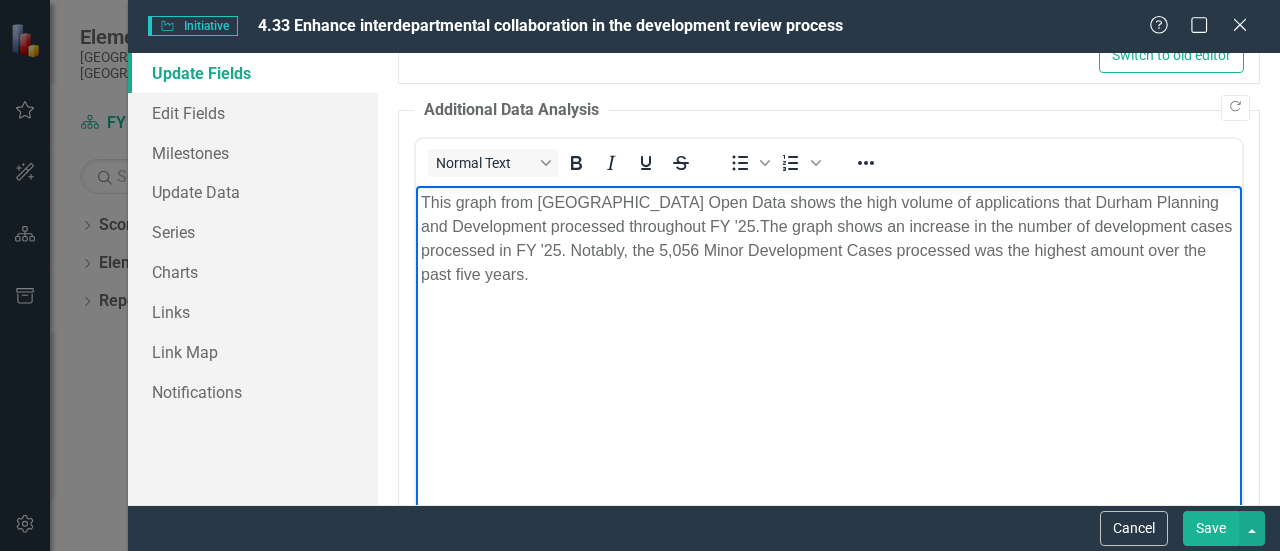 click on "This graph from Durham Open Data shows the high volume of applications that Durham Planning and Development processed throughout FY '25.  The graph shows an increase in the number of development cases processed in FY '25. Notably, the 5,056 Minor Development Cases processed was the highest amount over the past five years." at bounding box center [829, 238] 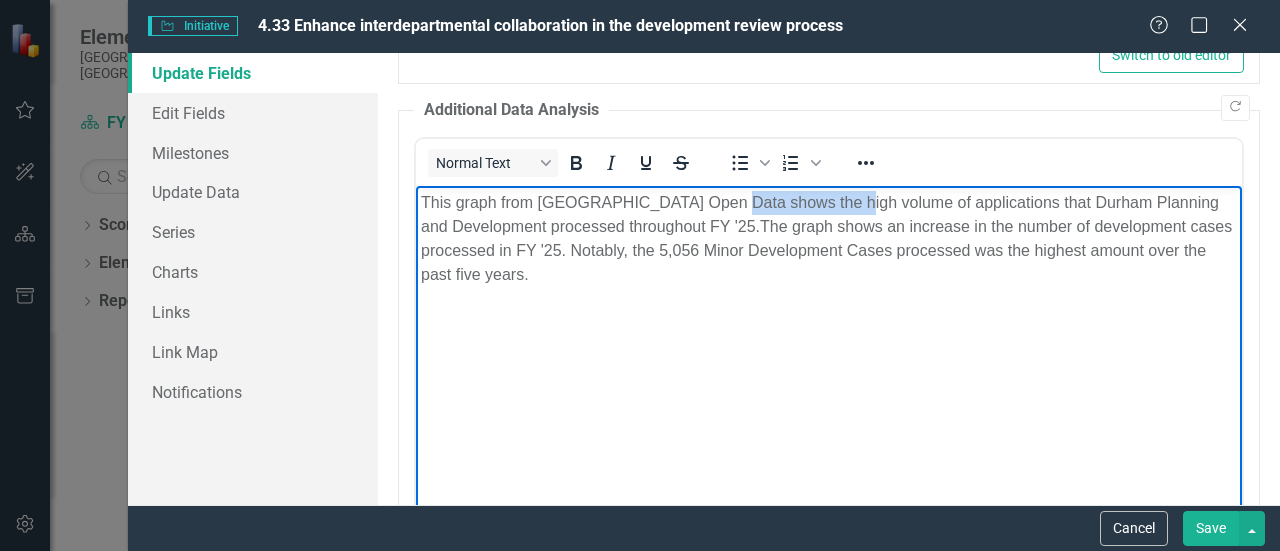 drag, startPoint x: 847, startPoint y: 202, endPoint x: 730, endPoint y: 198, distance: 117.06836 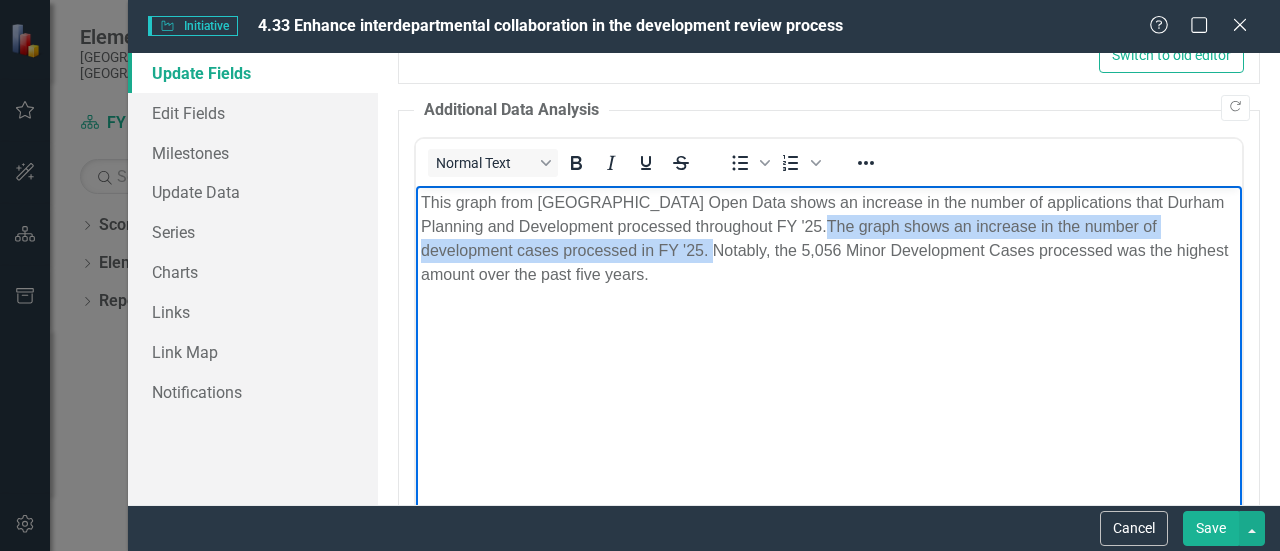drag, startPoint x: 735, startPoint y: 225, endPoint x: 574, endPoint y: 248, distance: 162.63457 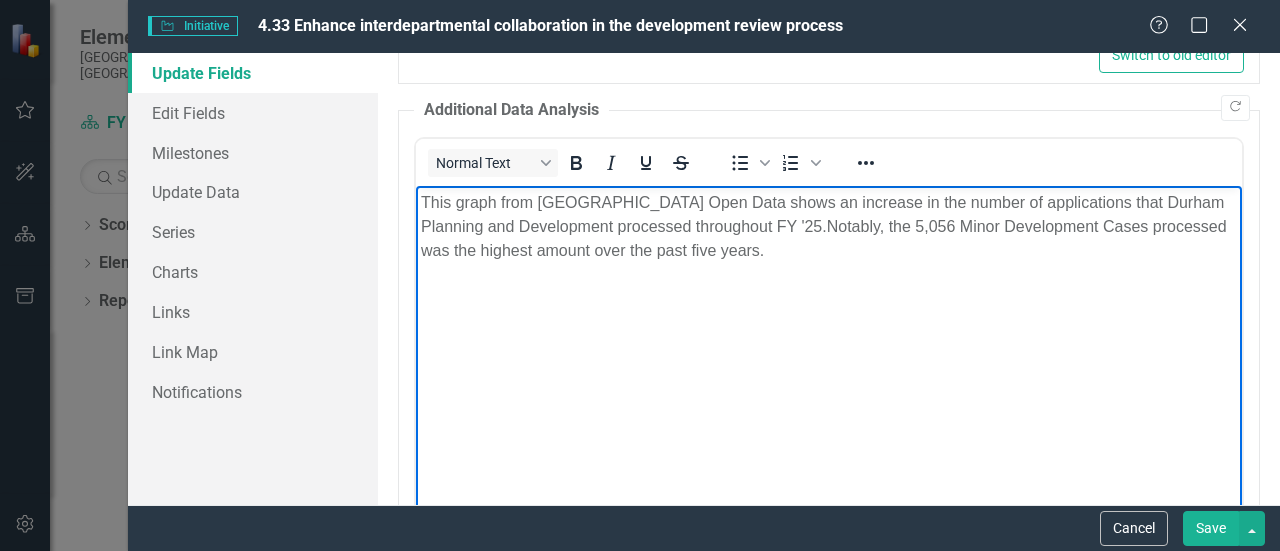 click on "This graph from Durham Open Data shows an increase in the number of applications that Durham Planning and Development processed throughout FY '25.  Notably, the 5,056 Minor Development Cases processed was the highest amount over the past five years." at bounding box center (829, 226) 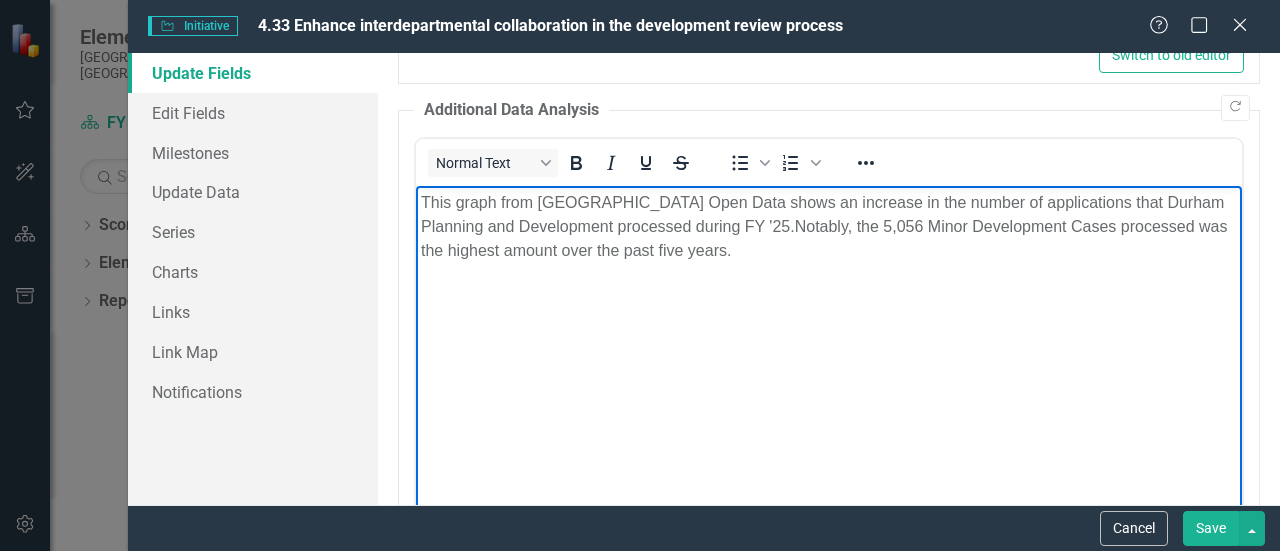 click on "This graph from Durham Open Data shows an increase in the number of applications that Durham Planning and Development processed during FY '25.  Notably, the 5,056 Minor Development Cases processed was the highest amount over the past five years." at bounding box center (829, 226) 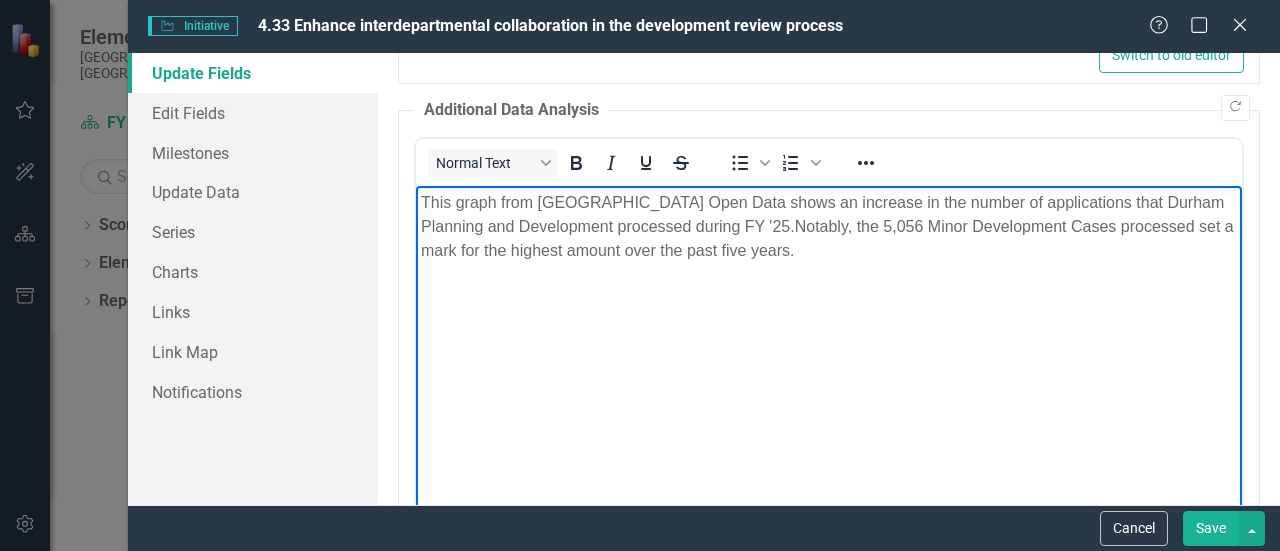 click on "This graph from Durham Open Data shows an increase in the number of applications that Durham Planning and Development processed during FY '25.  Notably, the 5,056 Minor Development Cases processed set a mark for the highest amount over the past five years." at bounding box center (829, 335) 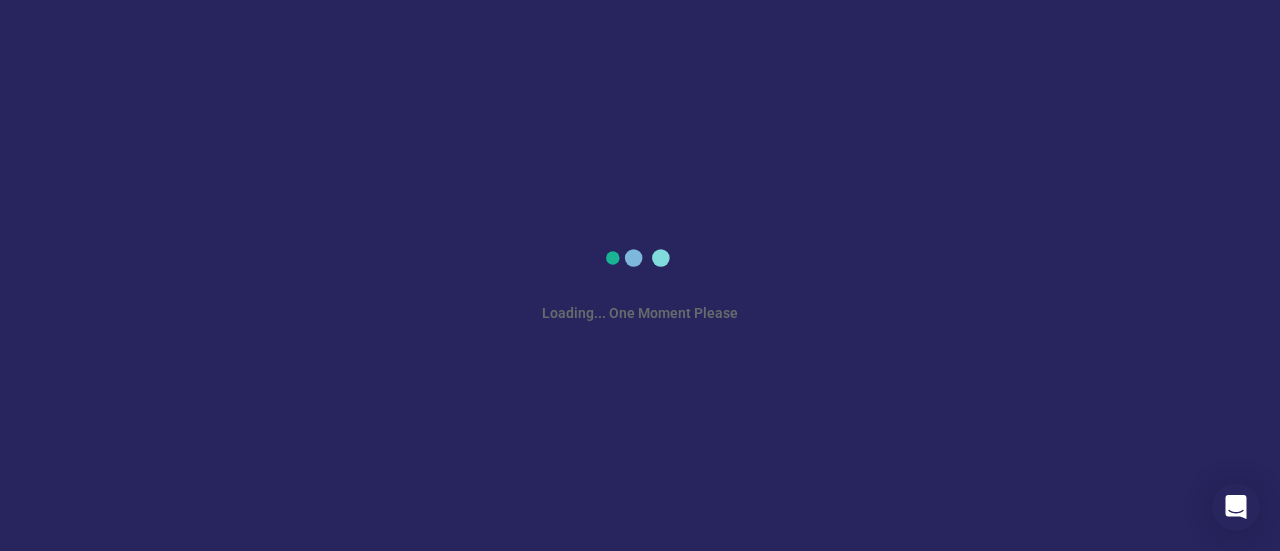 scroll, scrollTop: 0, scrollLeft: 0, axis: both 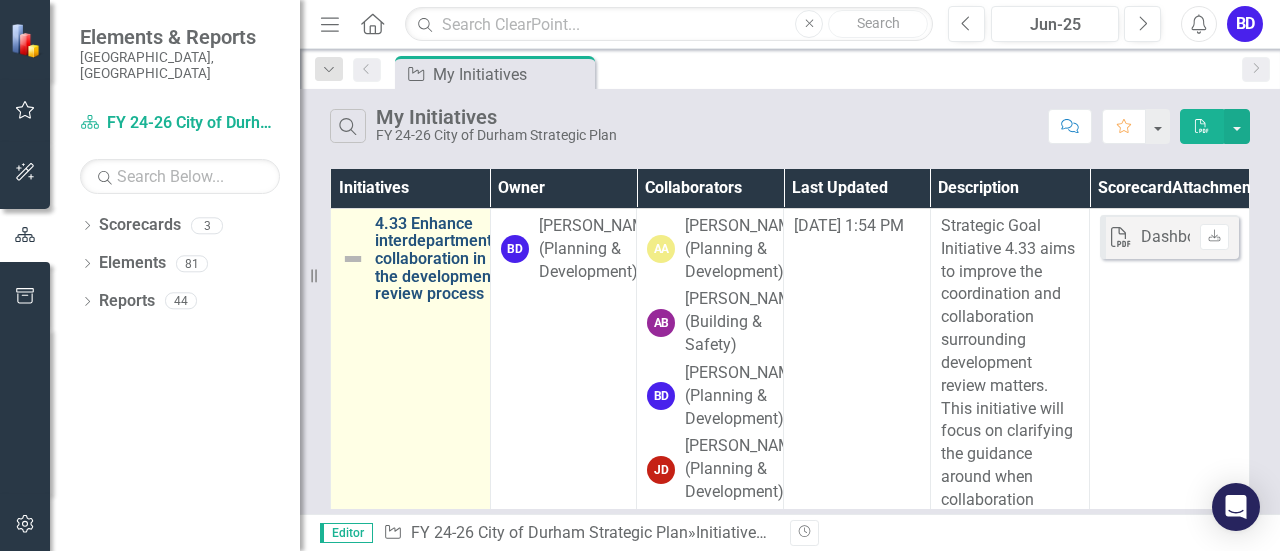 click on "4.33 Enhance interdepartmental collaboration in the development review process" at bounding box center [440, 259] 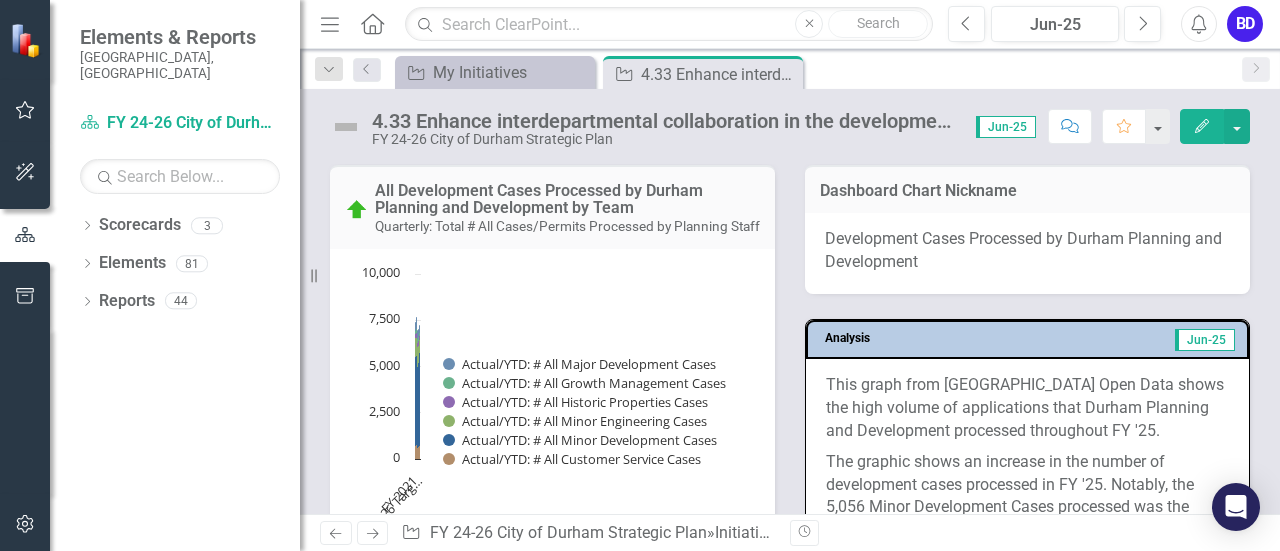 scroll, scrollTop: 1720, scrollLeft: 0, axis: vertical 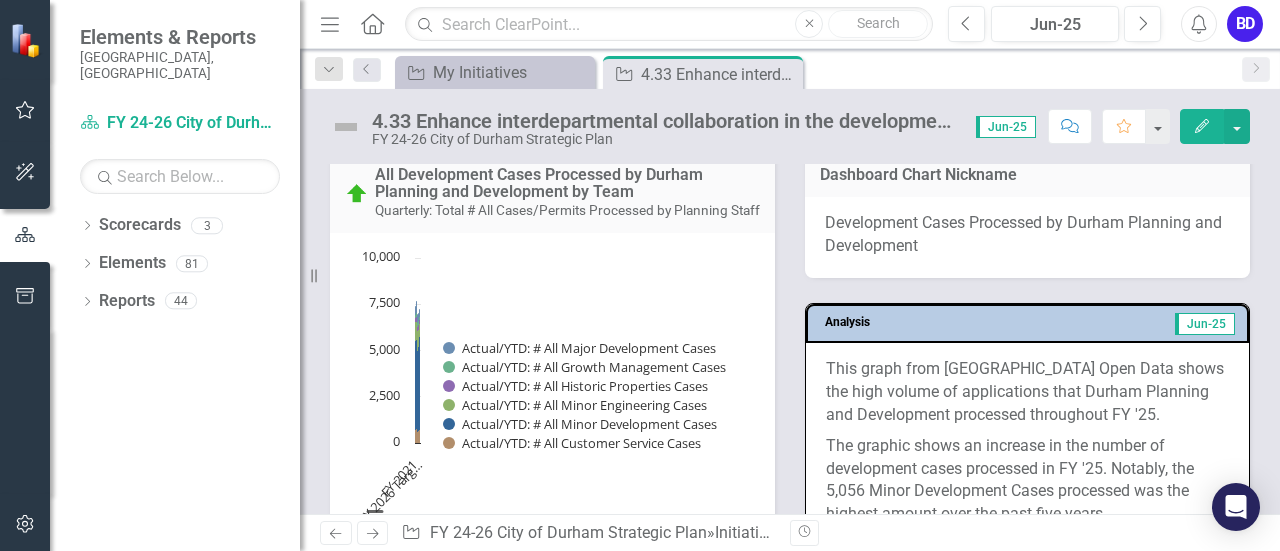 click 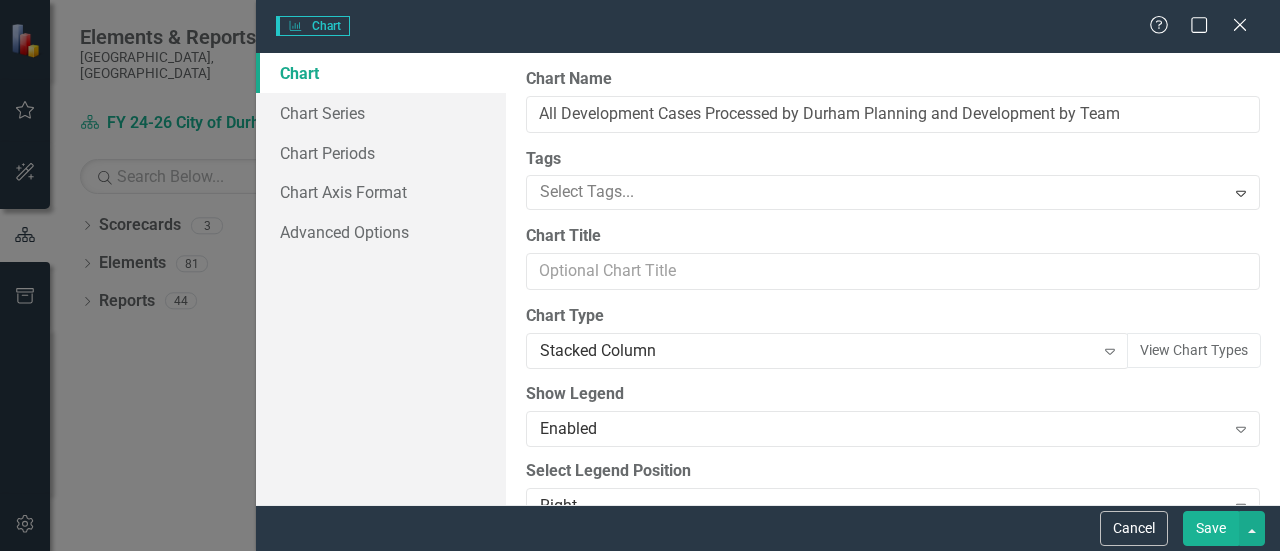 scroll, scrollTop: 1703, scrollLeft: 0, axis: vertical 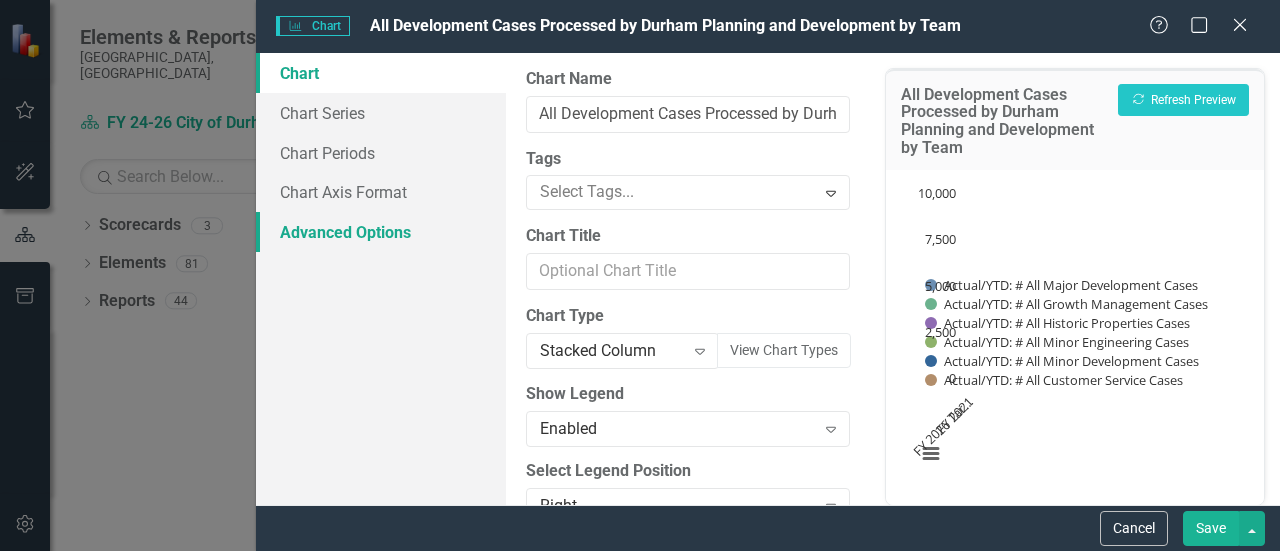 click on "Advanced Options" at bounding box center (381, 232) 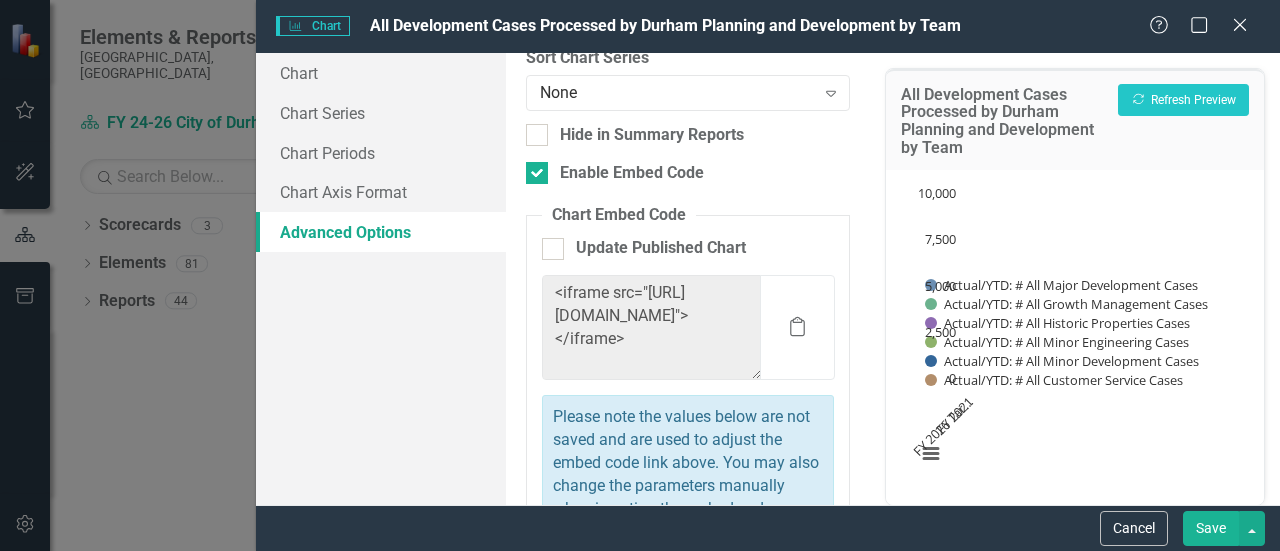 scroll, scrollTop: 27, scrollLeft: 0, axis: vertical 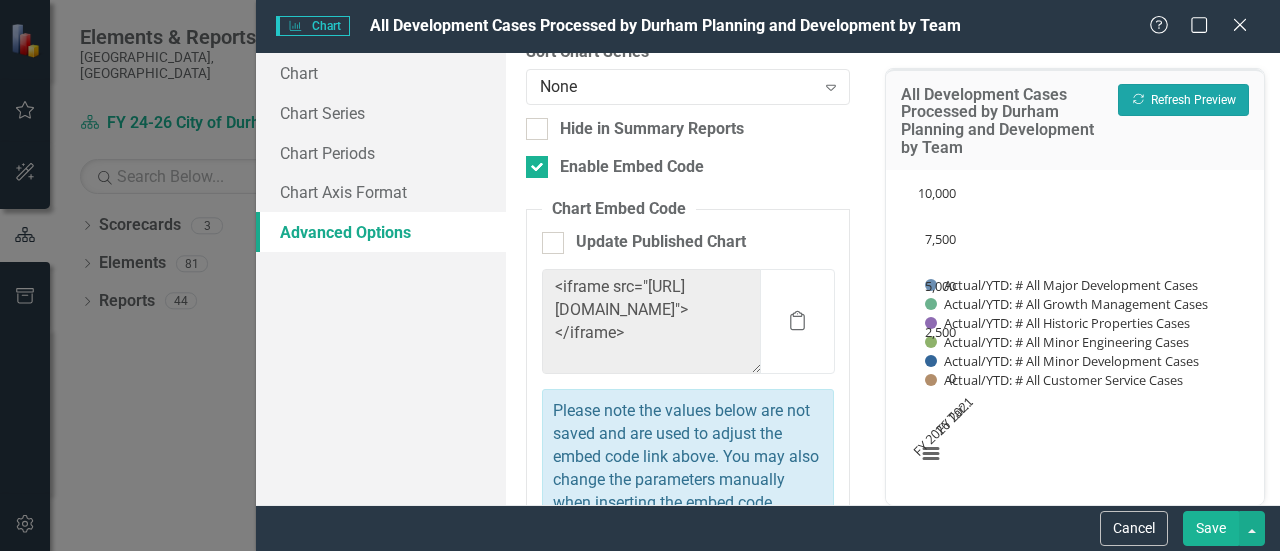 click on "Recalculate Refresh Preview" at bounding box center [1183, 100] 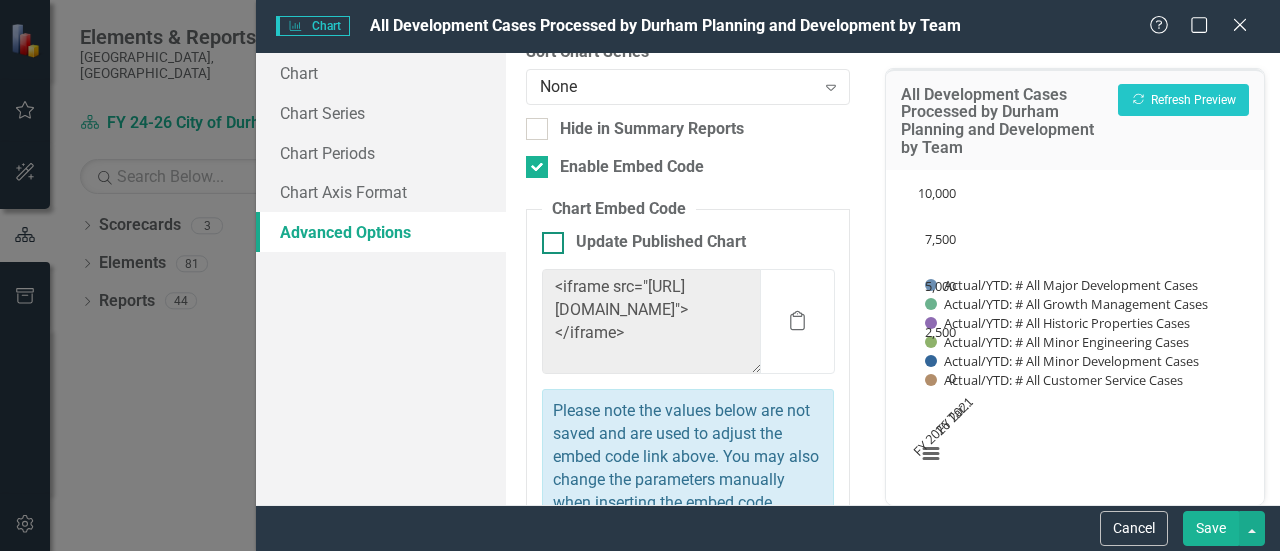 click at bounding box center [553, 243] 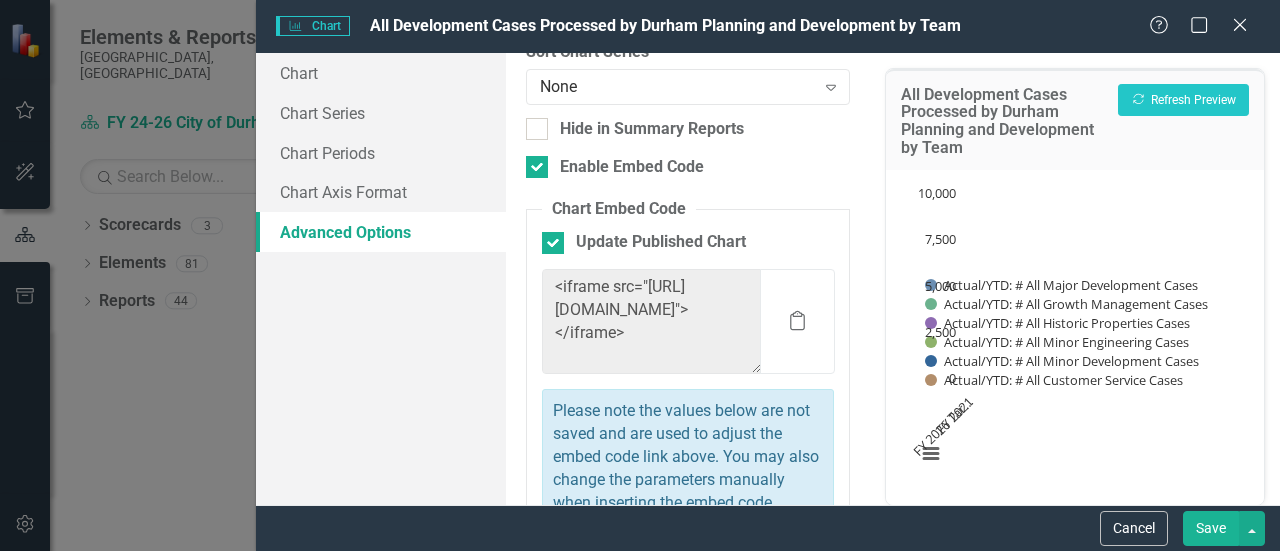click on "Save" at bounding box center [1211, 528] 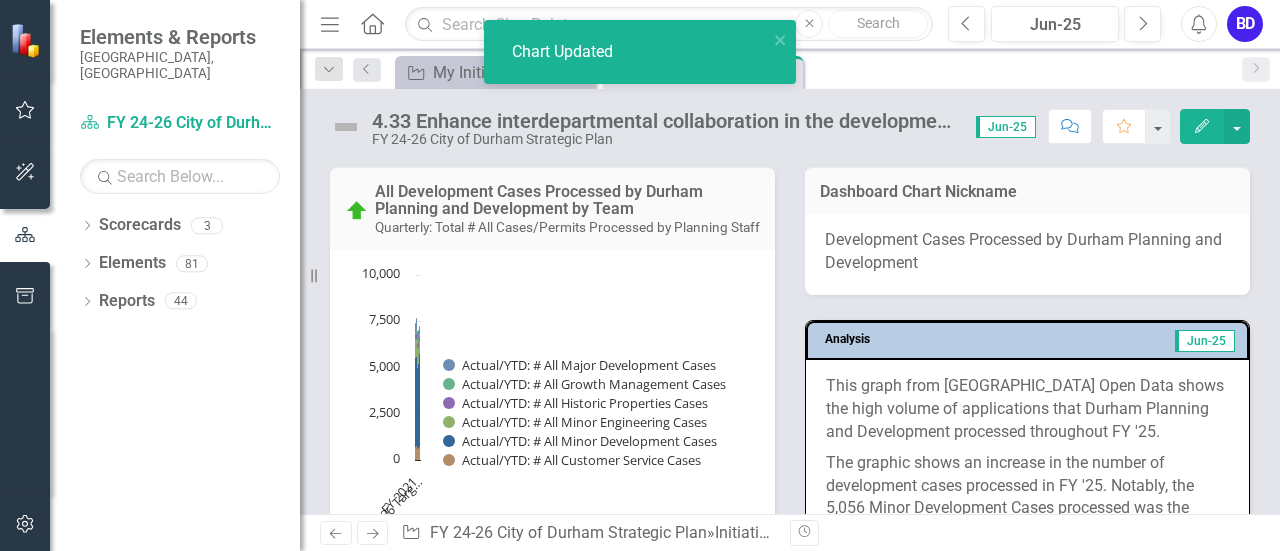 scroll, scrollTop: 1720, scrollLeft: 0, axis: vertical 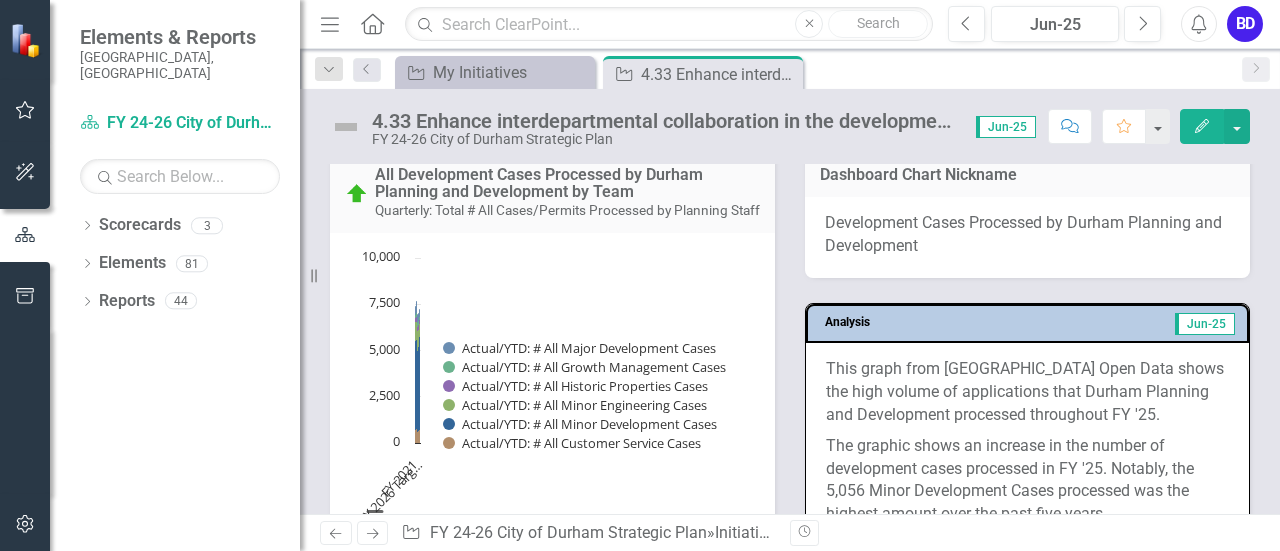 click 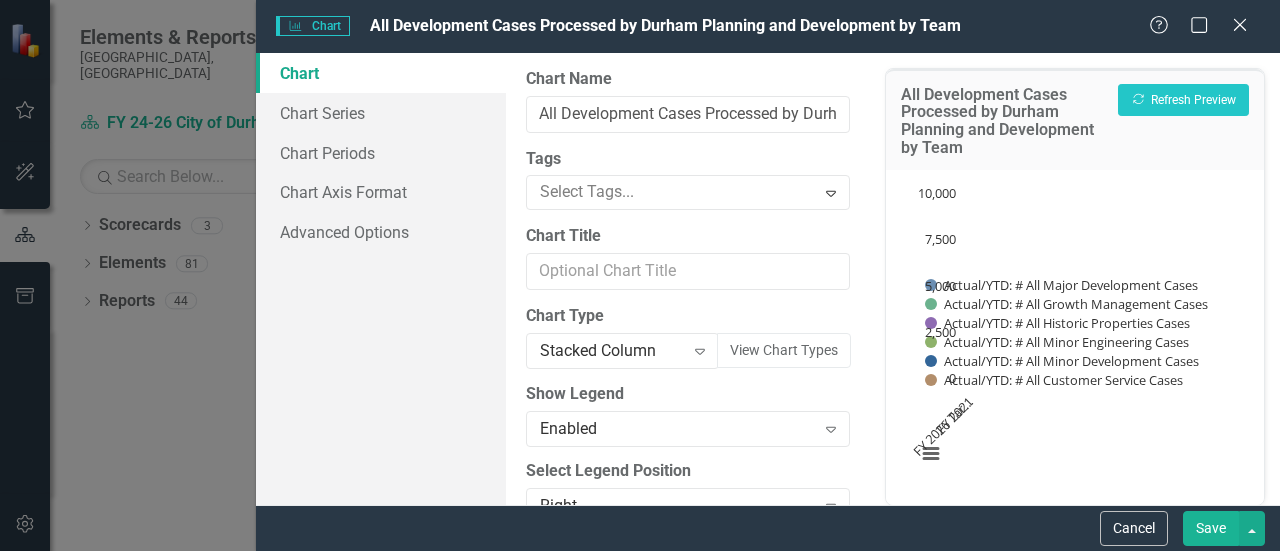 scroll, scrollTop: 1703, scrollLeft: 0, axis: vertical 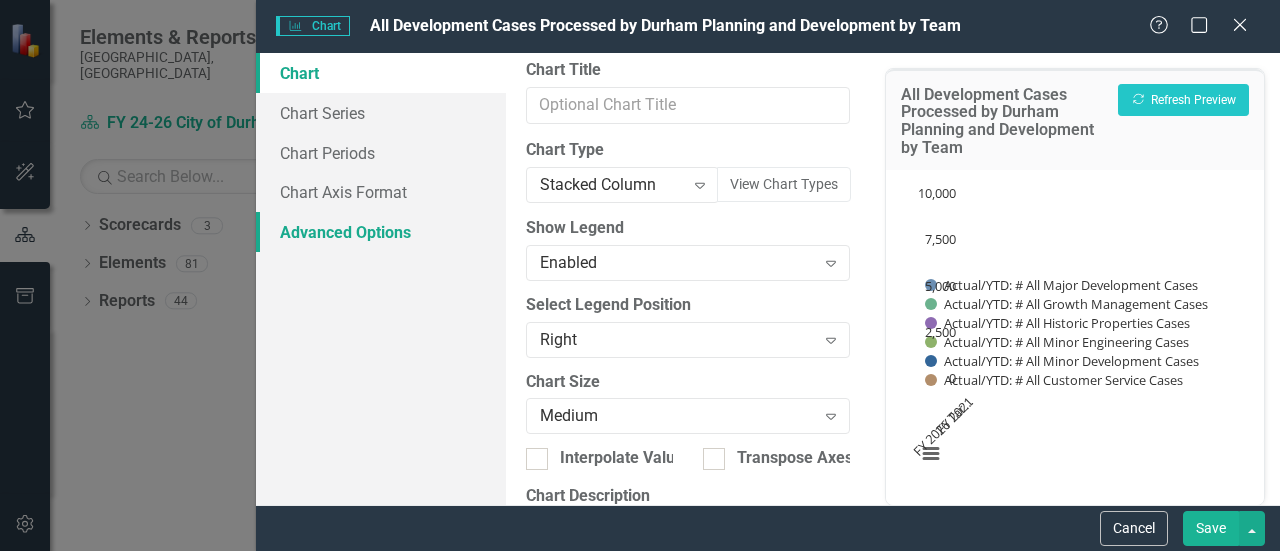click on "Advanced Options" at bounding box center (381, 232) 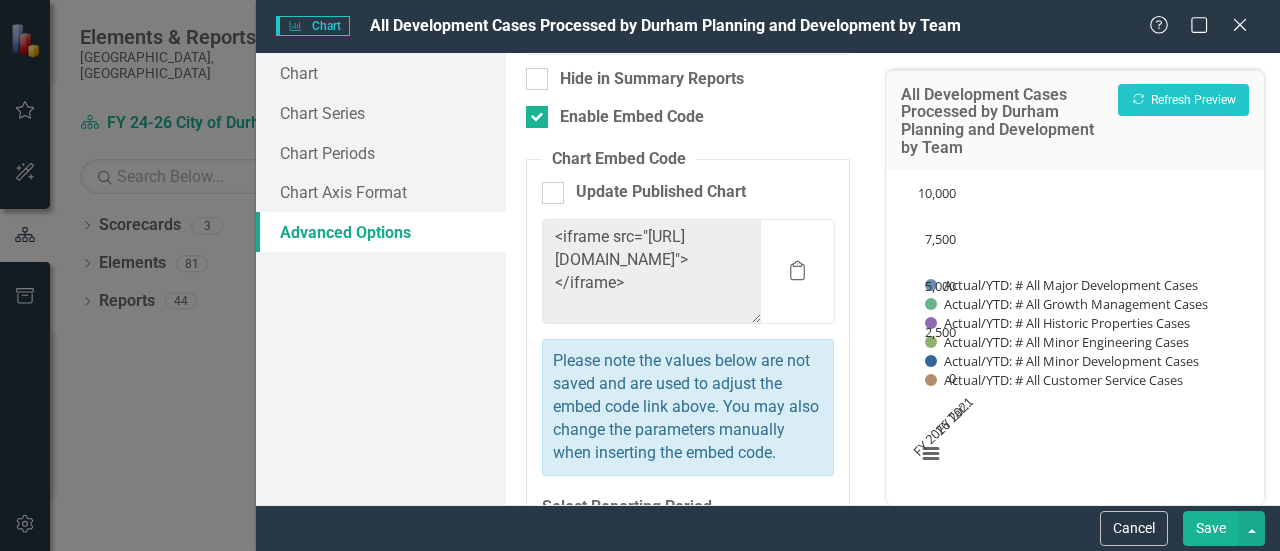 scroll, scrollTop: 80, scrollLeft: 0, axis: vertical 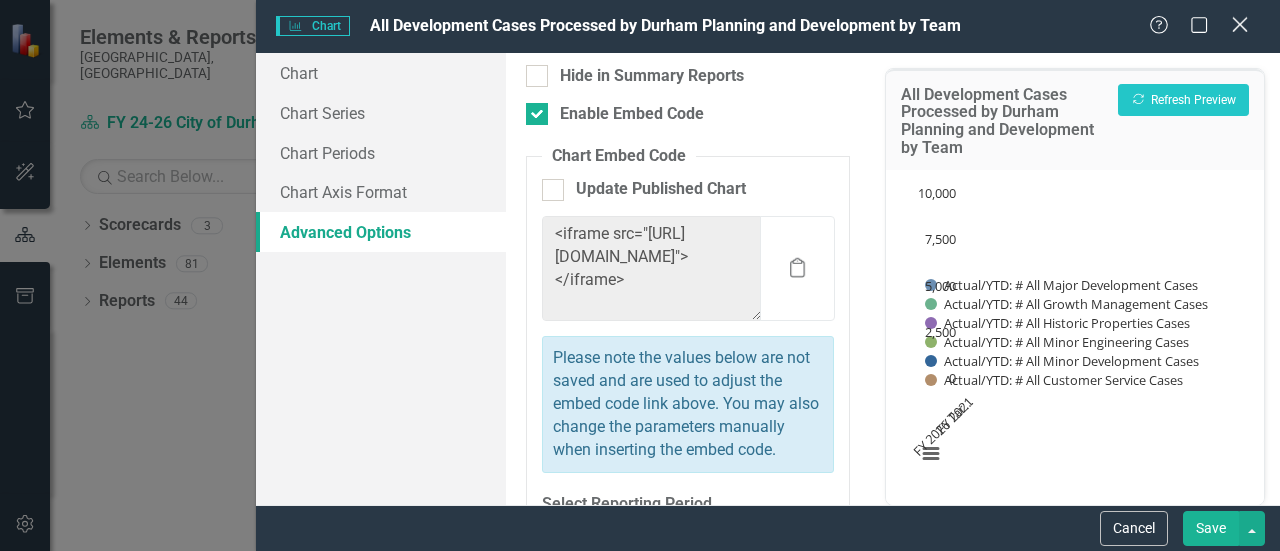click 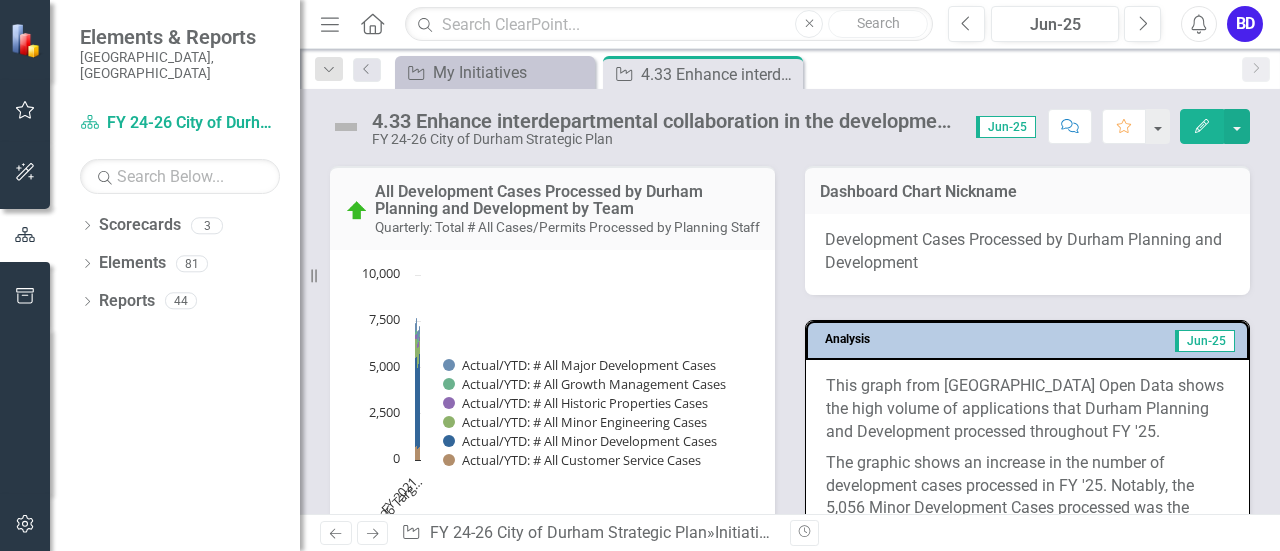 scroll, scrollTop: 1720, scrollLeft: 0, axis: vertical 